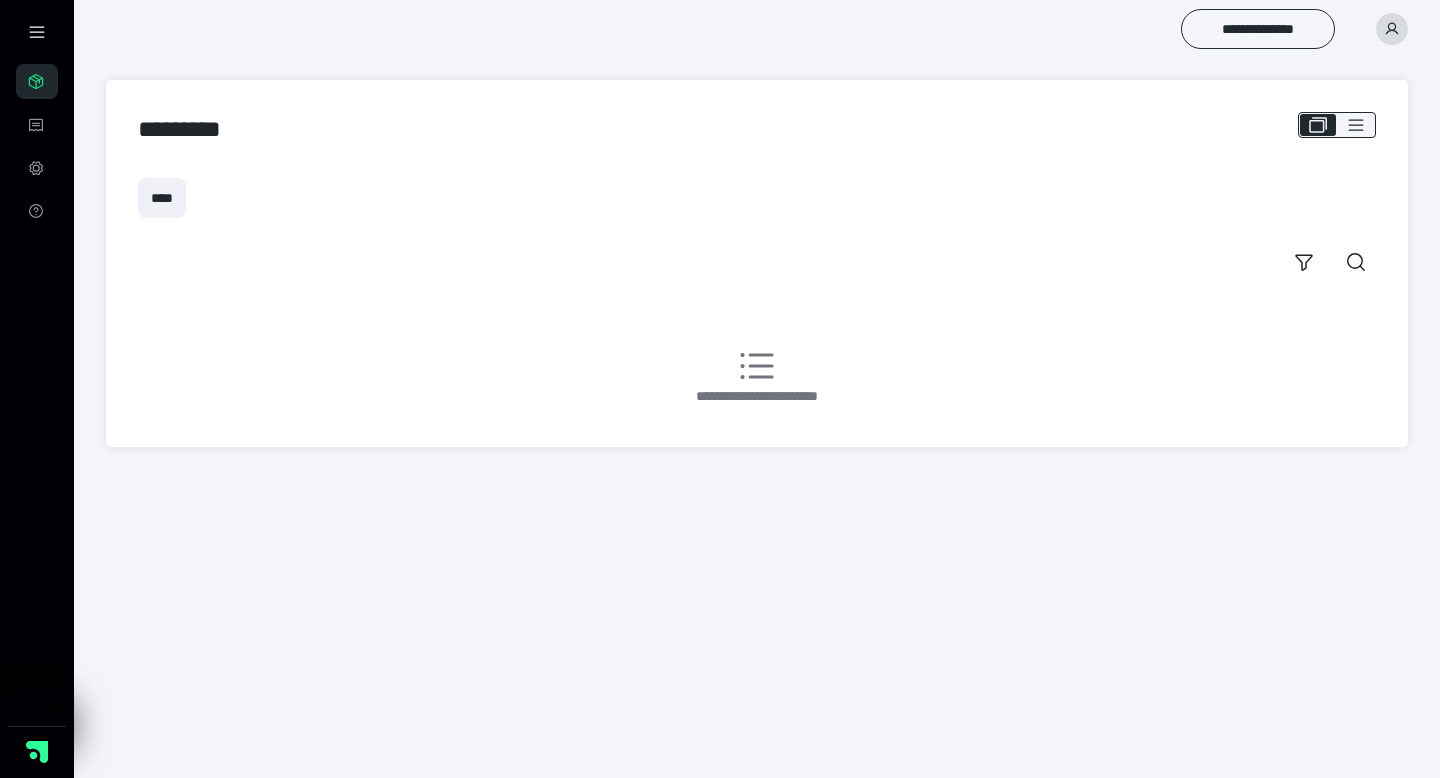 scroll, scrollTop: 0, scrollLeft: 0, axis: both 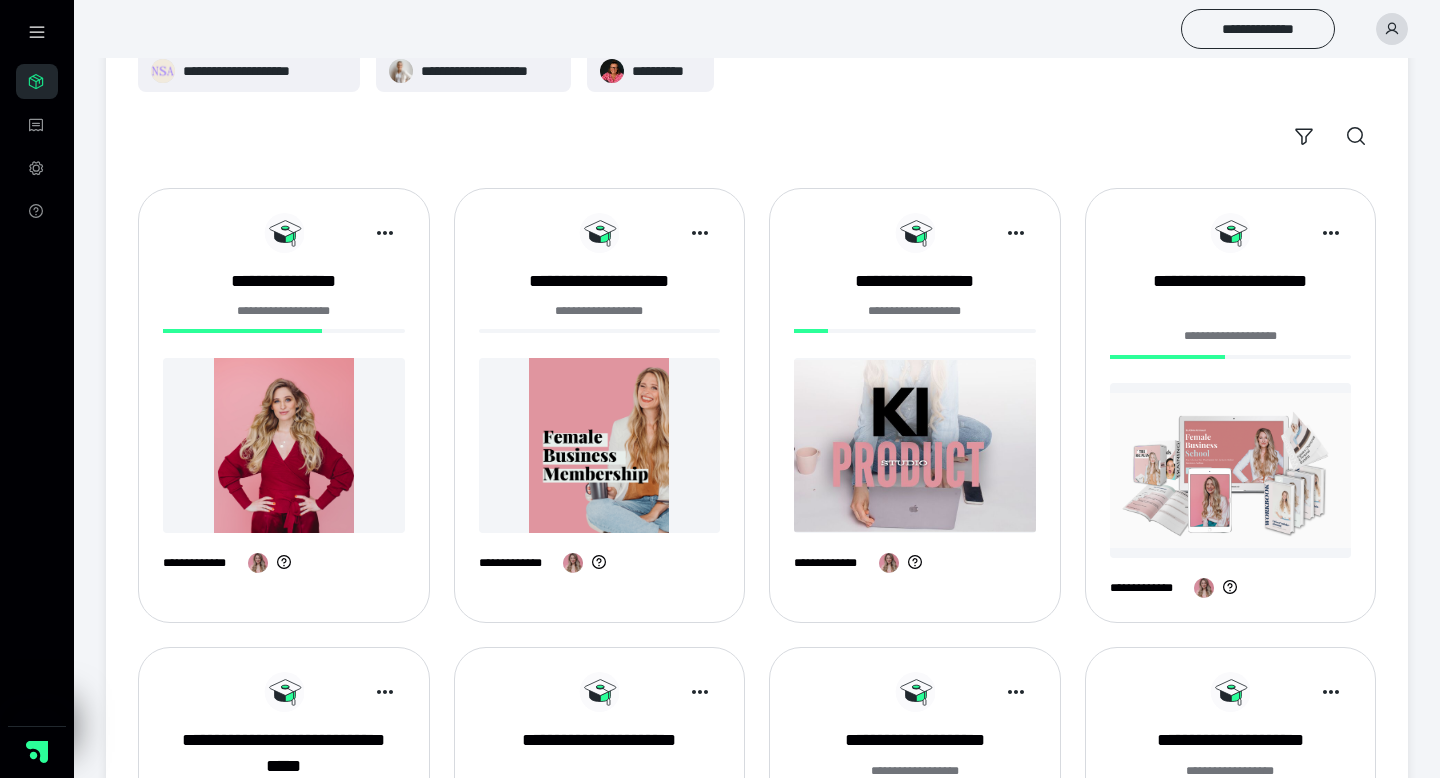 click at bounding box center [600, 445] 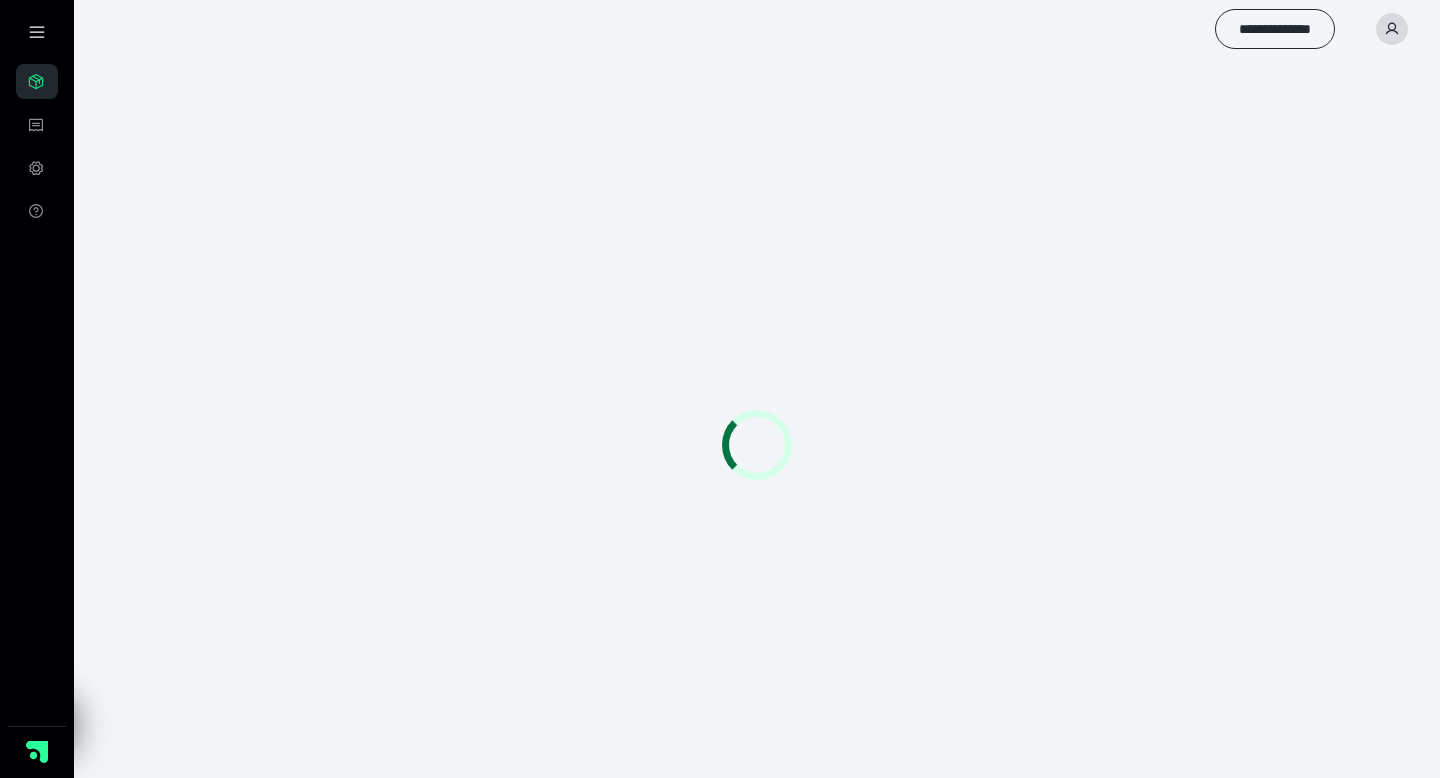scroll, scrollTop: 0, scrollLeft: 0, axis: both 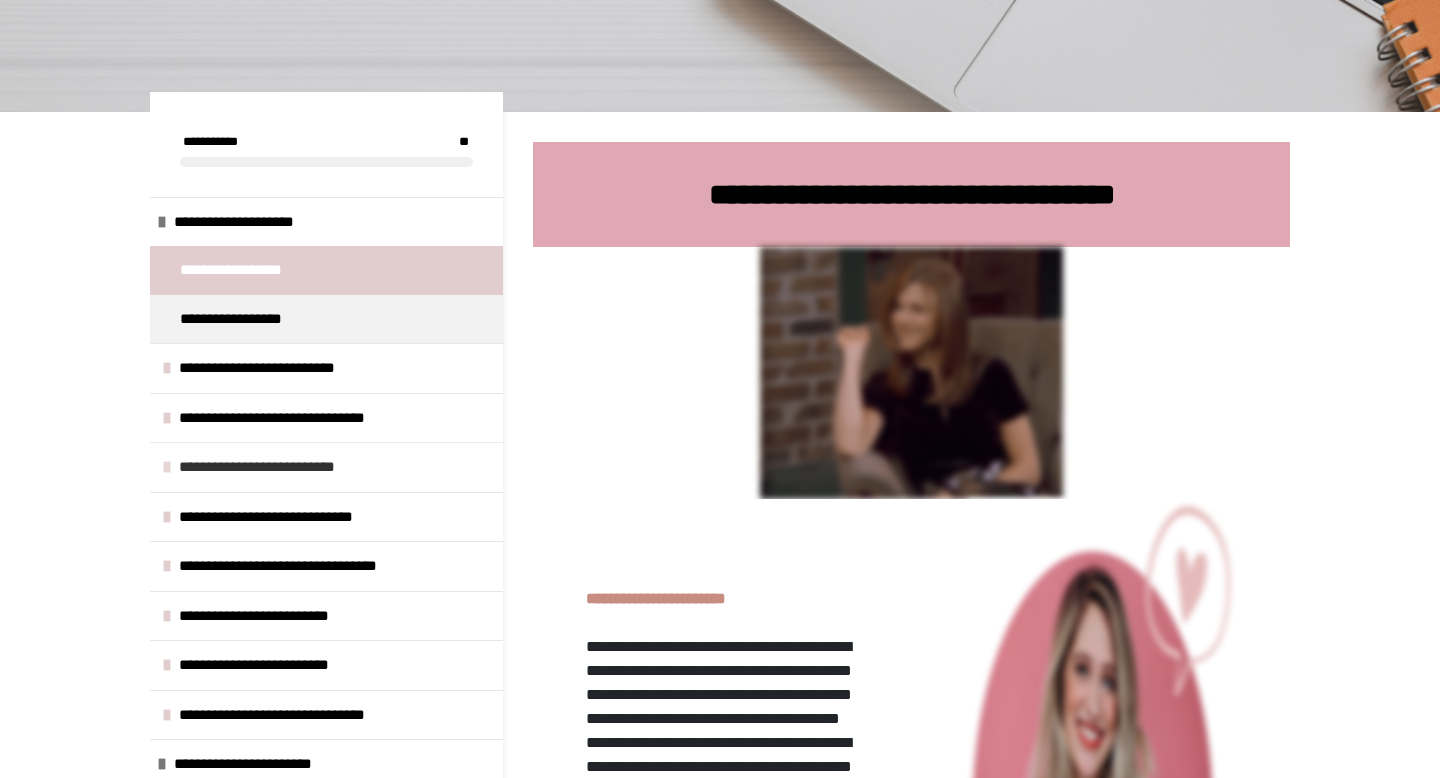 click on "**********" at bounding box center (275, 467) 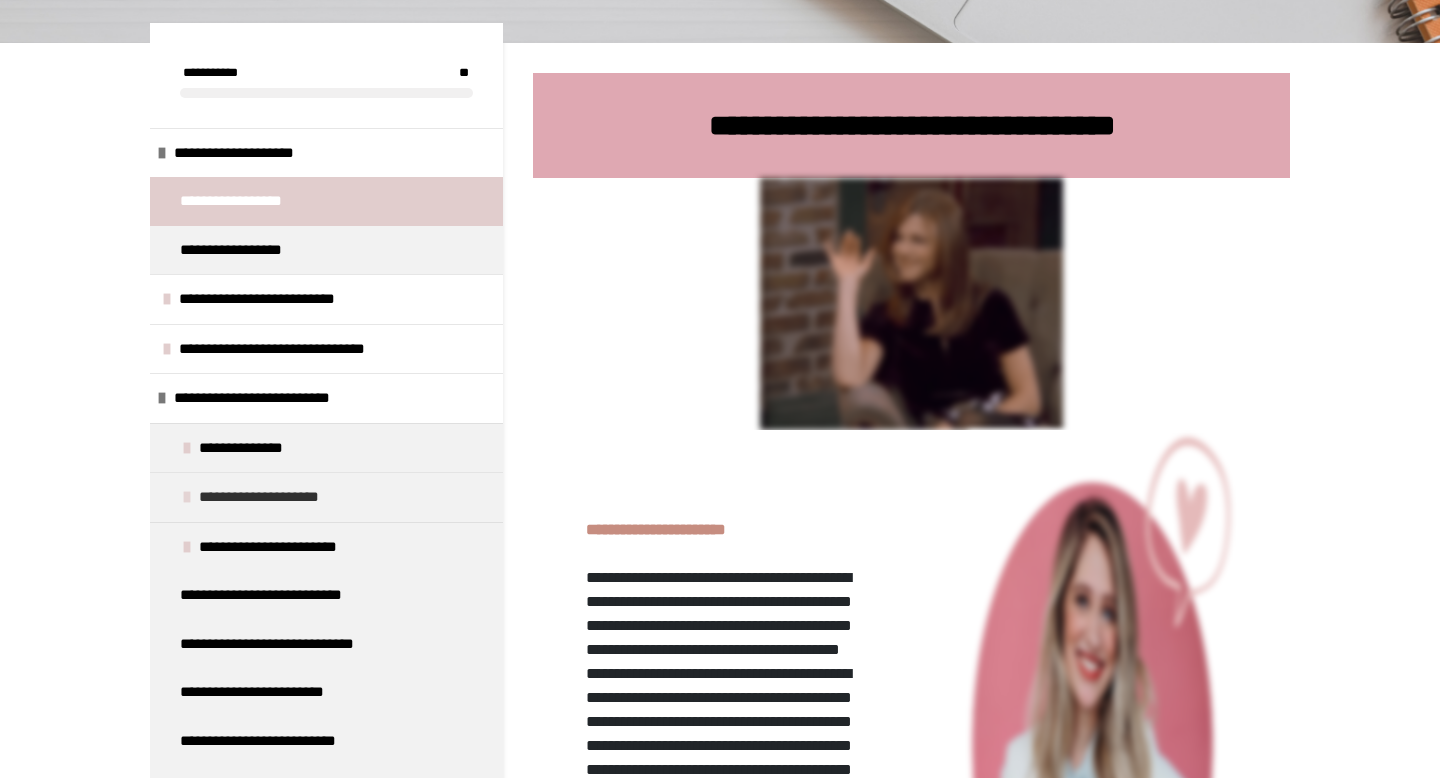 scroll, scrollTop: 351, scrollLeft: 0, axis: vertical 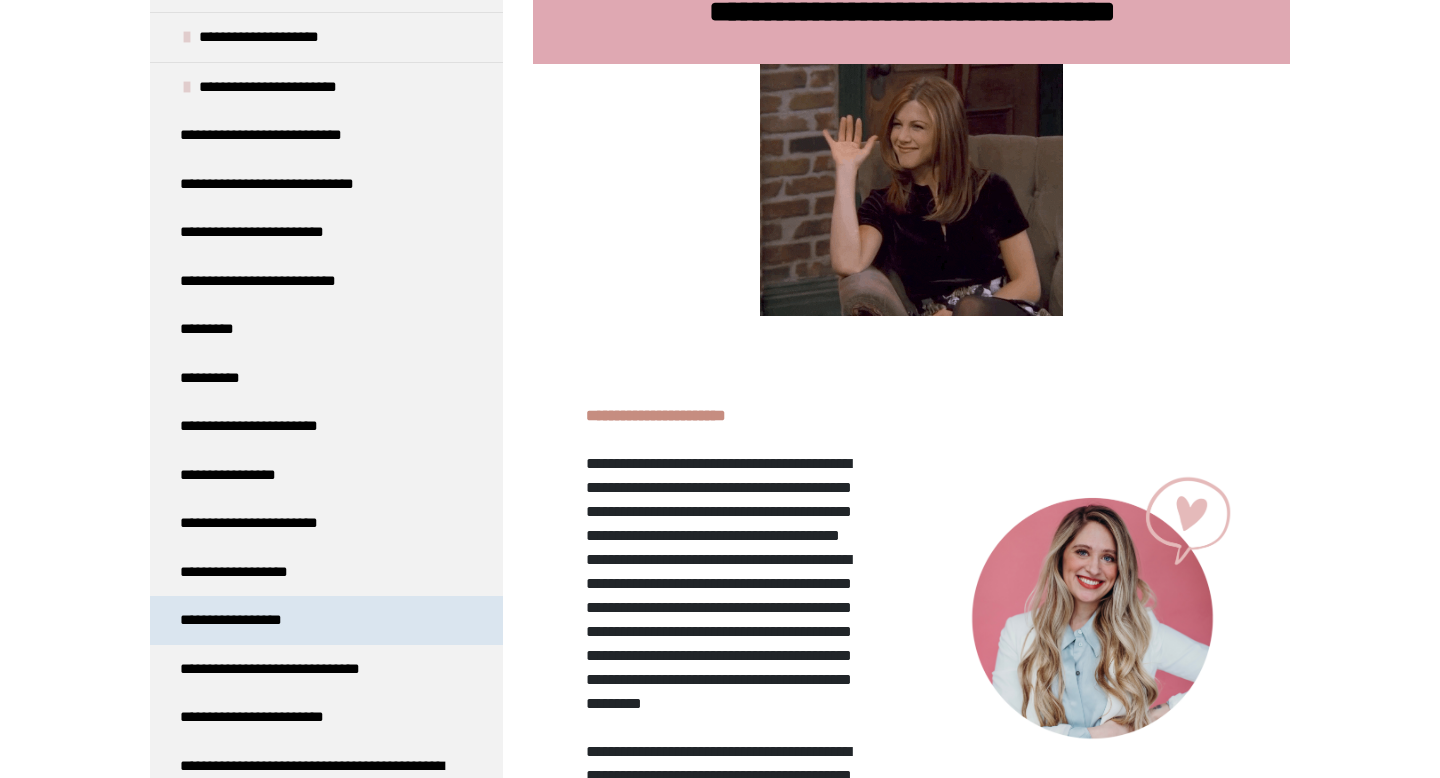 click on "**********" at bounding box center [245, 620] 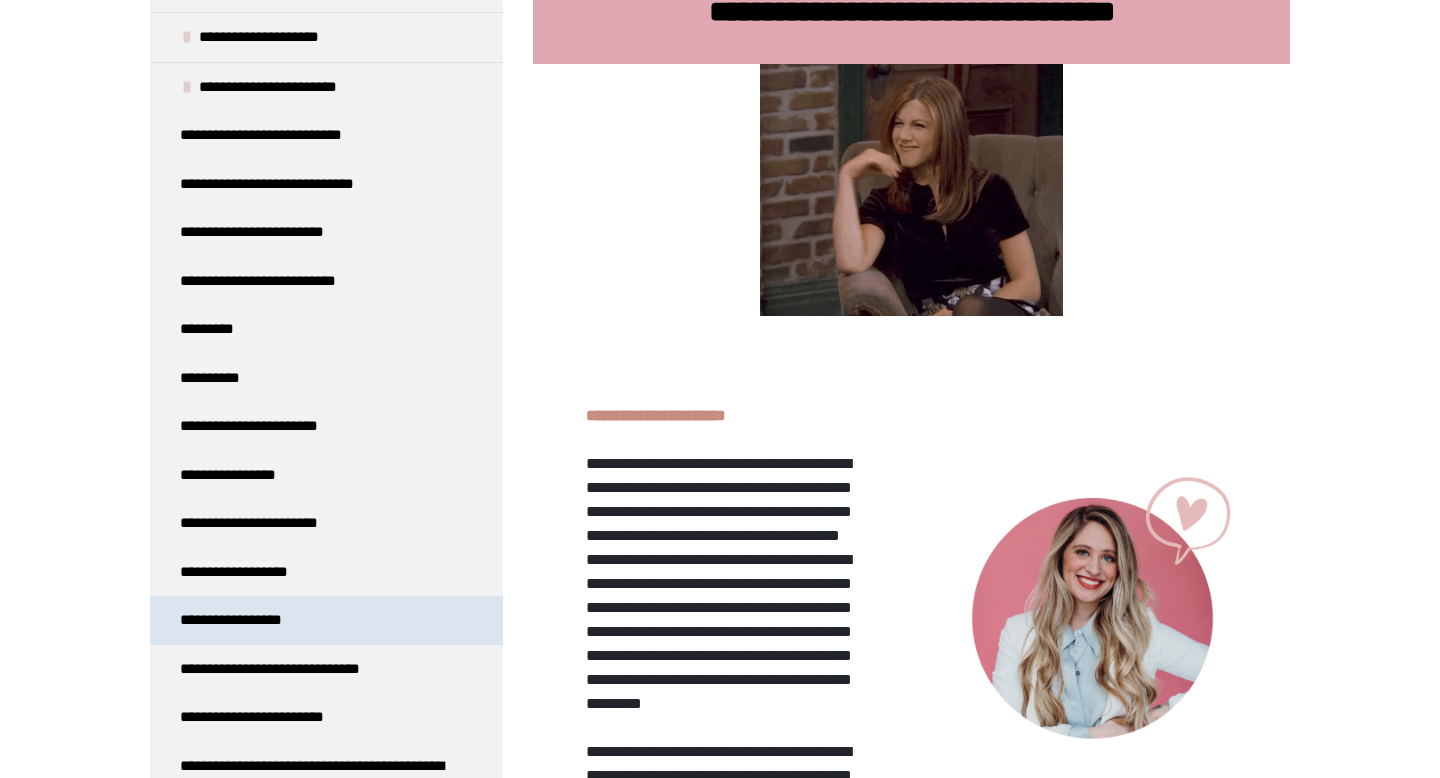 scroll, scrollTop: 270, scrollLeft: 0, axis: vertical 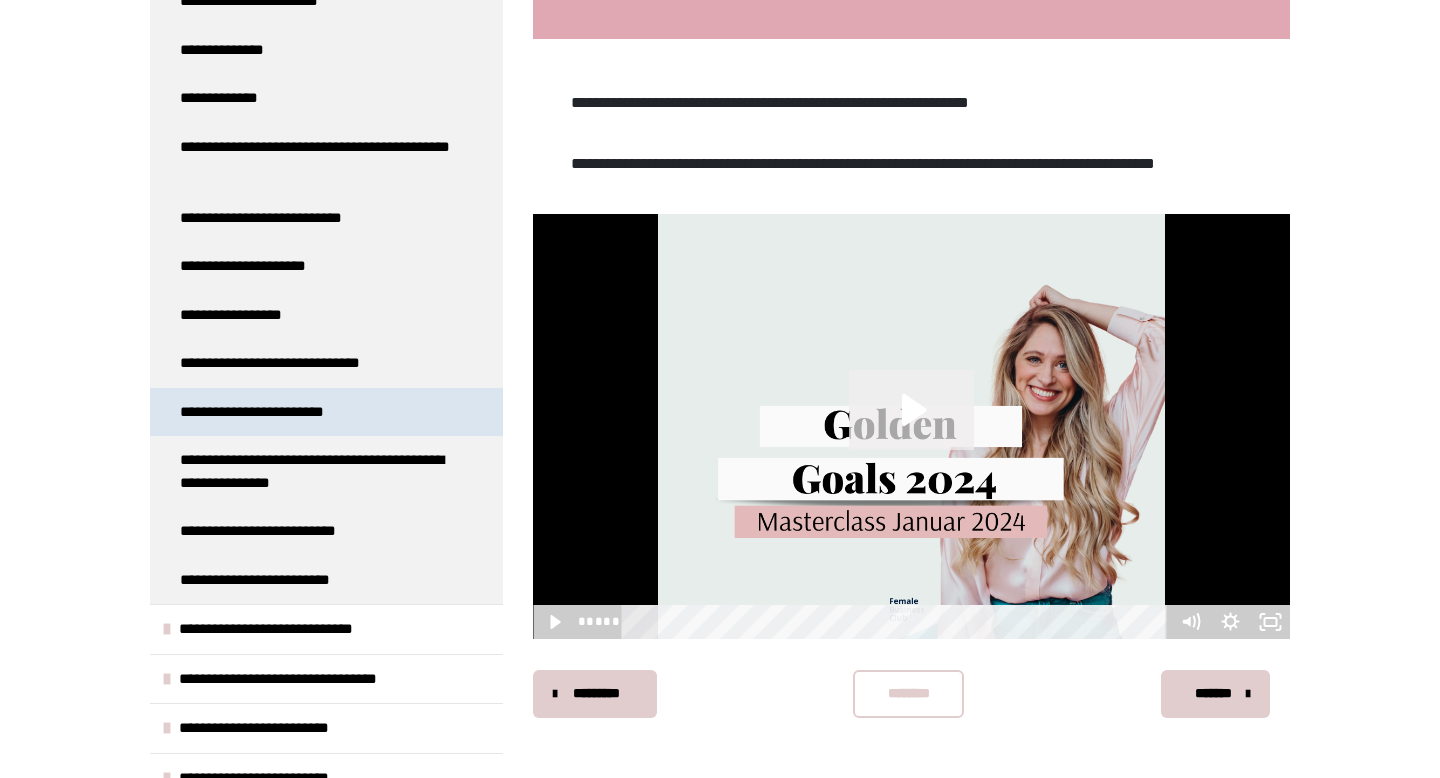 click on "**********" at bounding box center [275, 412] 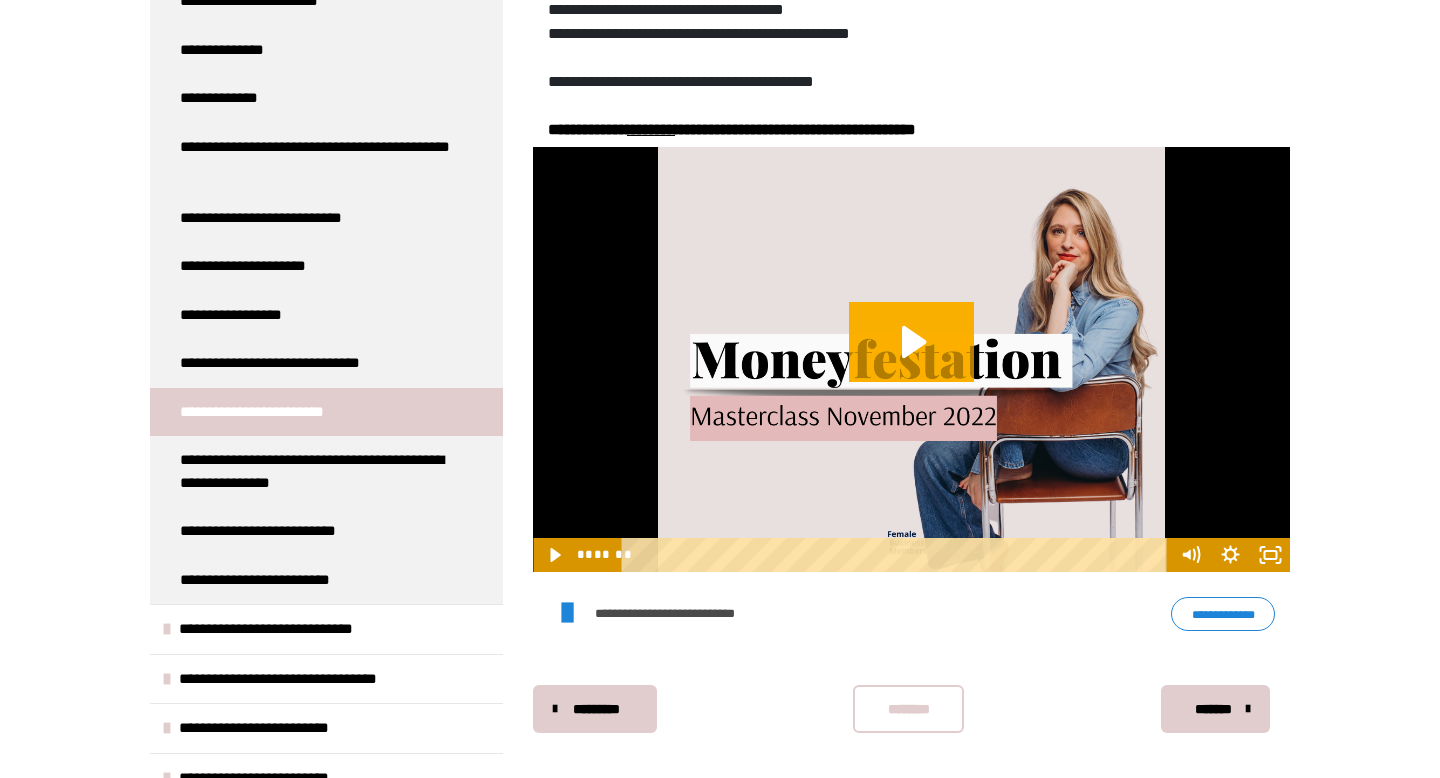 scroll, scrollTop: 640, scrollLeft: 0, axis: vertical 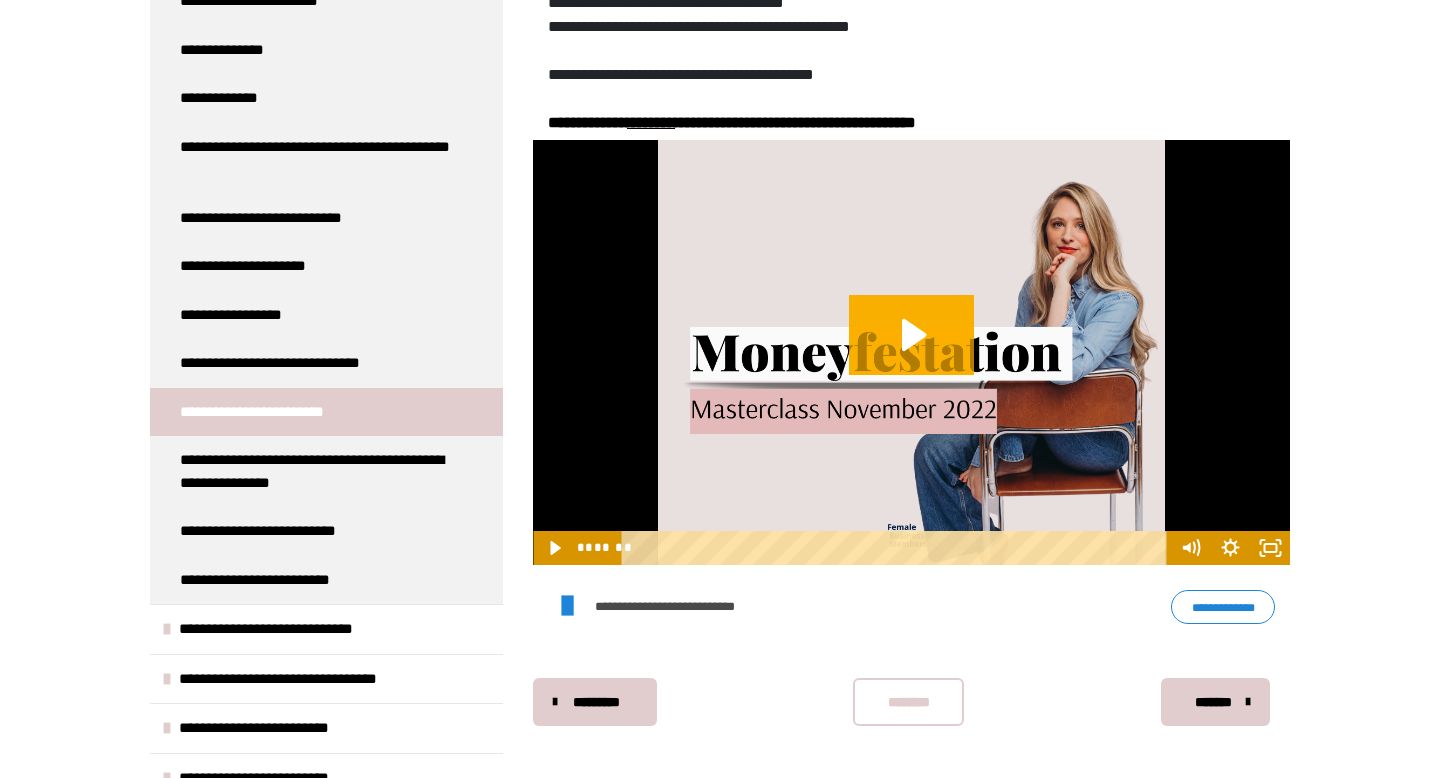 click at bounding box center (897, 548) 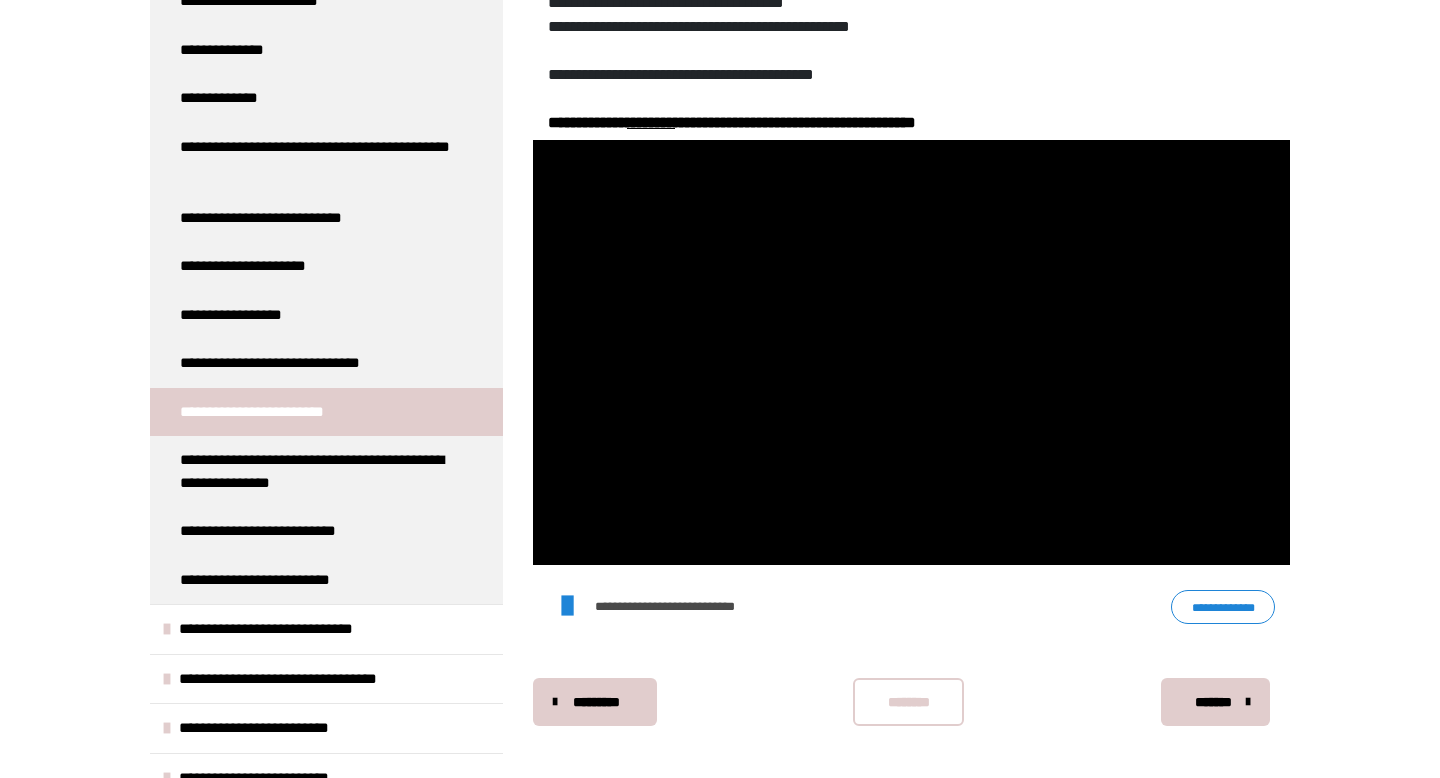 click on "********" at bounding box center [908, 702] 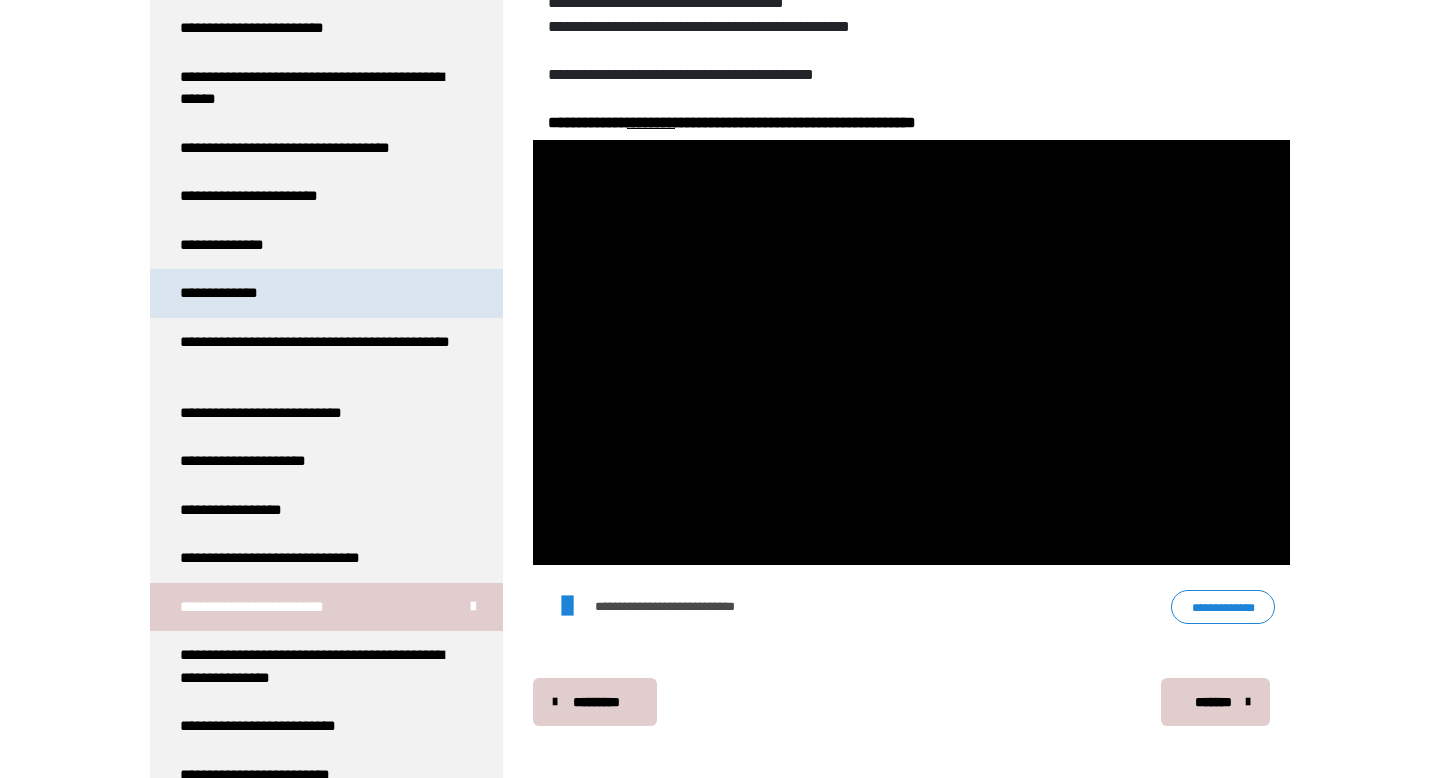 scroll, scrollTop: 1126, scrollLeft: 0, axis: vertical 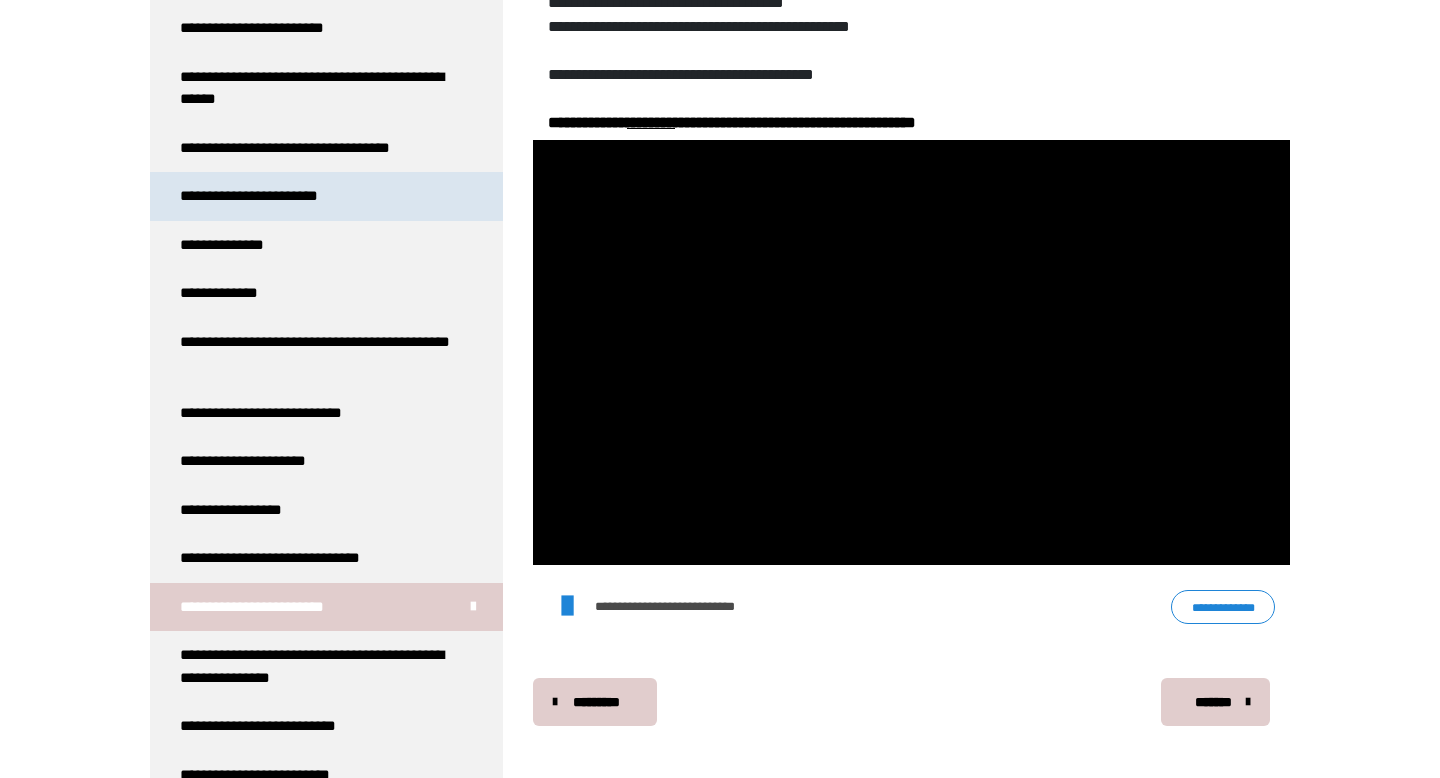click on "**********" at bounding box center [269, 196] 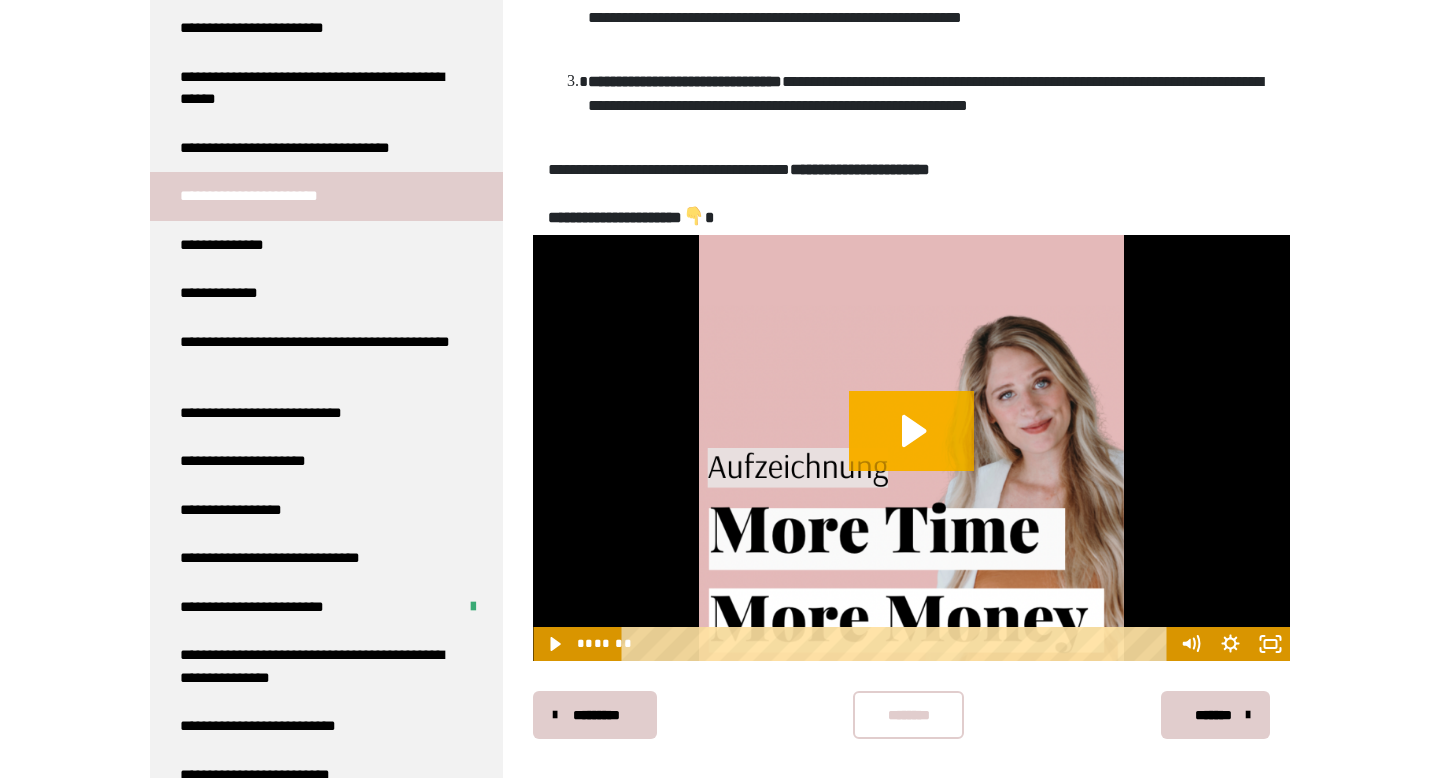 scroll, scrollTop: 735, scrollLeft: 0, axis: vertical 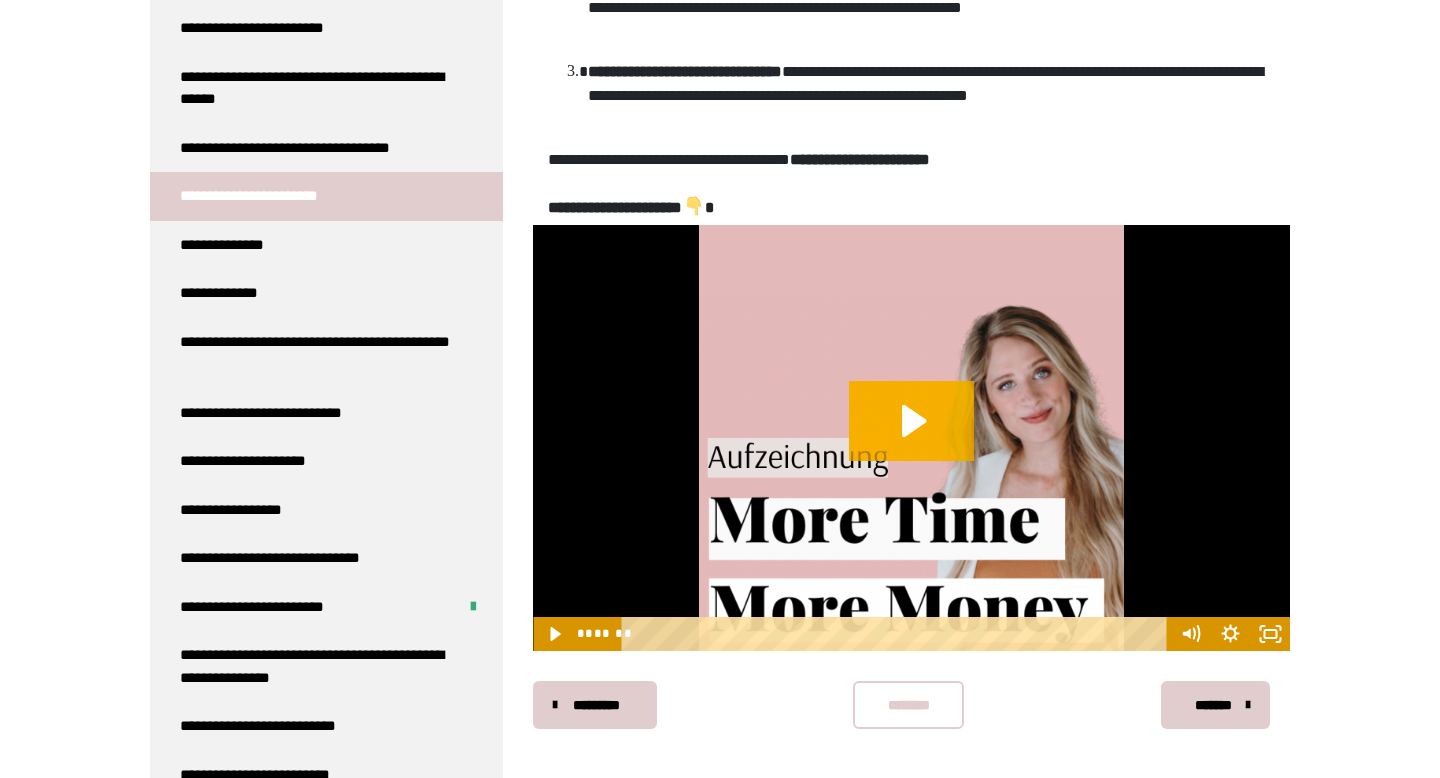 click on "********" at bounding box center (908, 705) 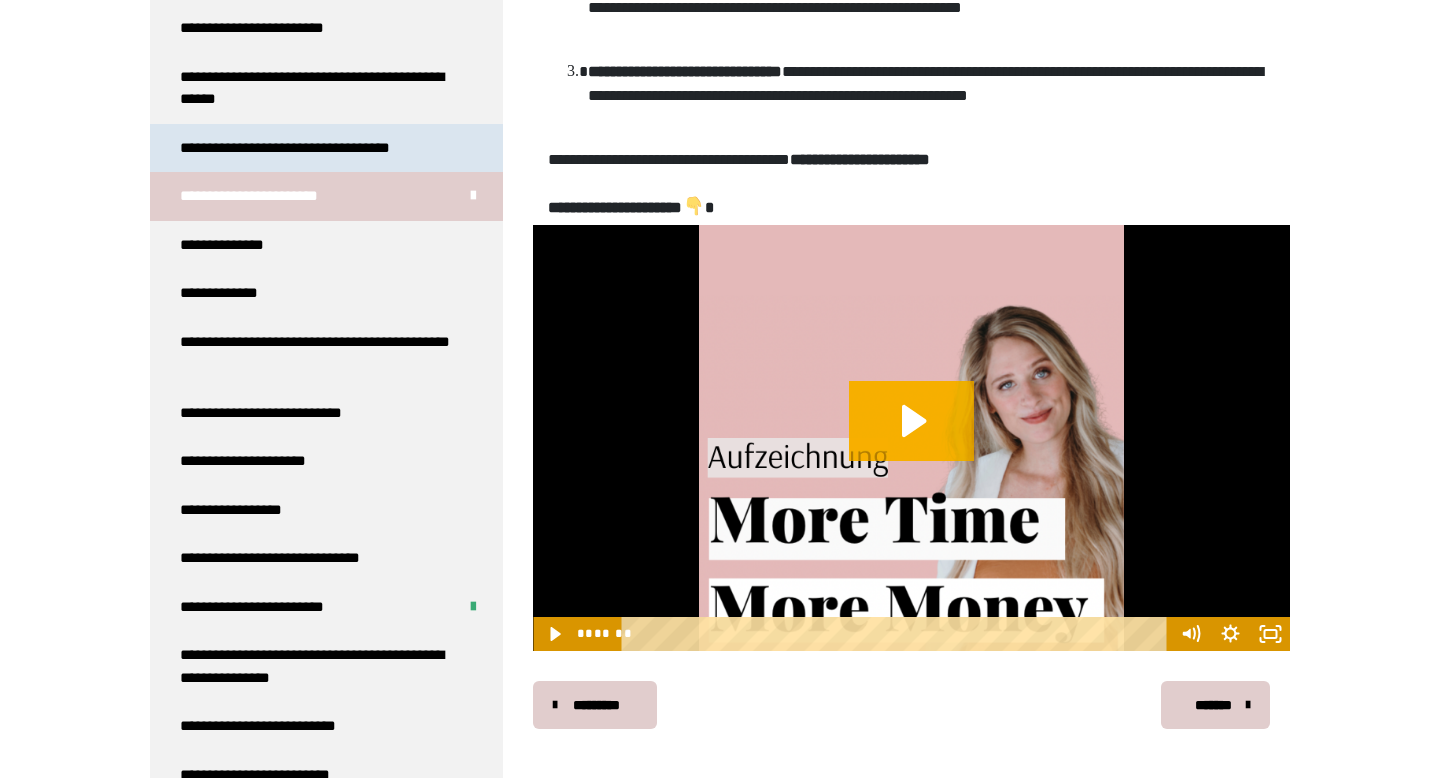 click on "**********" at bounding box center [314, 148] 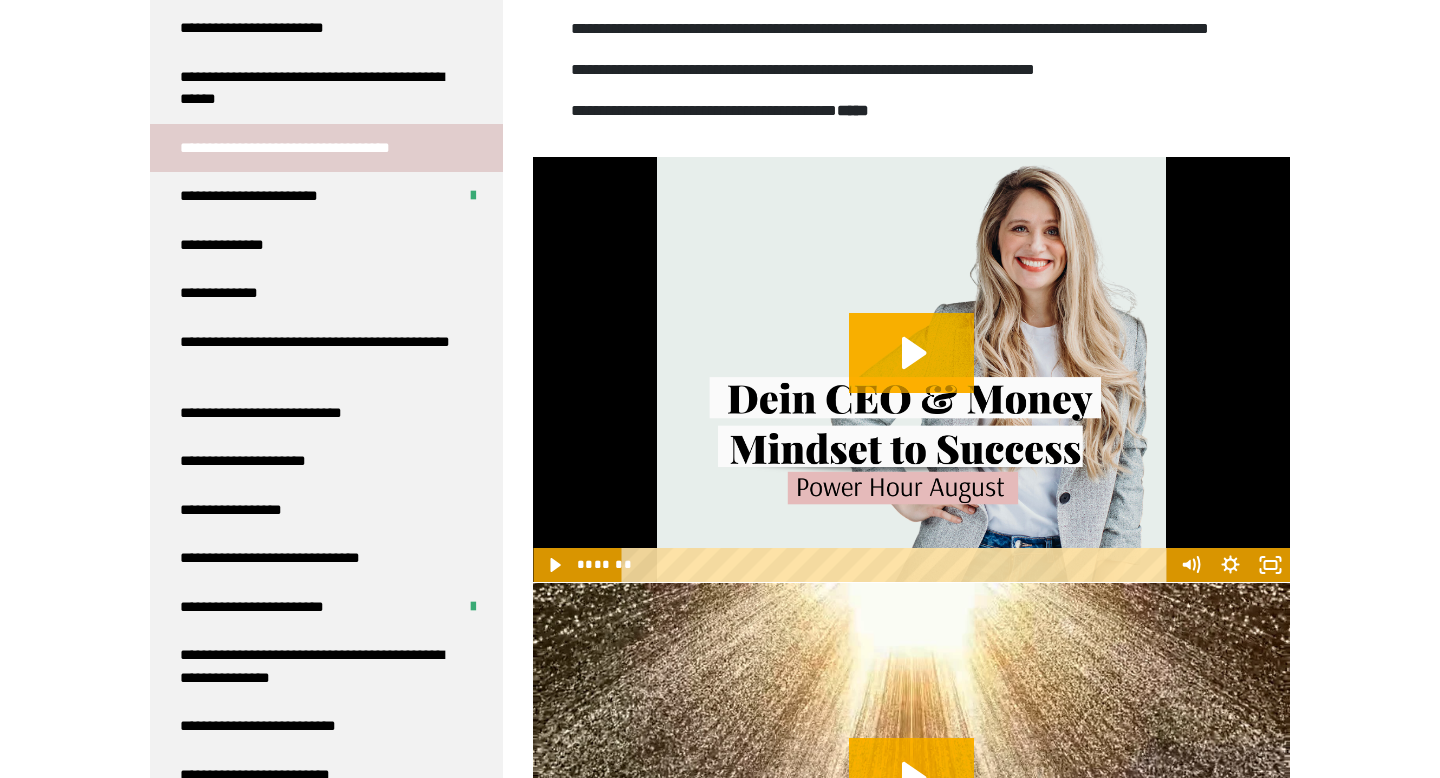 scroll, scrollTop: 562, scrollLeft: 0, axis: vertical 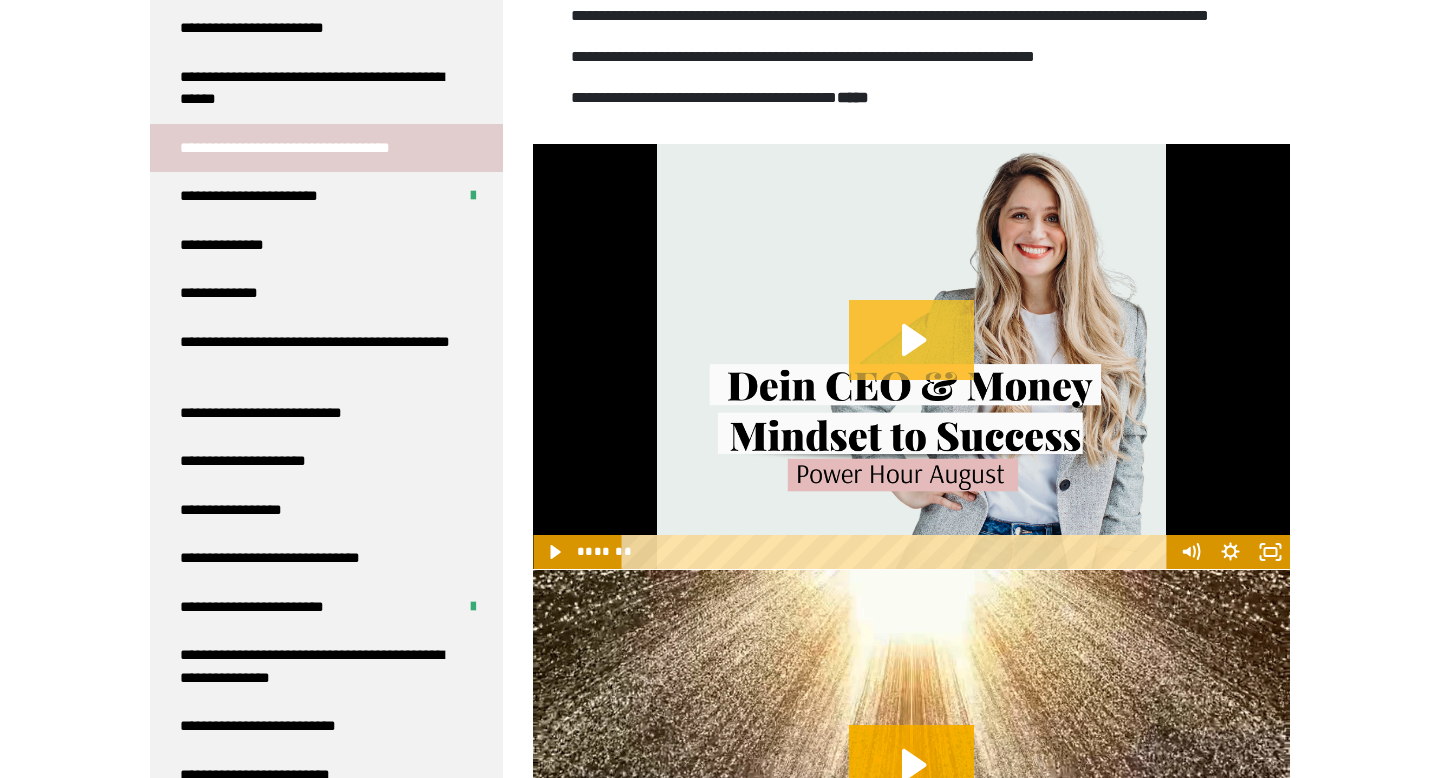 click at bounding box center [911, 357] 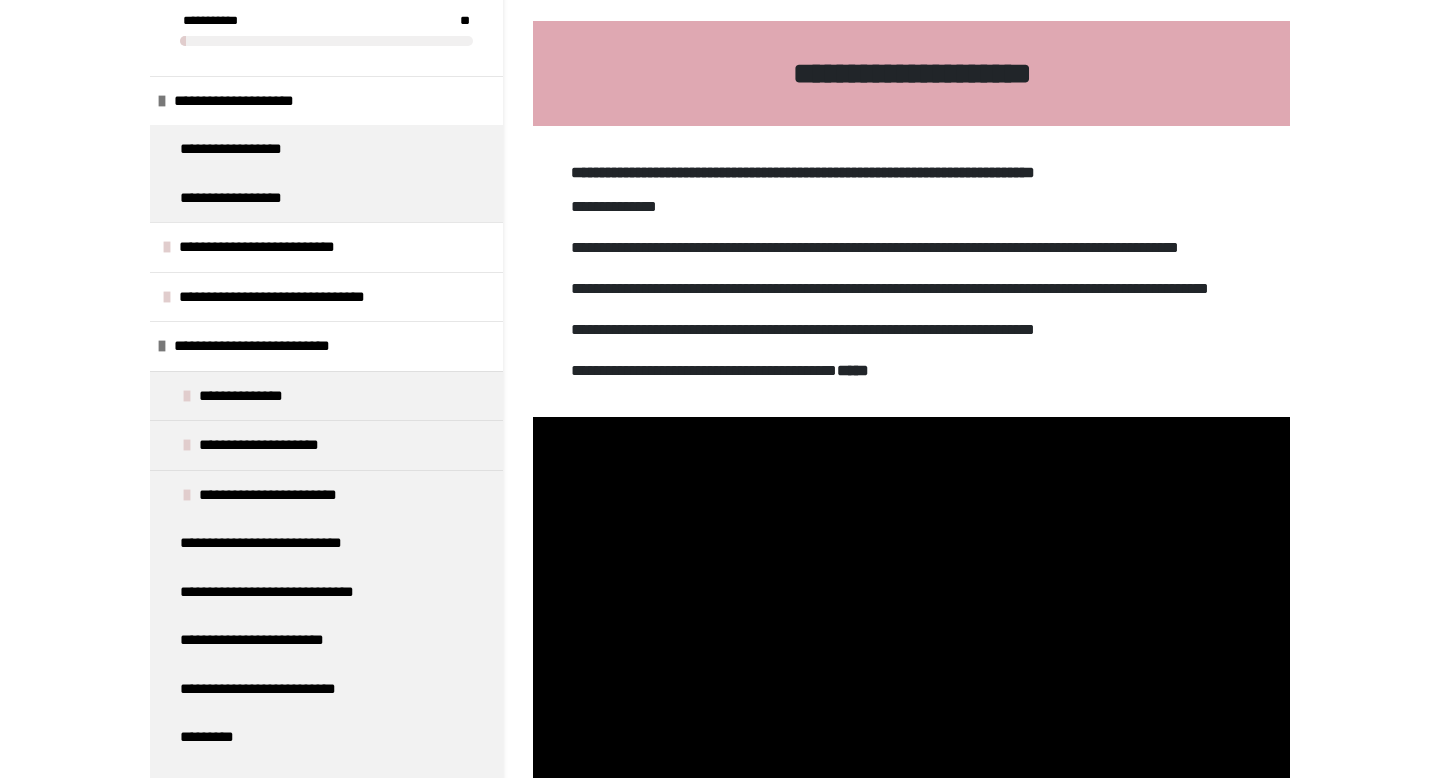 scroll, scrollTop: 22, scrollLeft: 0, axis: vertical 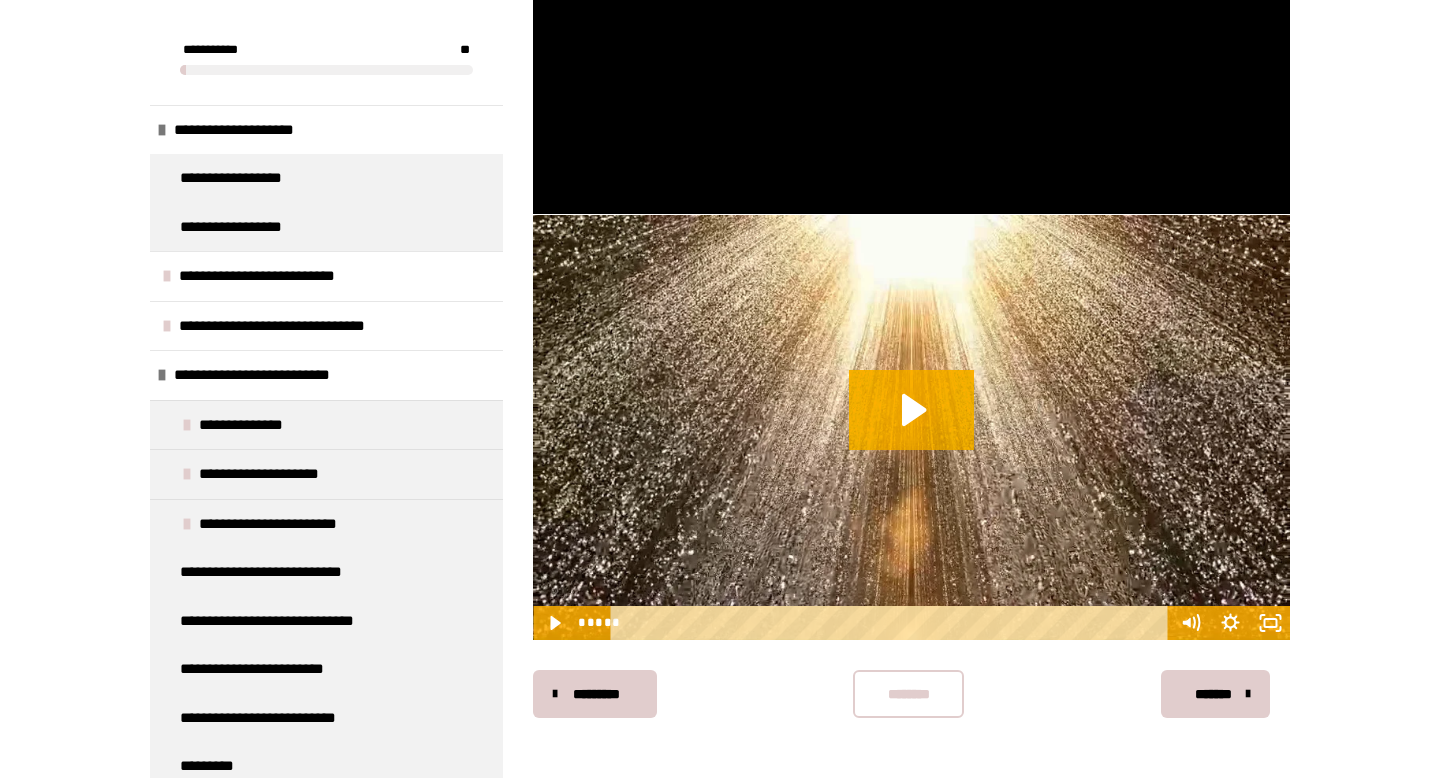 click on "********" at bounding box center (908, 694) 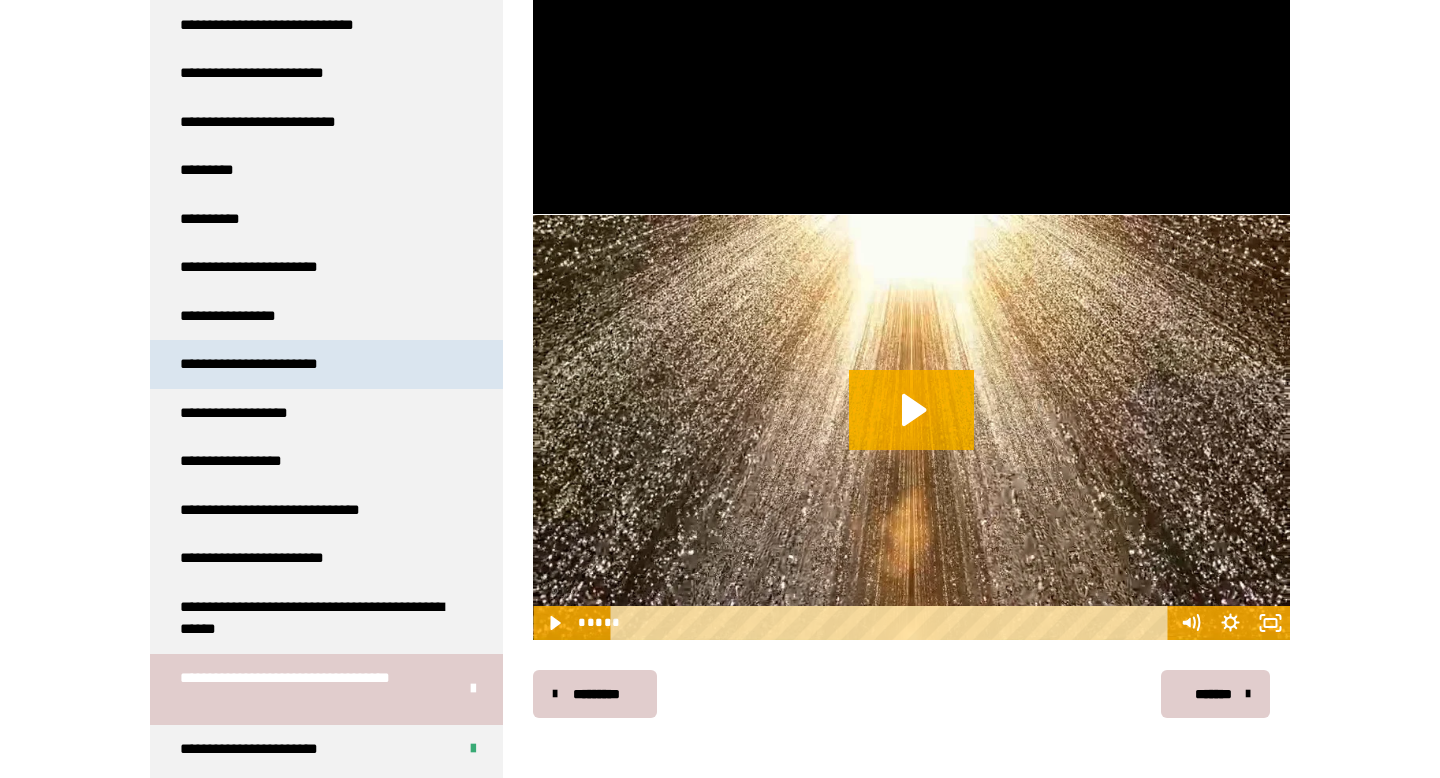 scroll, scrollTop: 623, scrollLeft: 0, axis: vertical 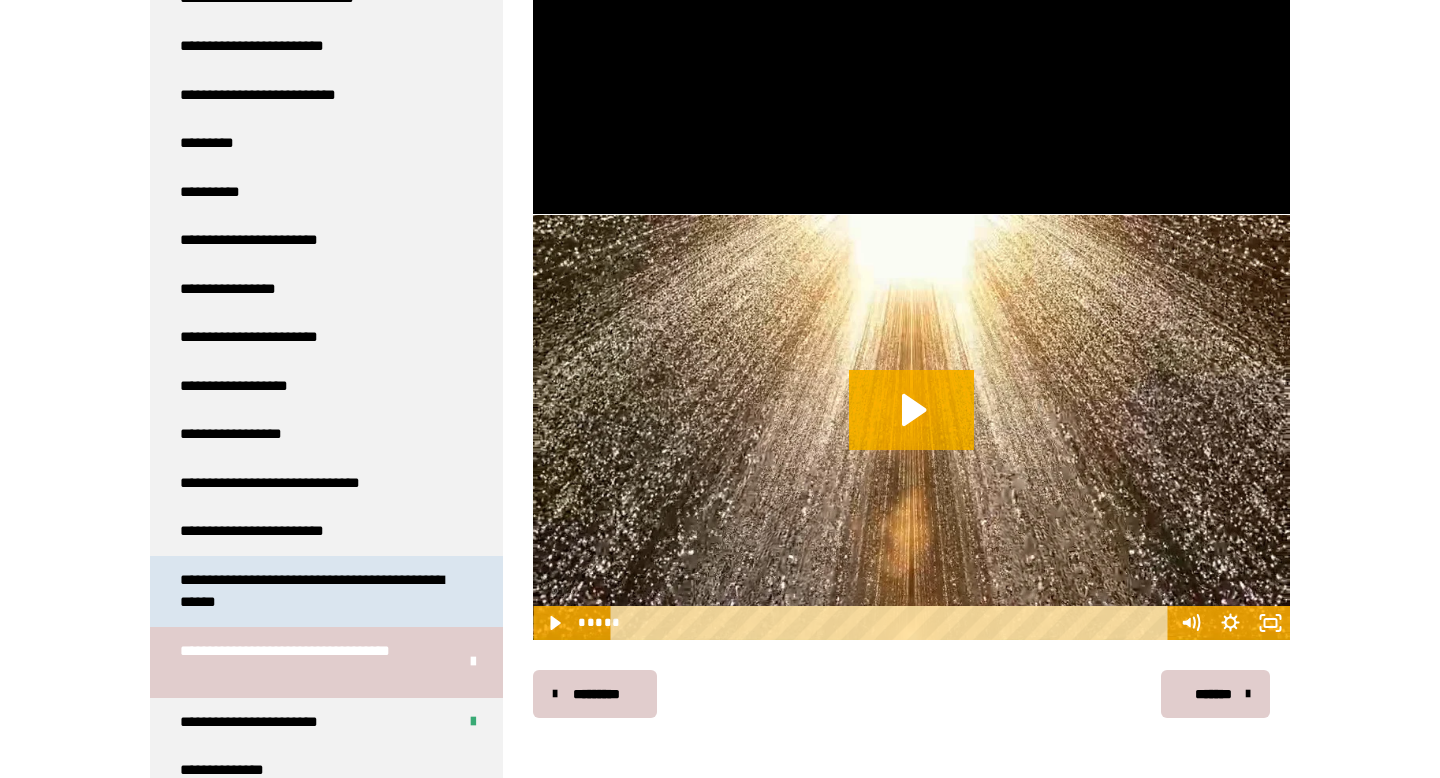 click on "**********" at bounding box center (318, 591) 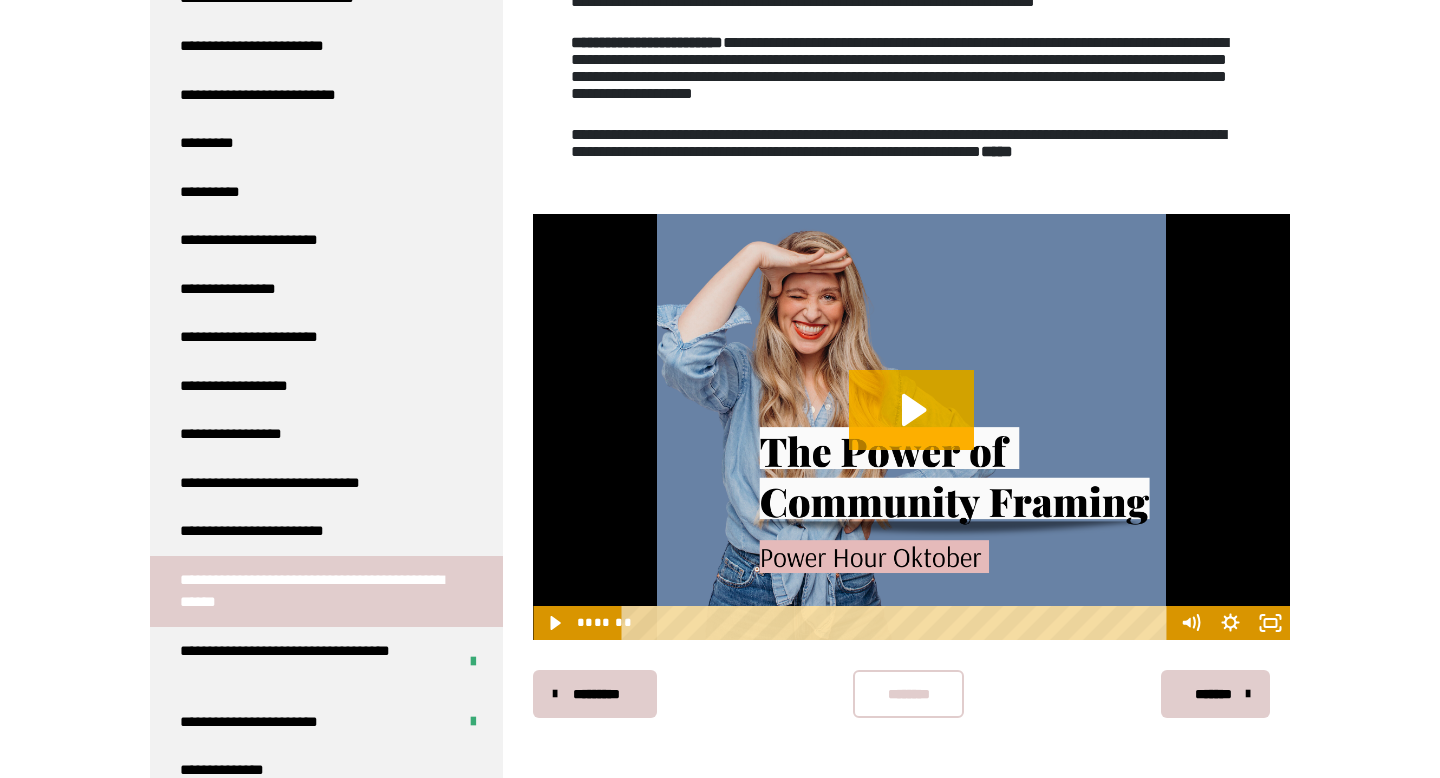 scroll, scrollTop: 782, scrollLeft: 0, axis: vertical 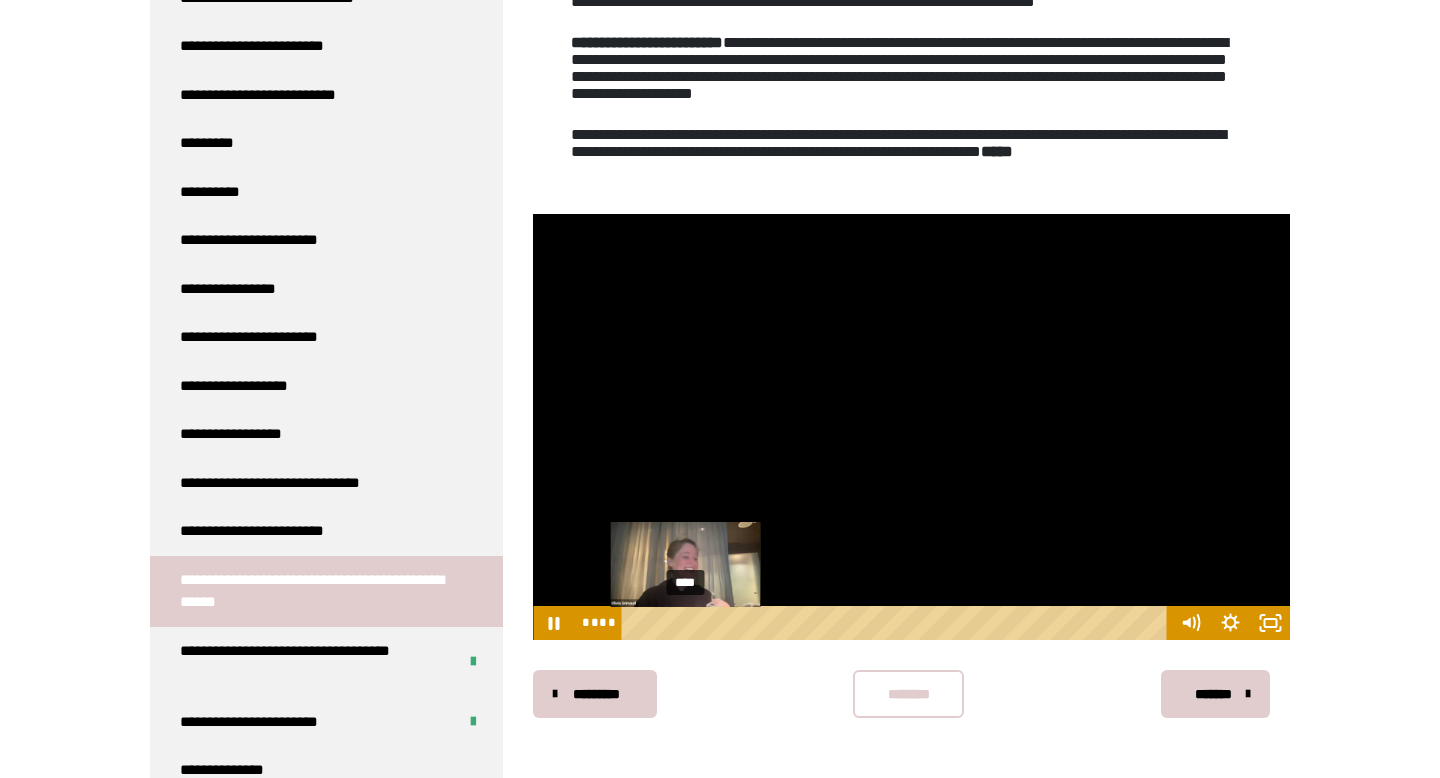 click on "****" at bounding box center (897, 623) 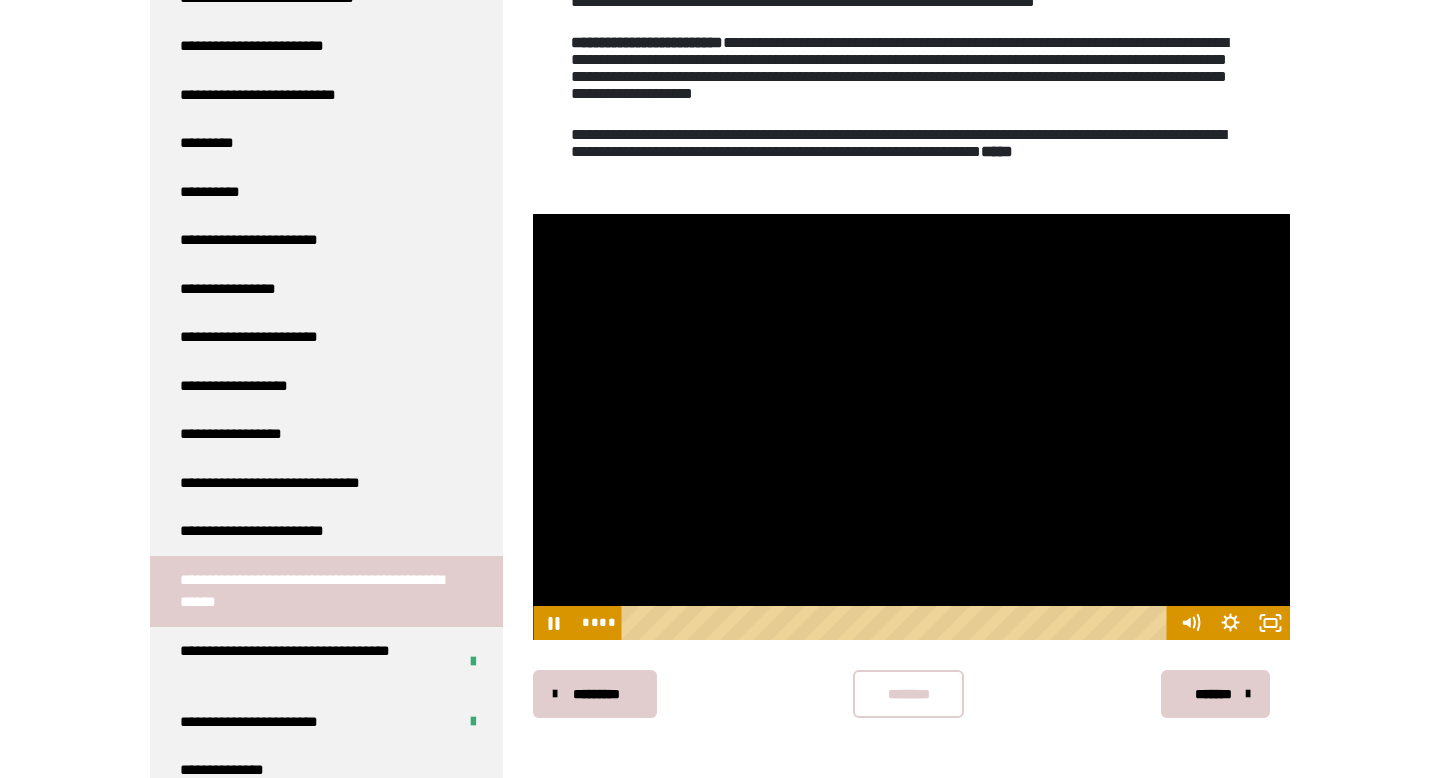 click at bounding box center [911, 427] 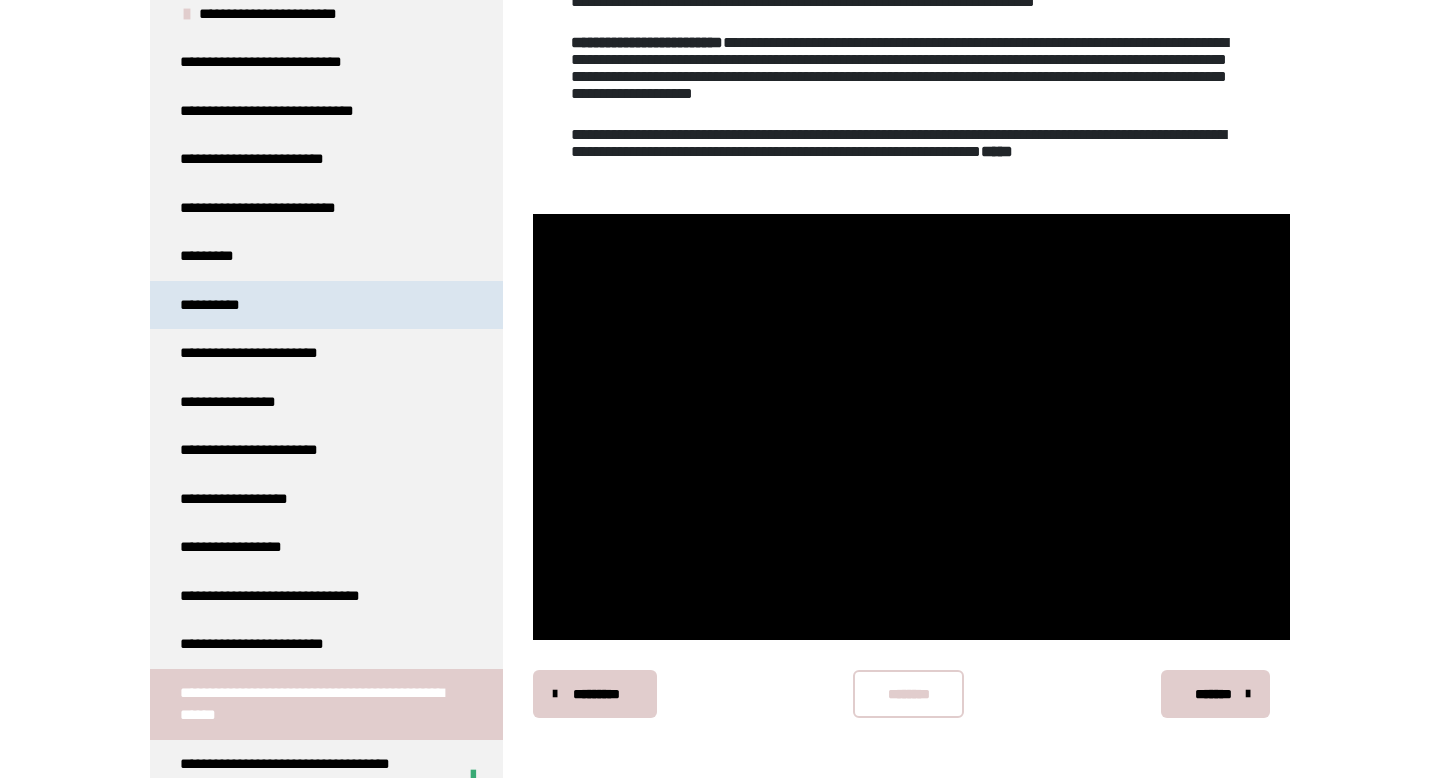 scroll, scrollTop: 487, scrollLeft: 0, axis: vertical 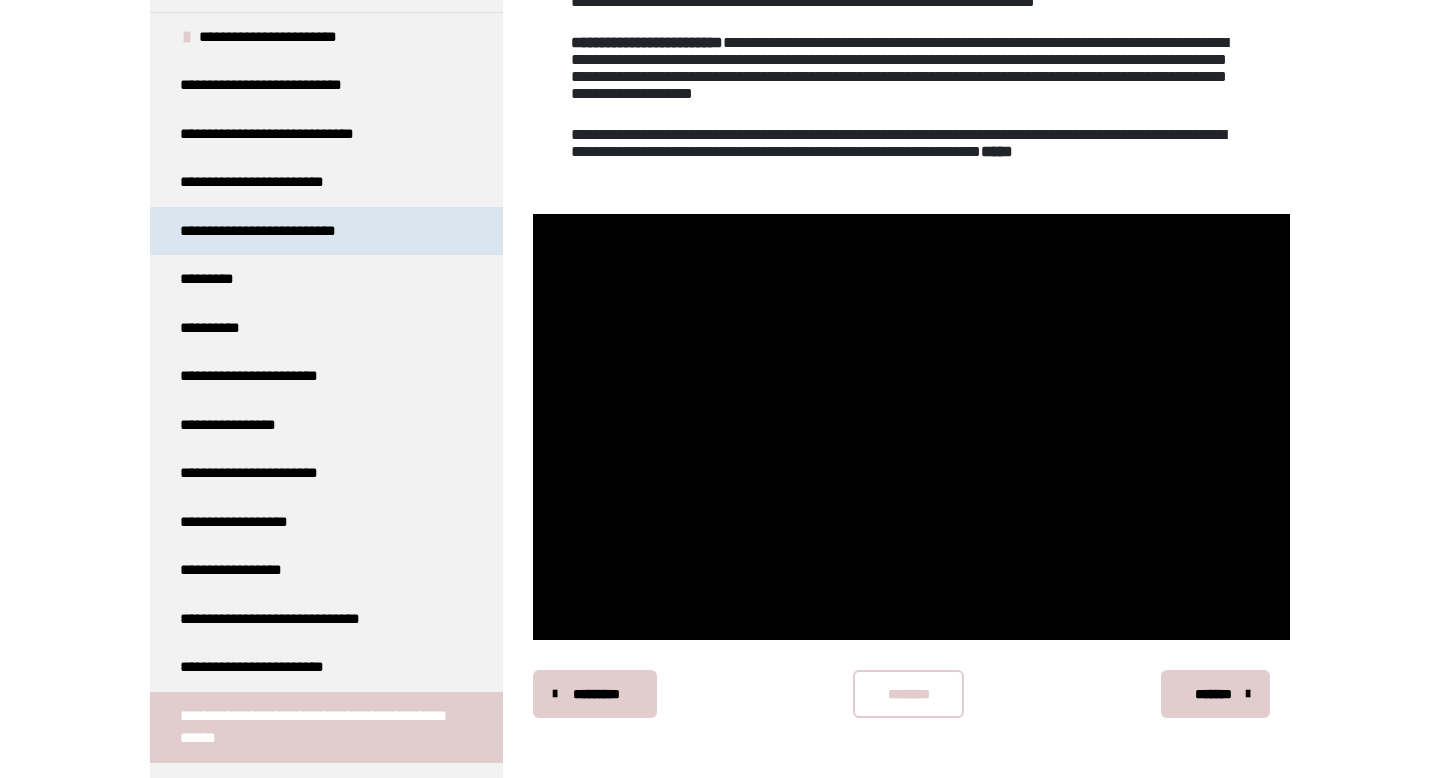 click on "**********" at bounding box center (271, 231) 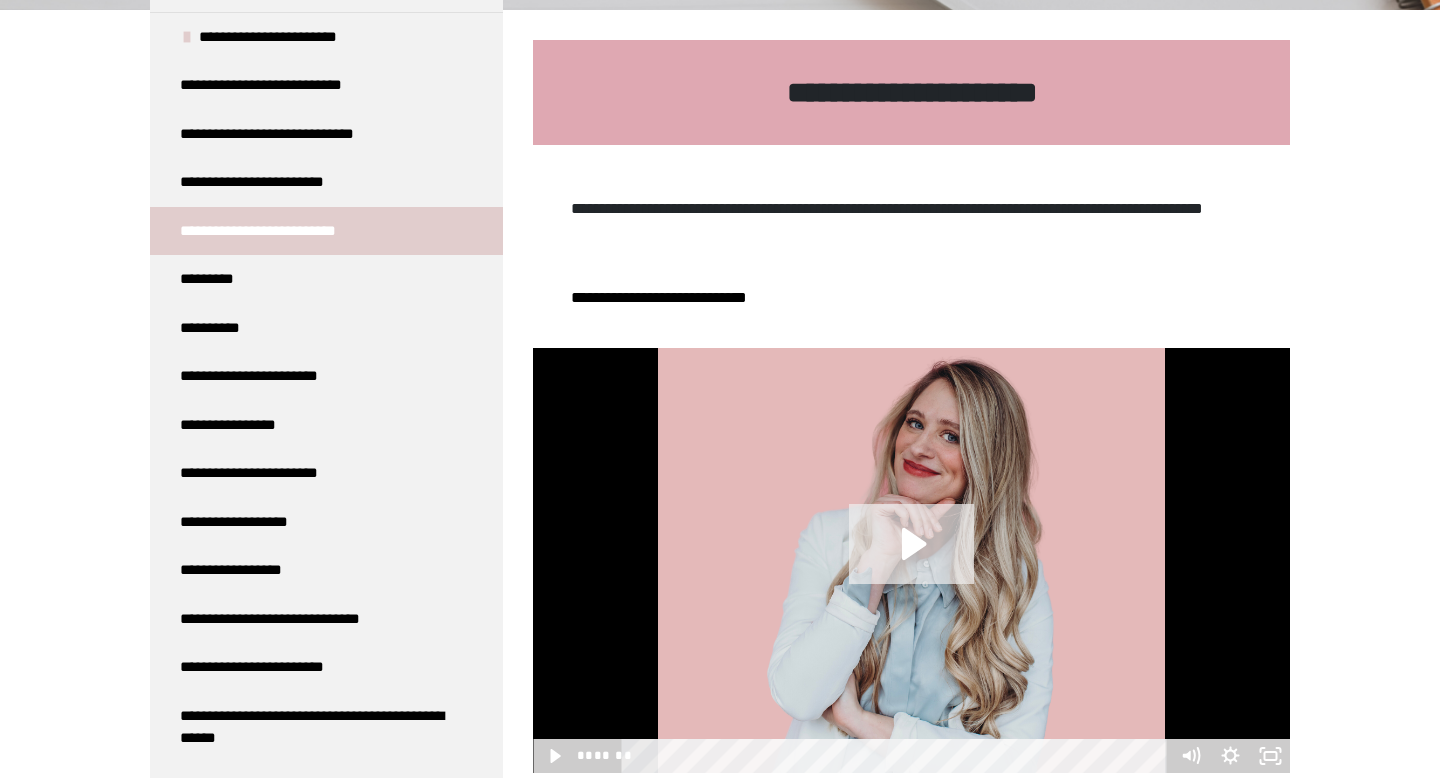 scroll, scrollTop: 406, scrollLeft: 0, axis: vertical 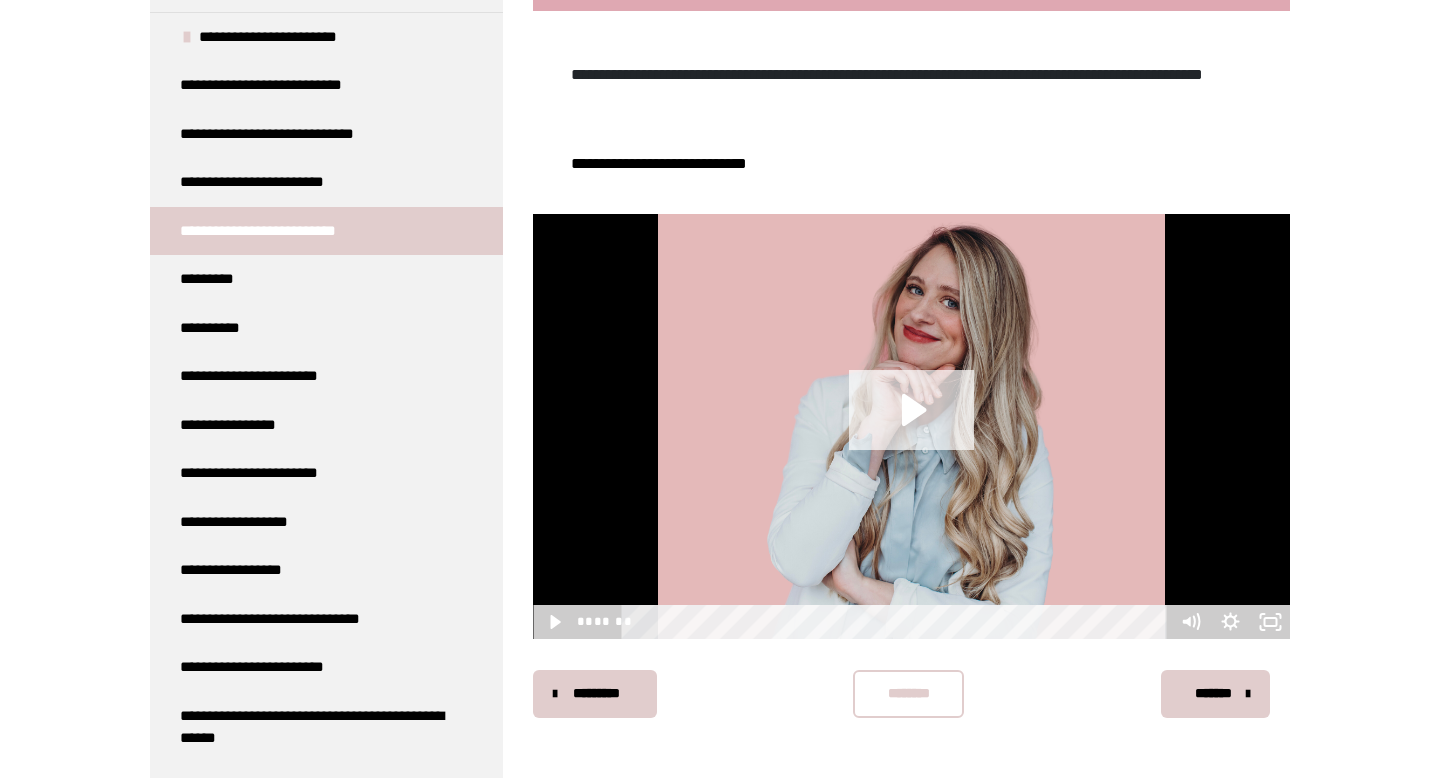 click 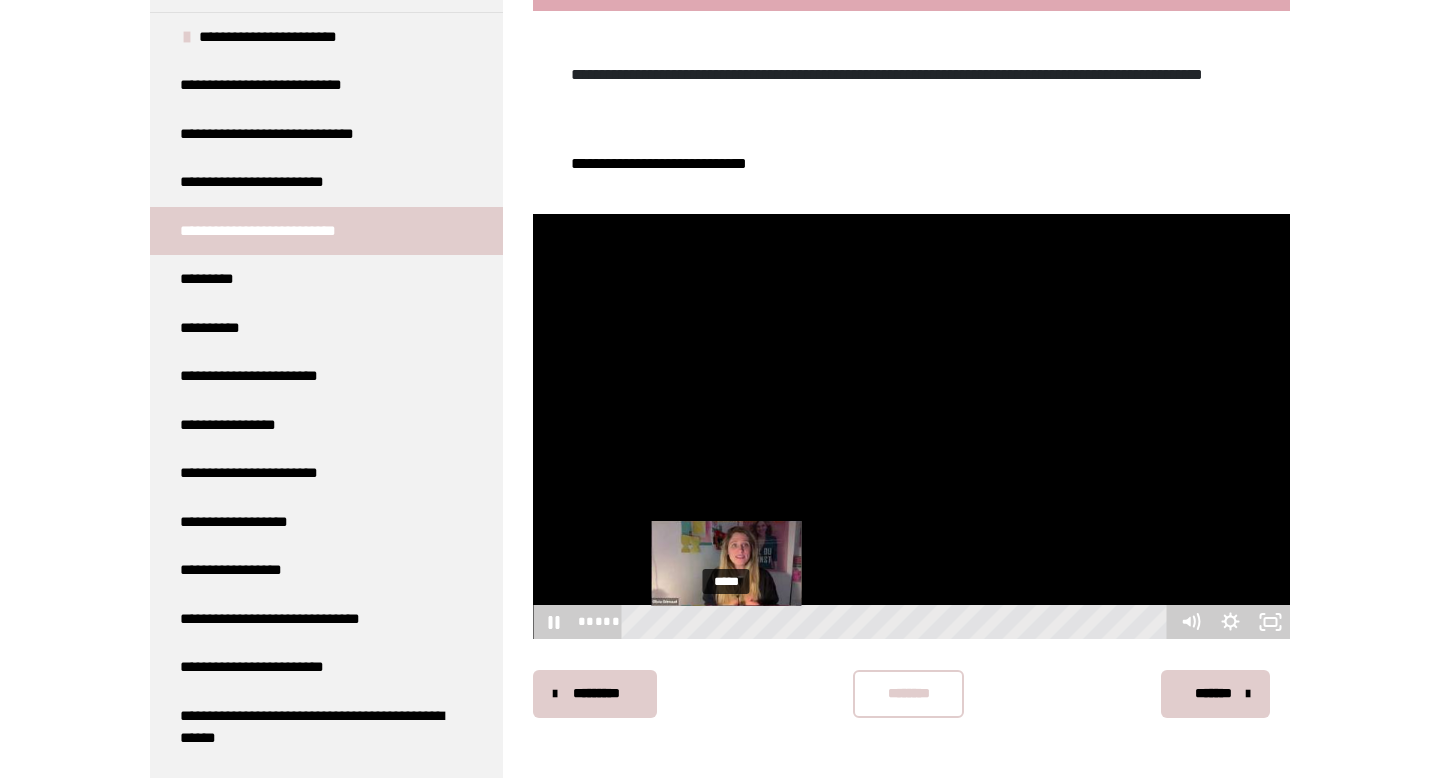 click on "*****" at bounding box center (897, 622) 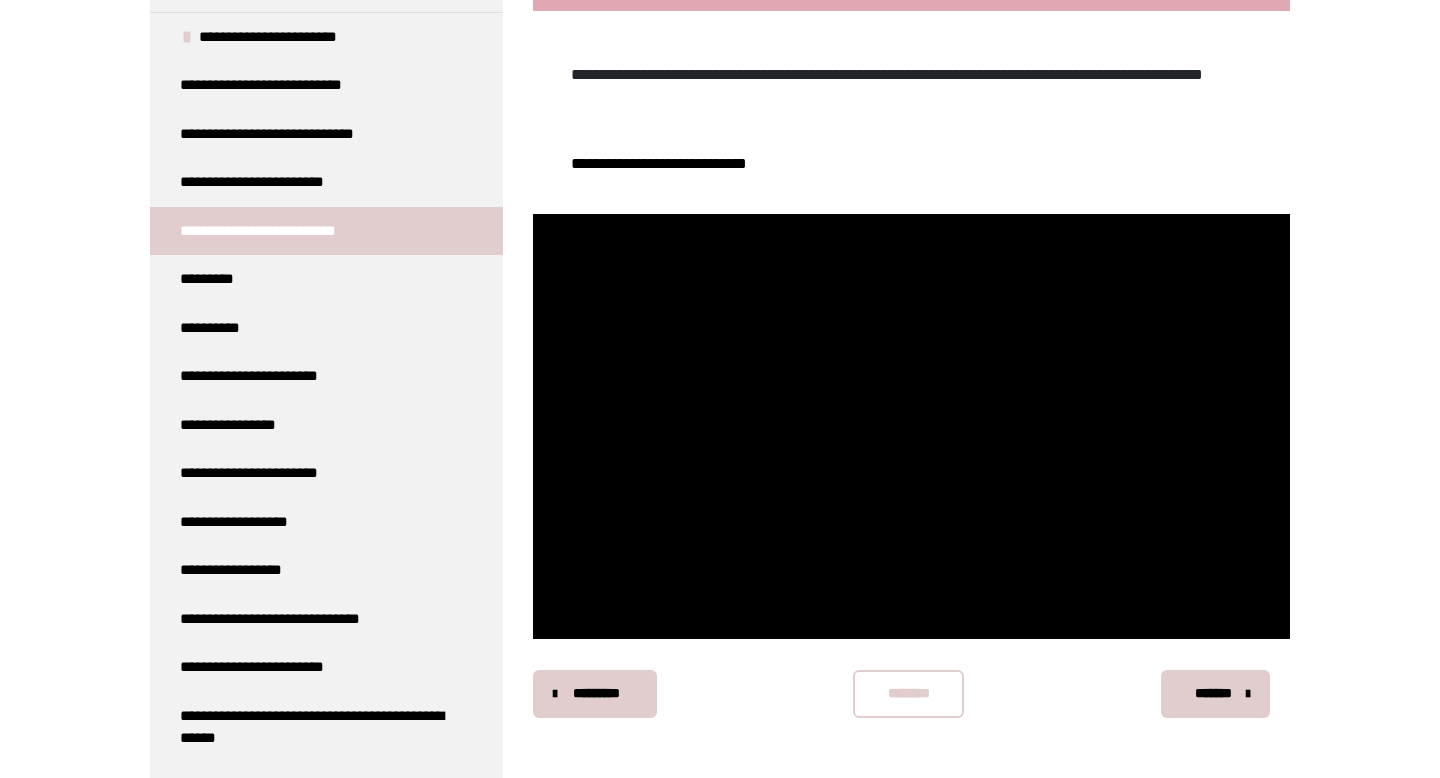 click on "********" at bounding box center [908, 693] 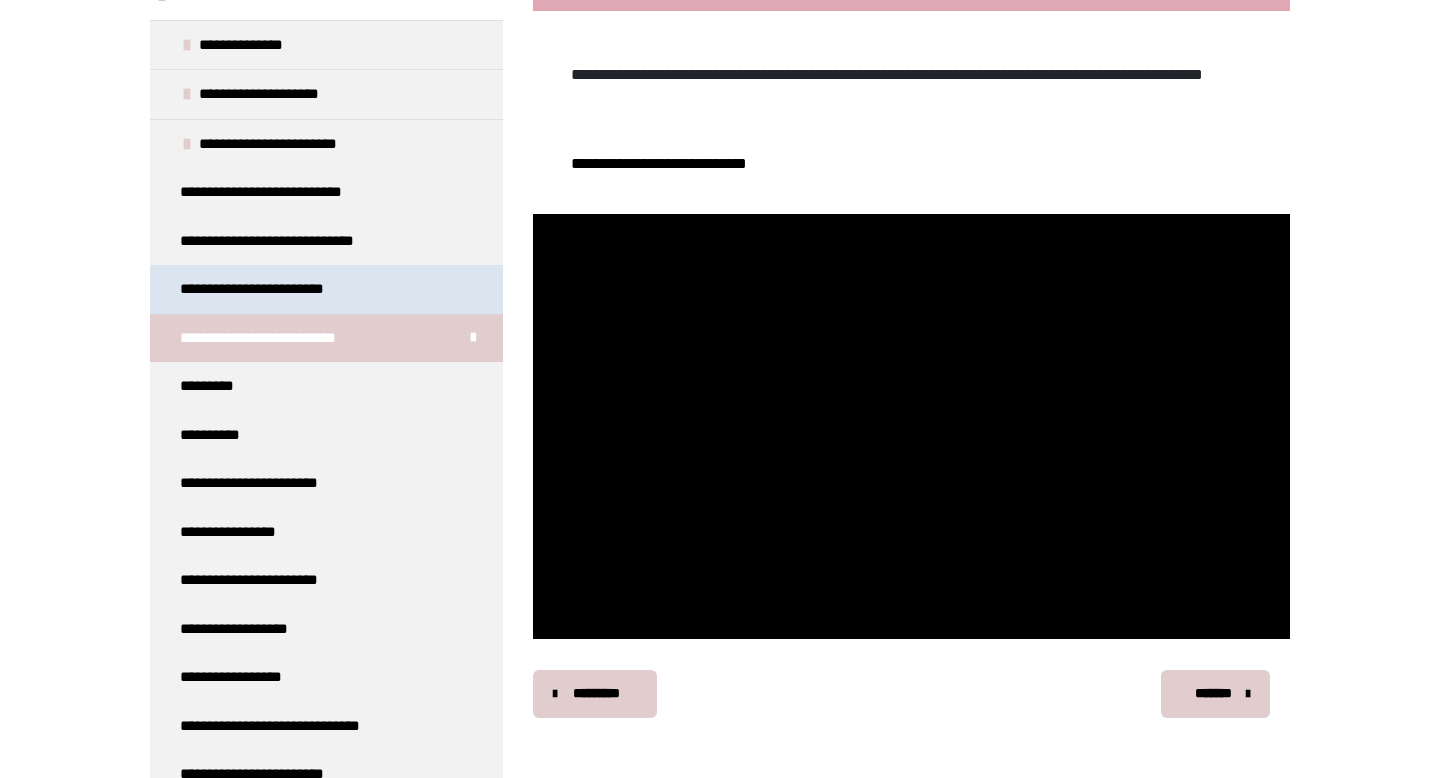scroll, scrollTop: 371, scrollLeft: 0, axis: vertical 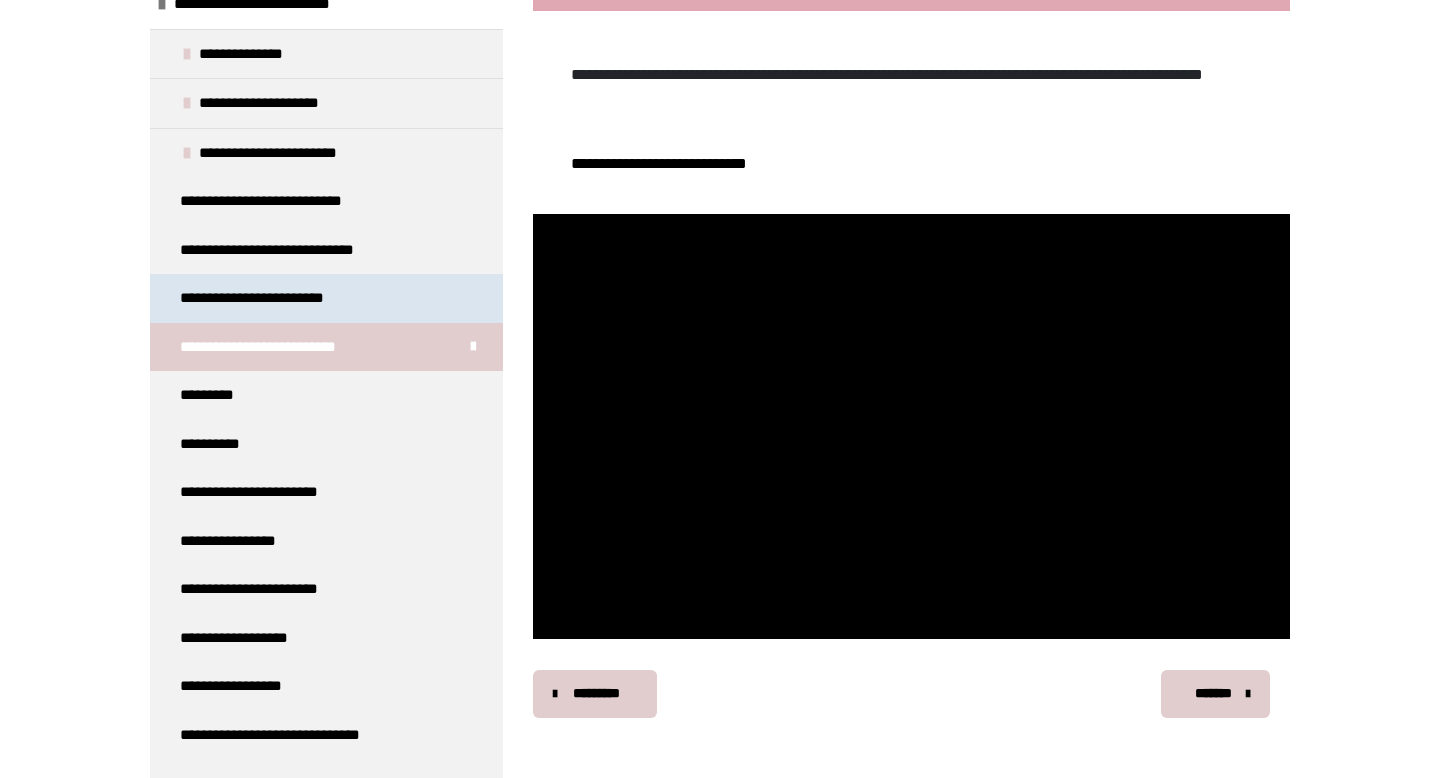click on "**********" at bounding box center [267, 298] 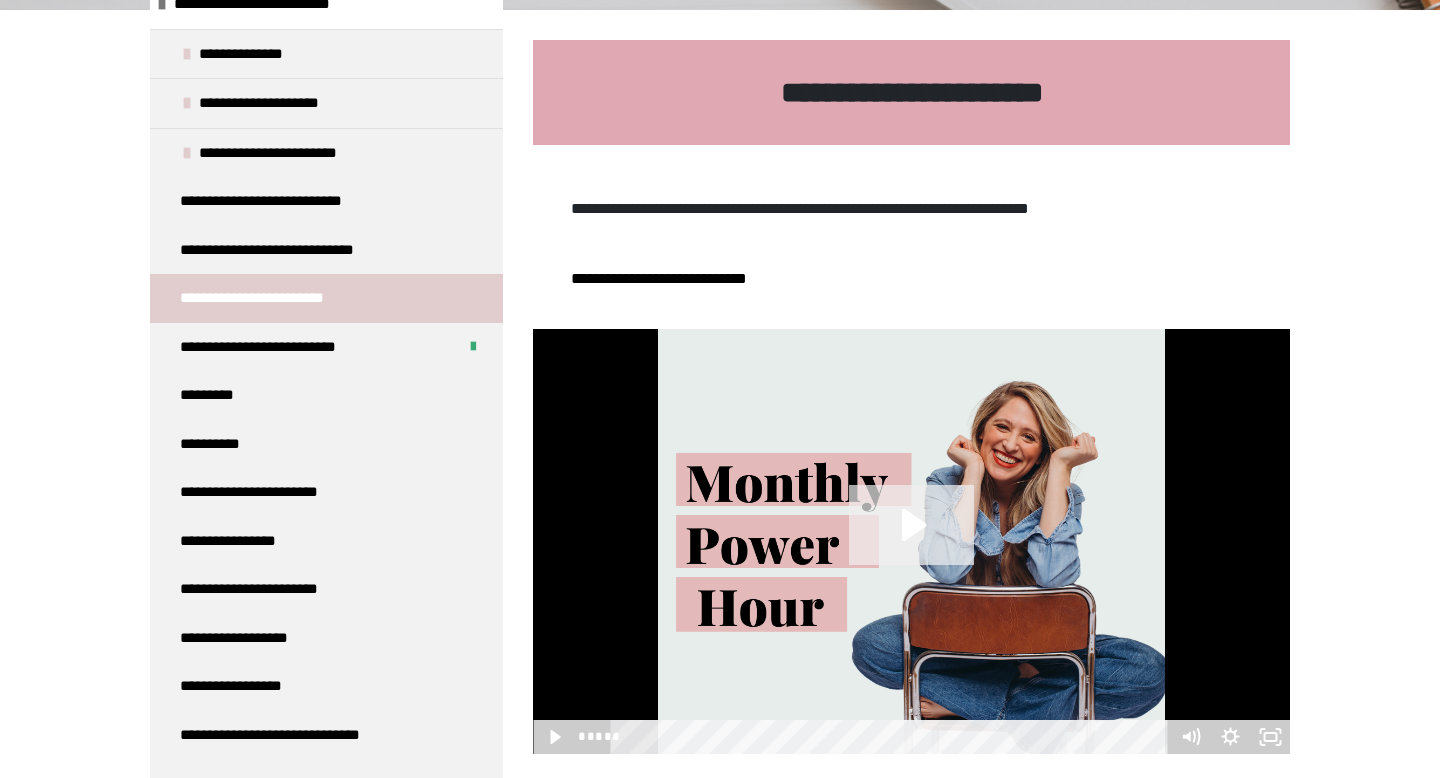 scroll, scrollTop: 387, scrollLeft: 0, axis: vertical 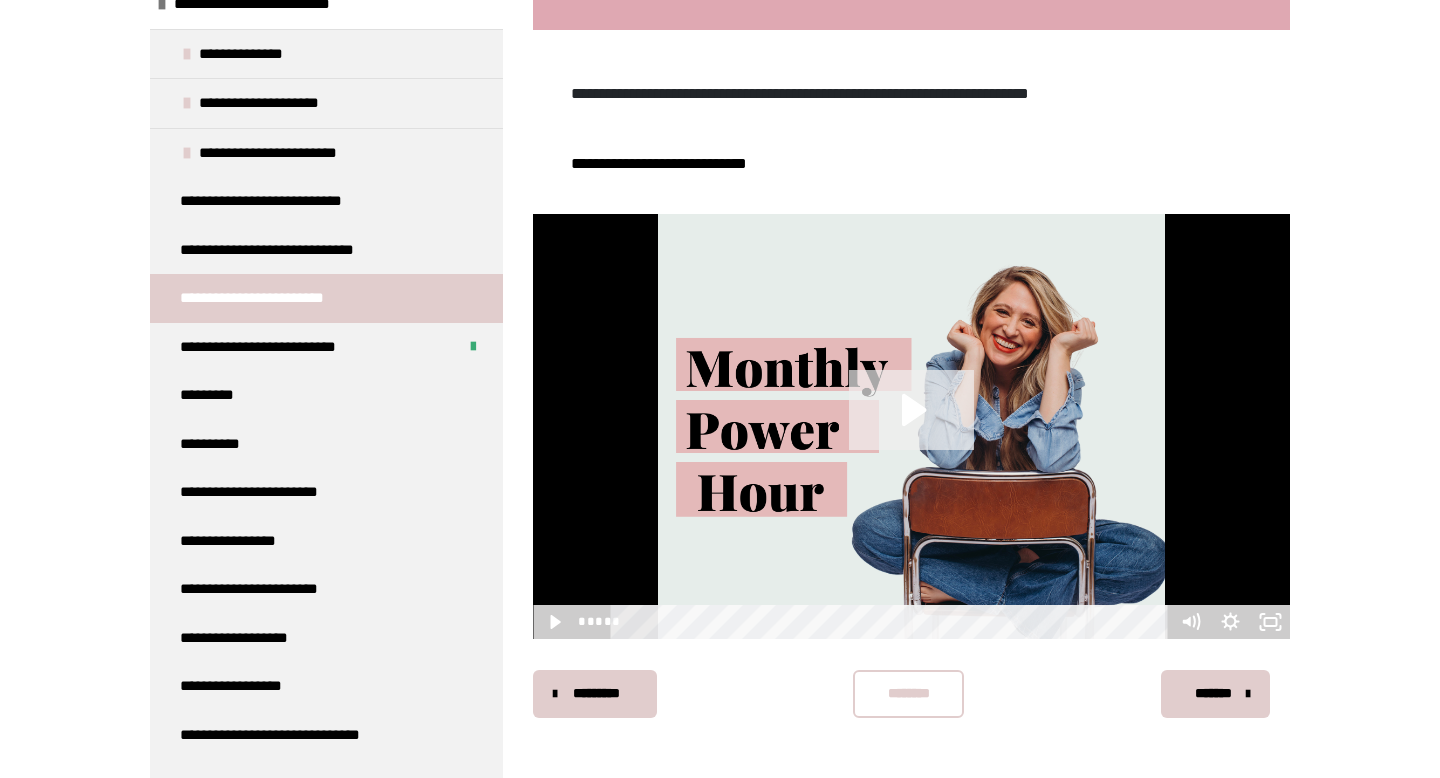 click at bounding box center (911, 427) 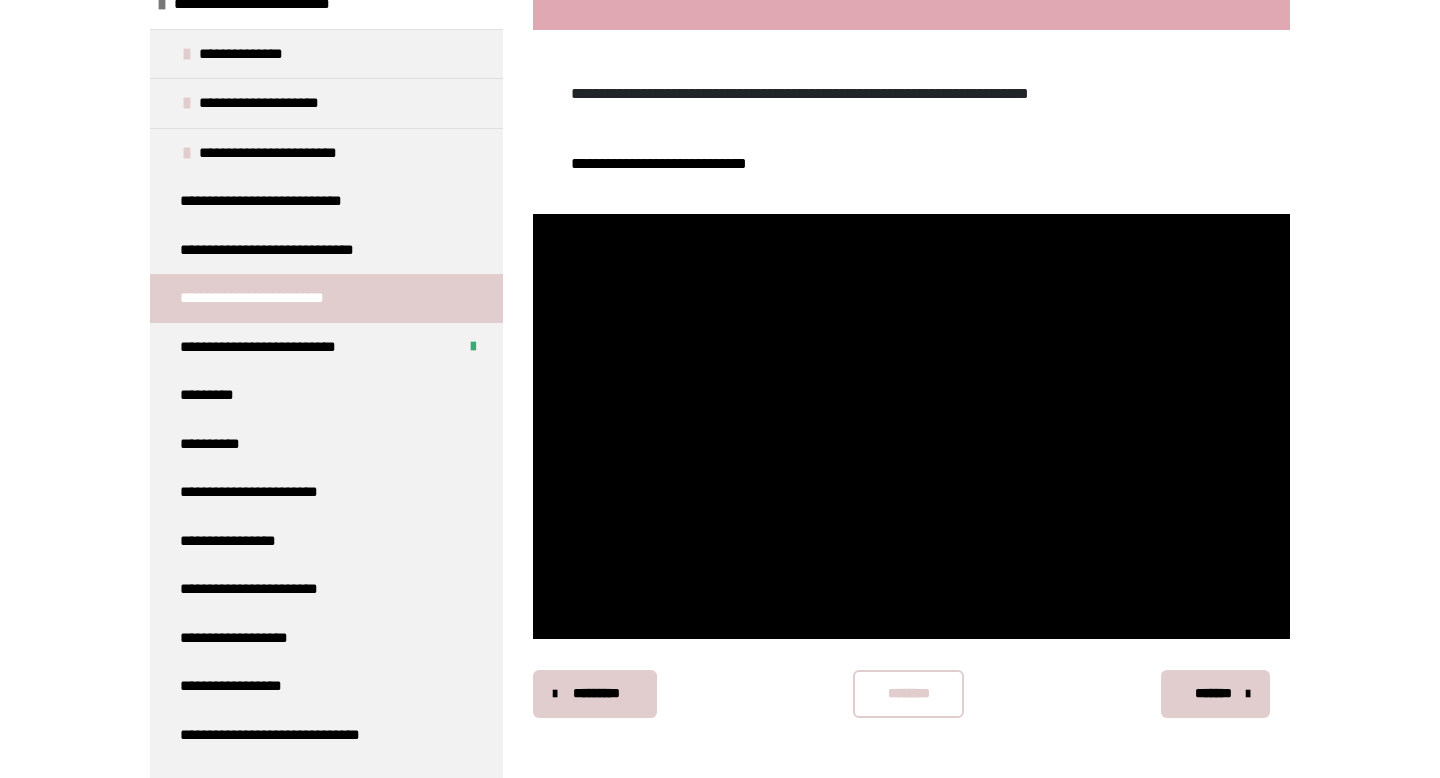 click on "********" at bounding box center (908, 694) 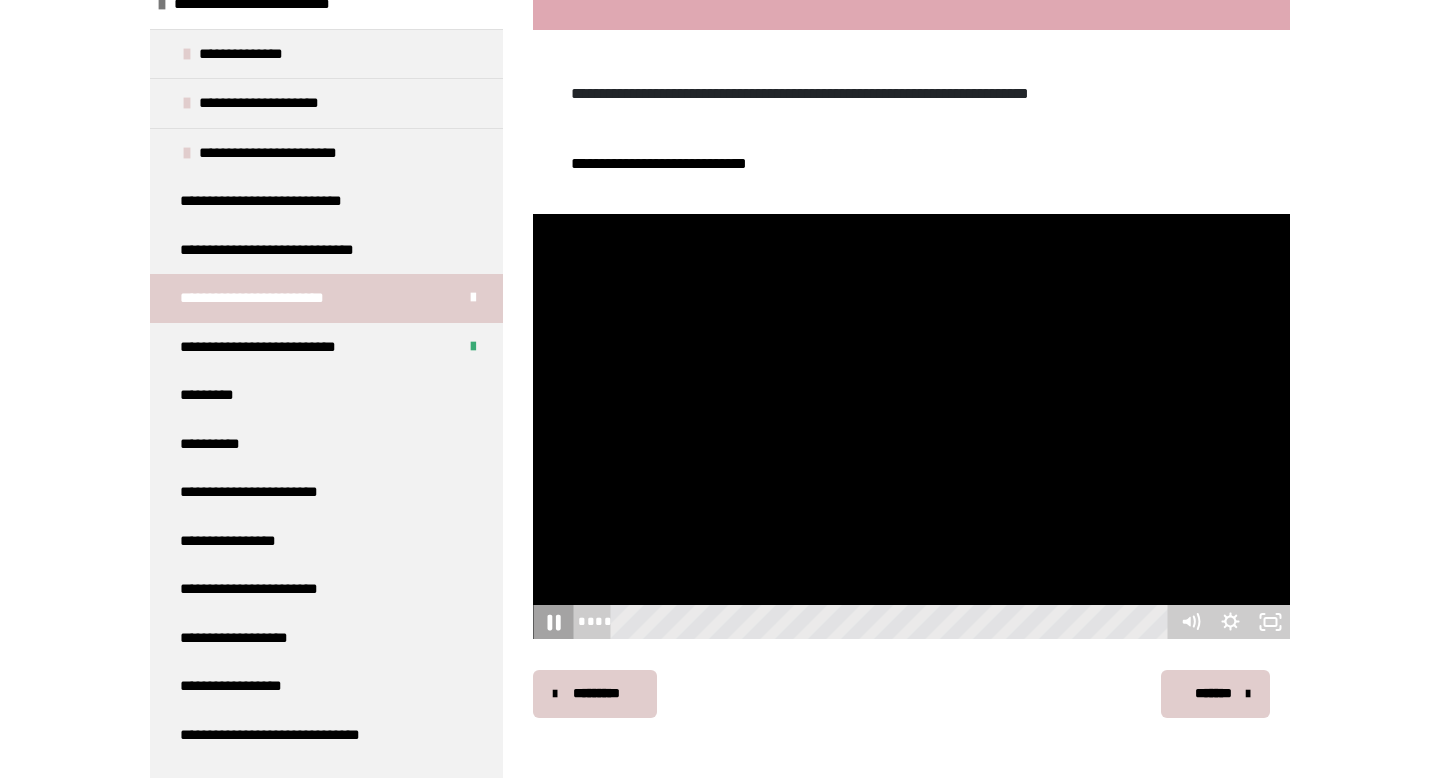 click 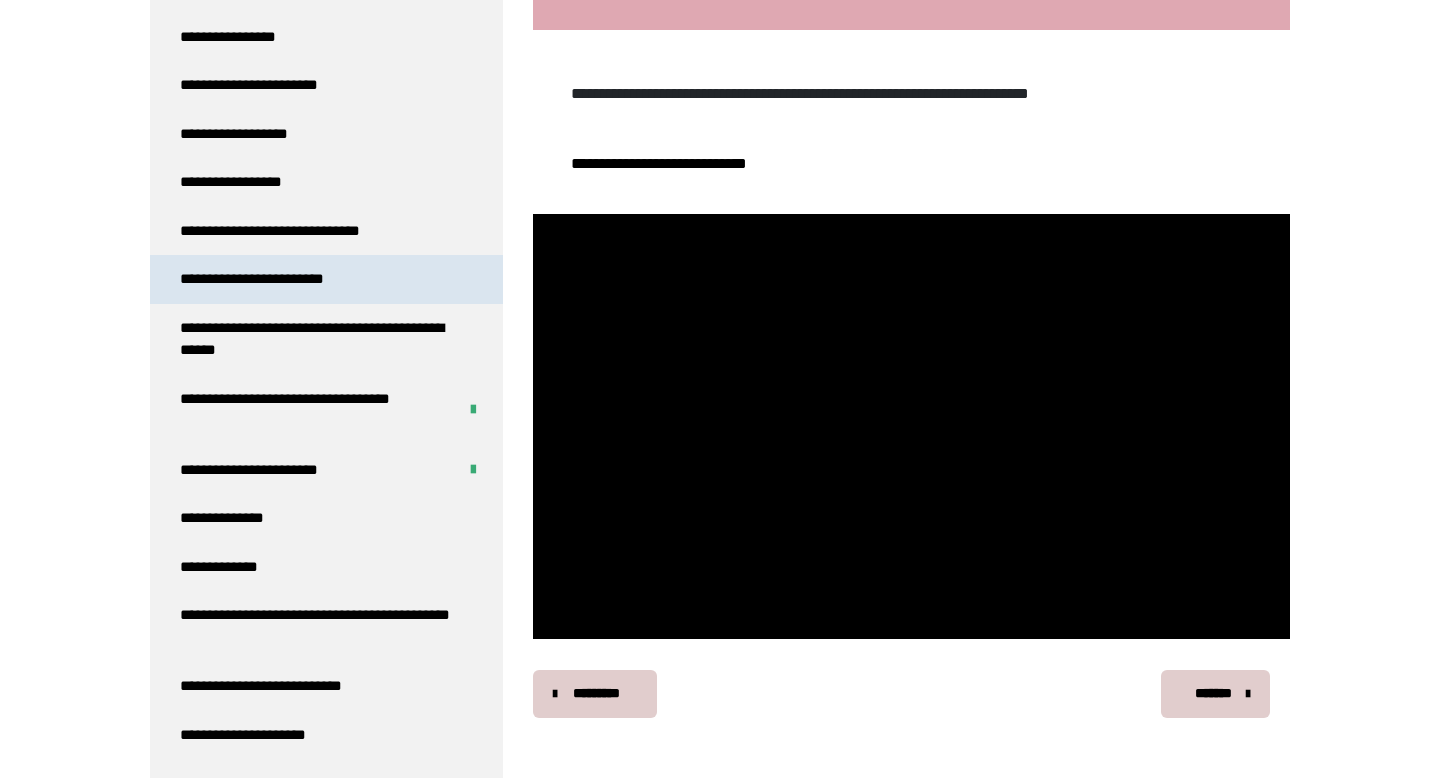 scroll, scrollTop: 930, scrollLeft: 0, axis: vertical 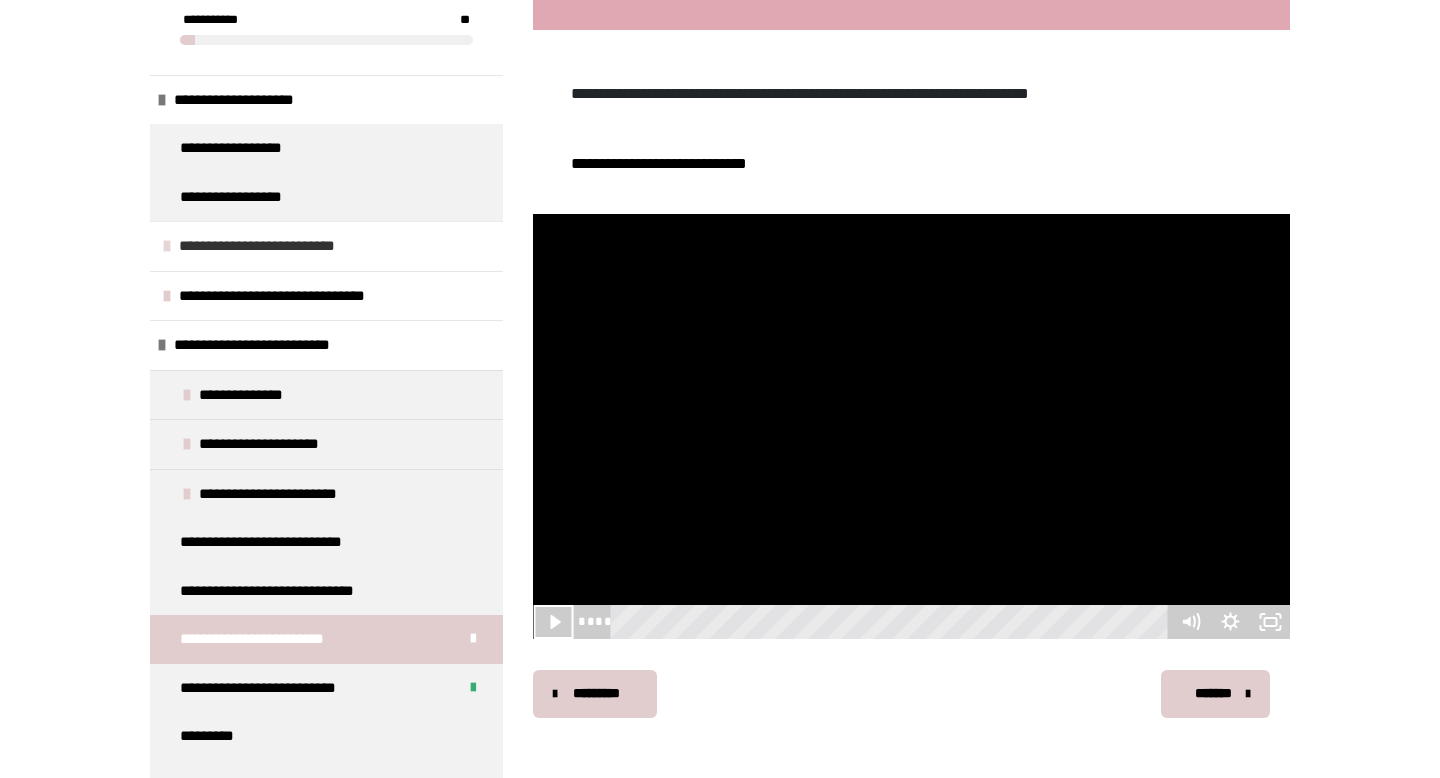 click on "**********" at bounding box center (271, 246) 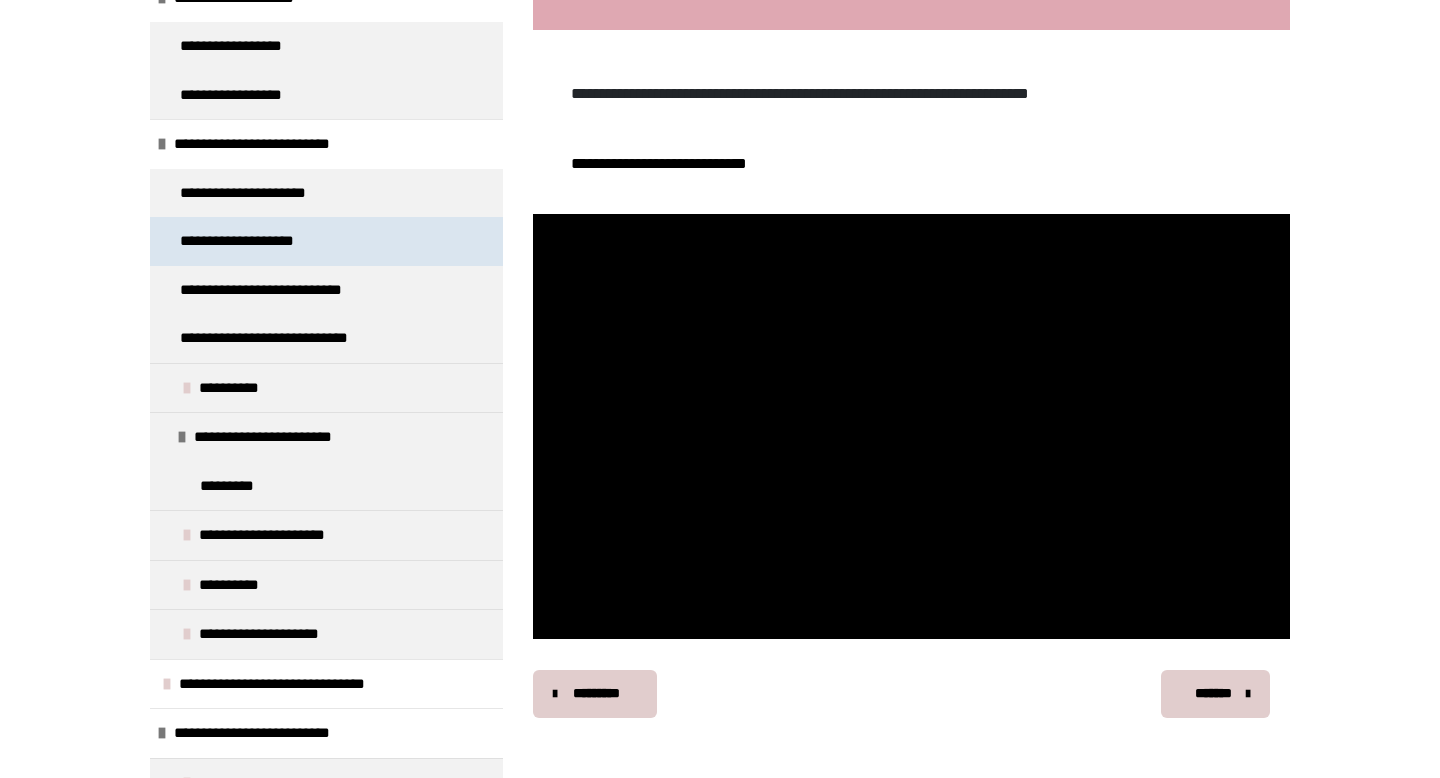 scroll, scrollTop: 142, scrollLeft: 0, axis: vertical 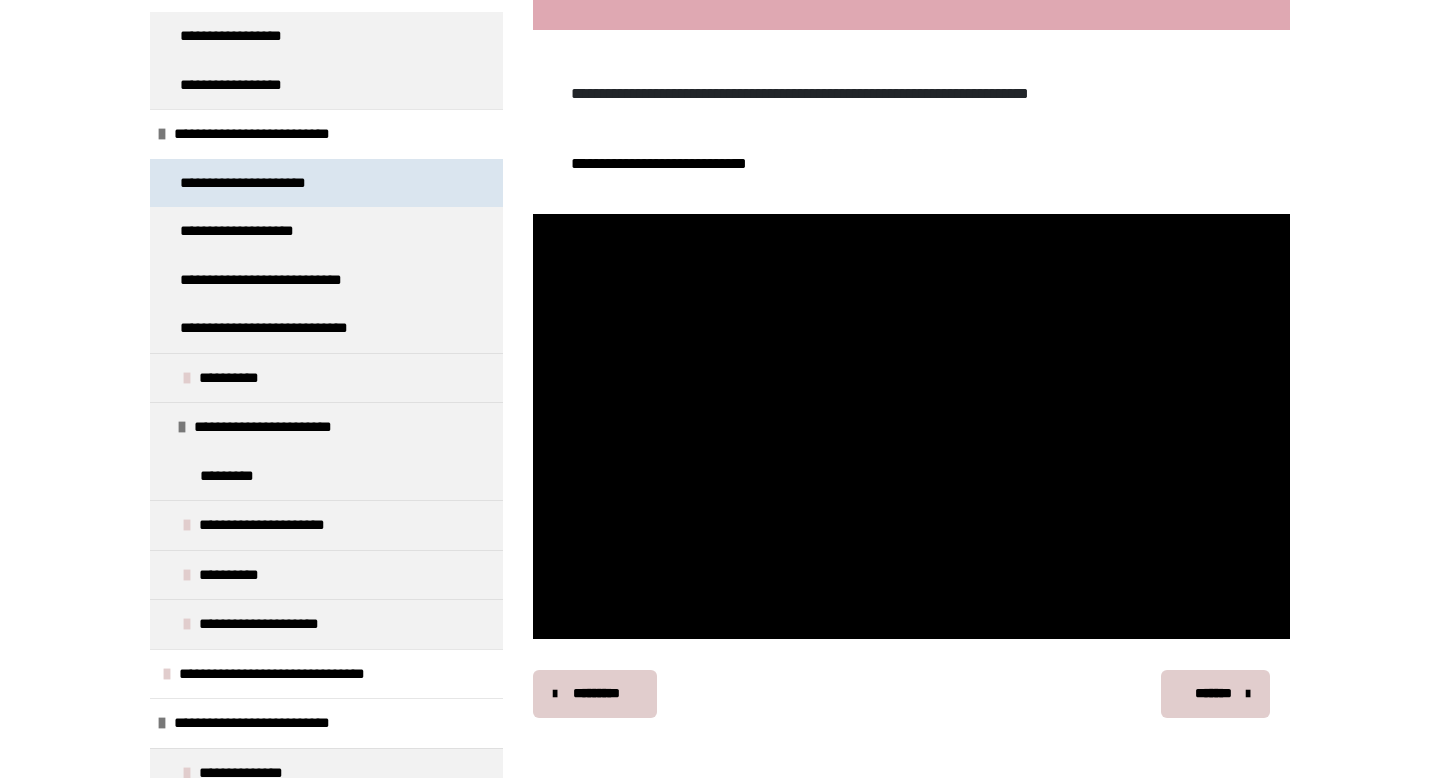 click on "**********" at bounding box center (258, 183) 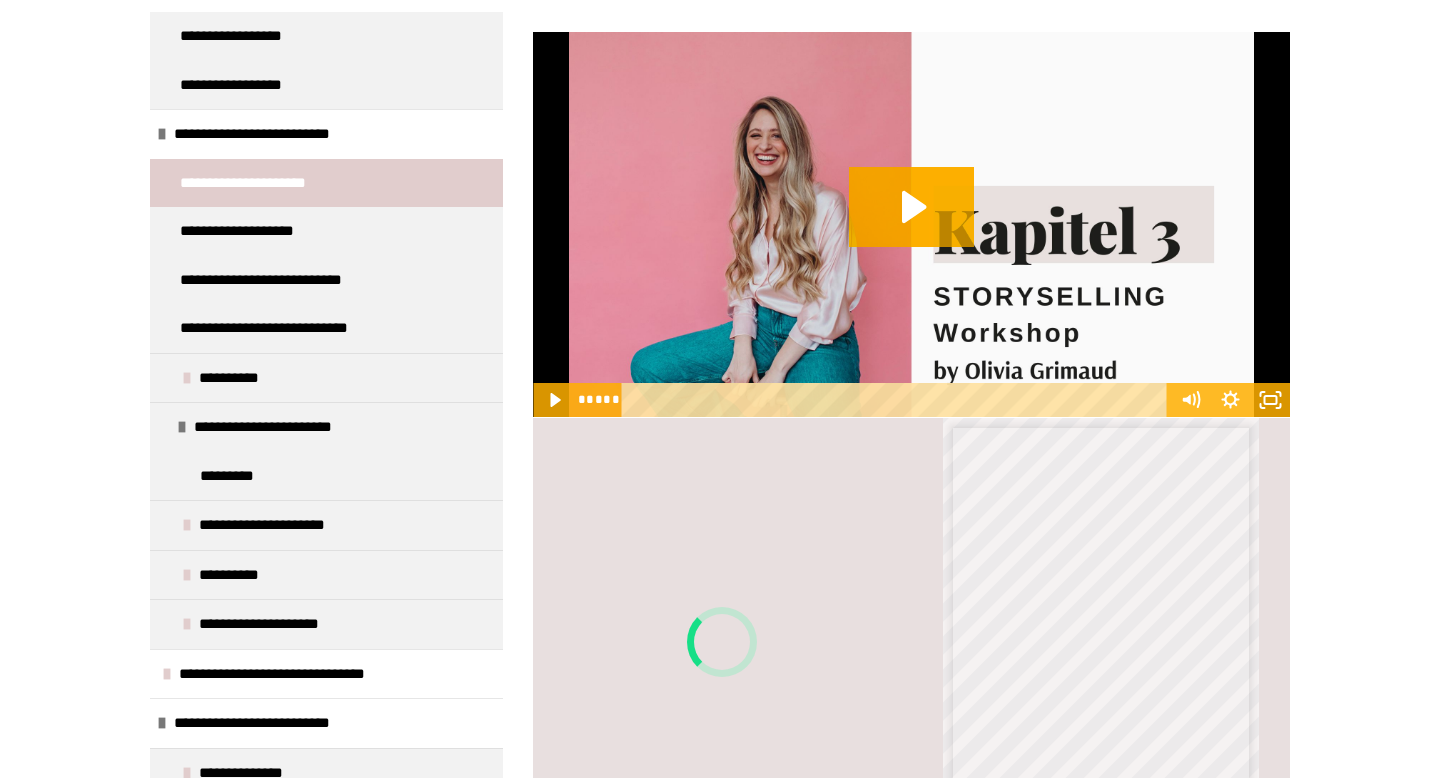 scroll, scrollTop: 634, scrollLeft: 0, axis: vertical 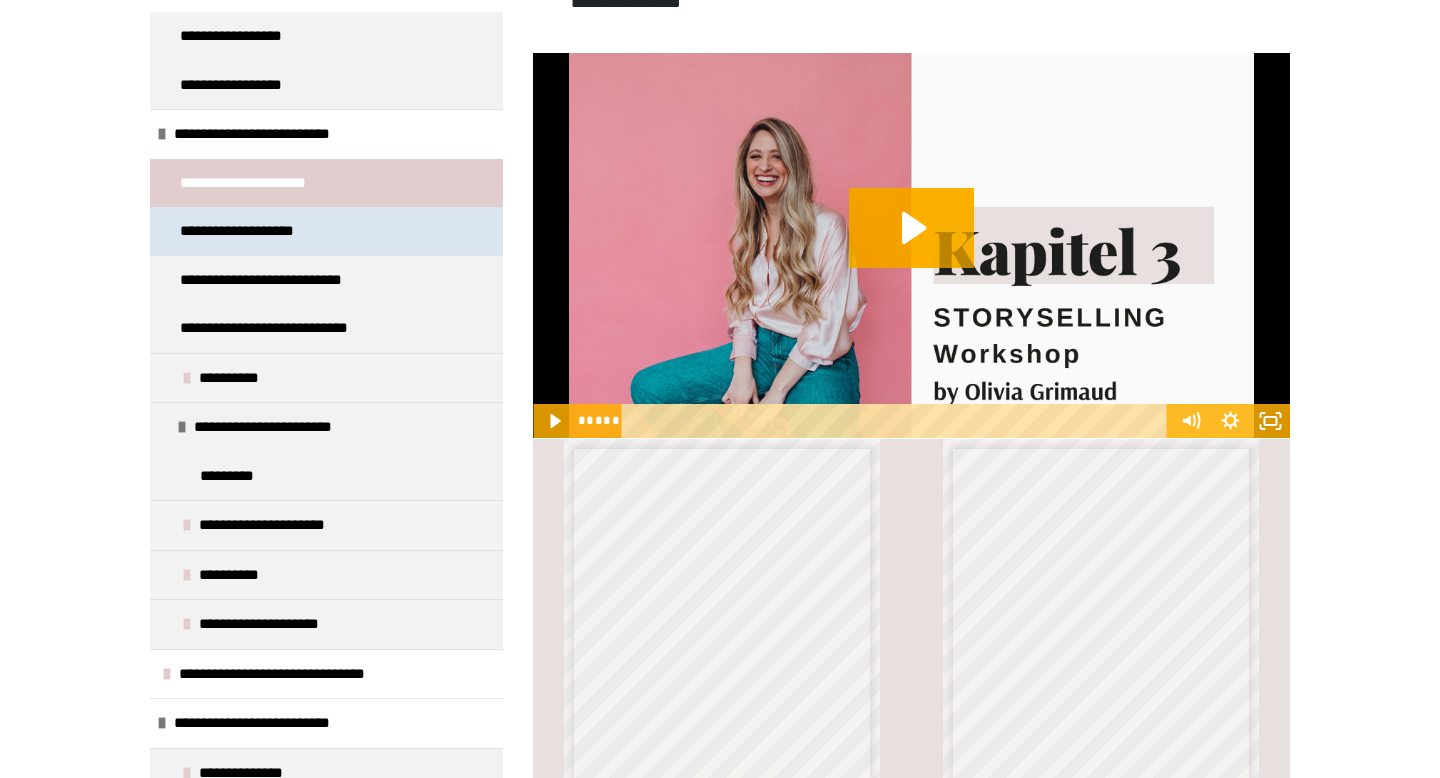 click on "**********" at bounding box center (326, 231) 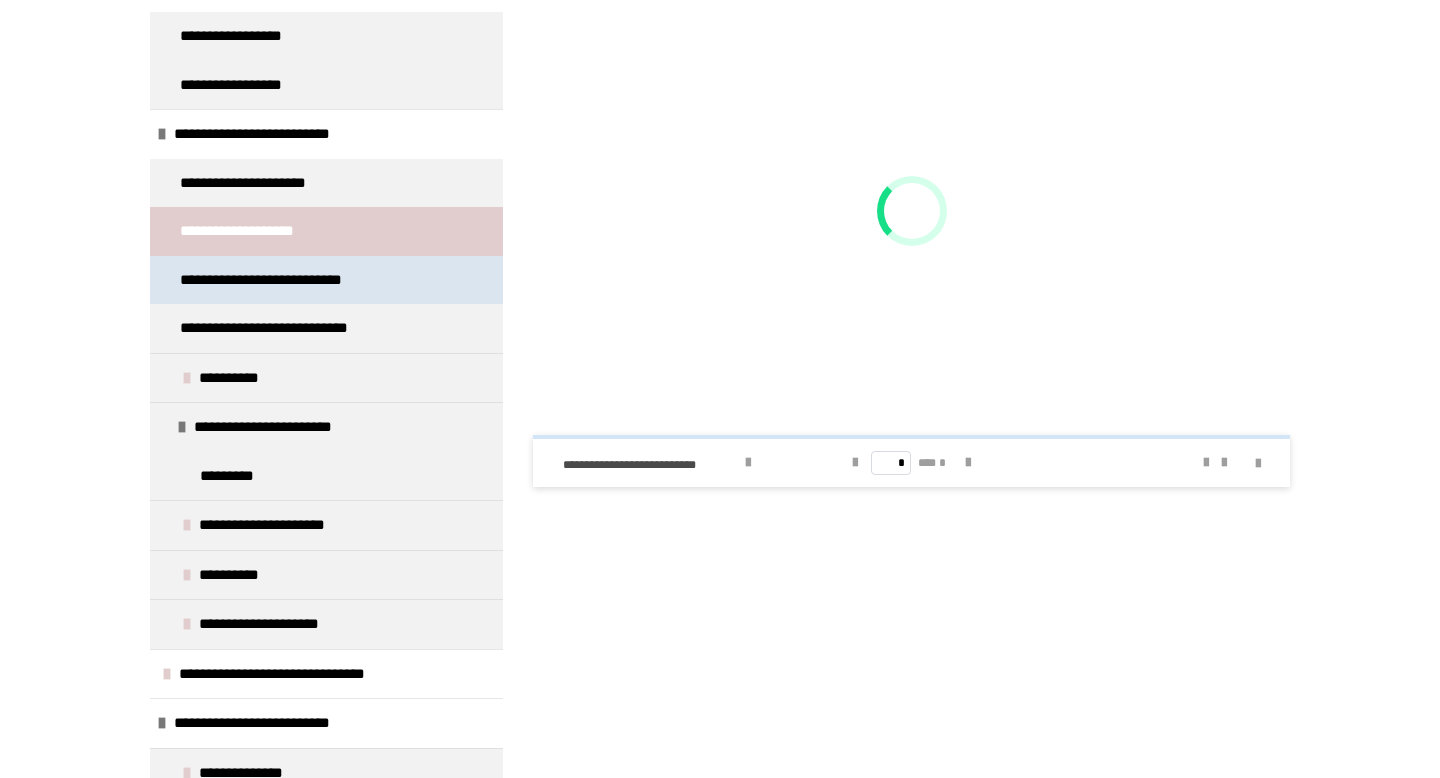scroll, scrollTop: 861, scrollLeft: 0, axis: vertical 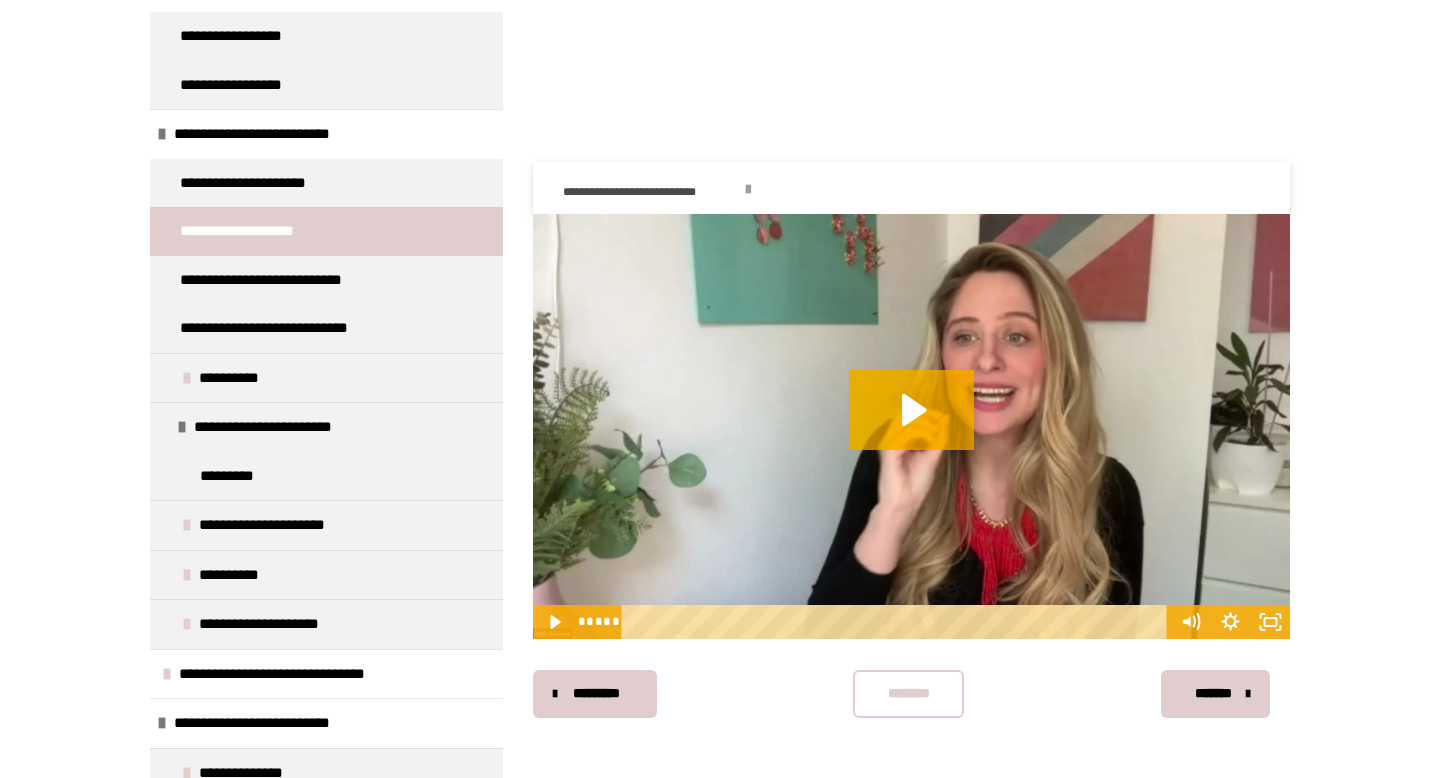 click on "********" at bounding box center [908, 693] 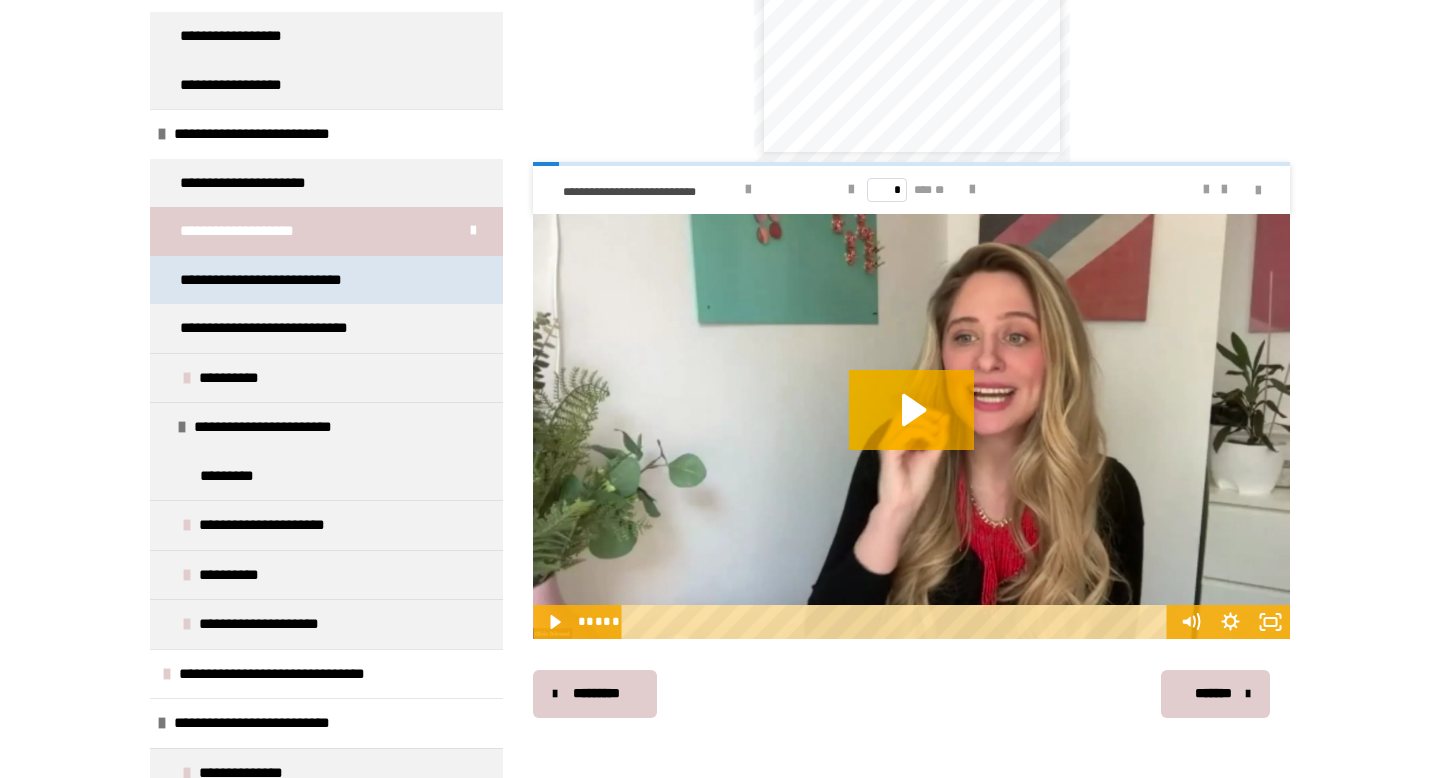 click on "**********" at bounding box center (277, 280) 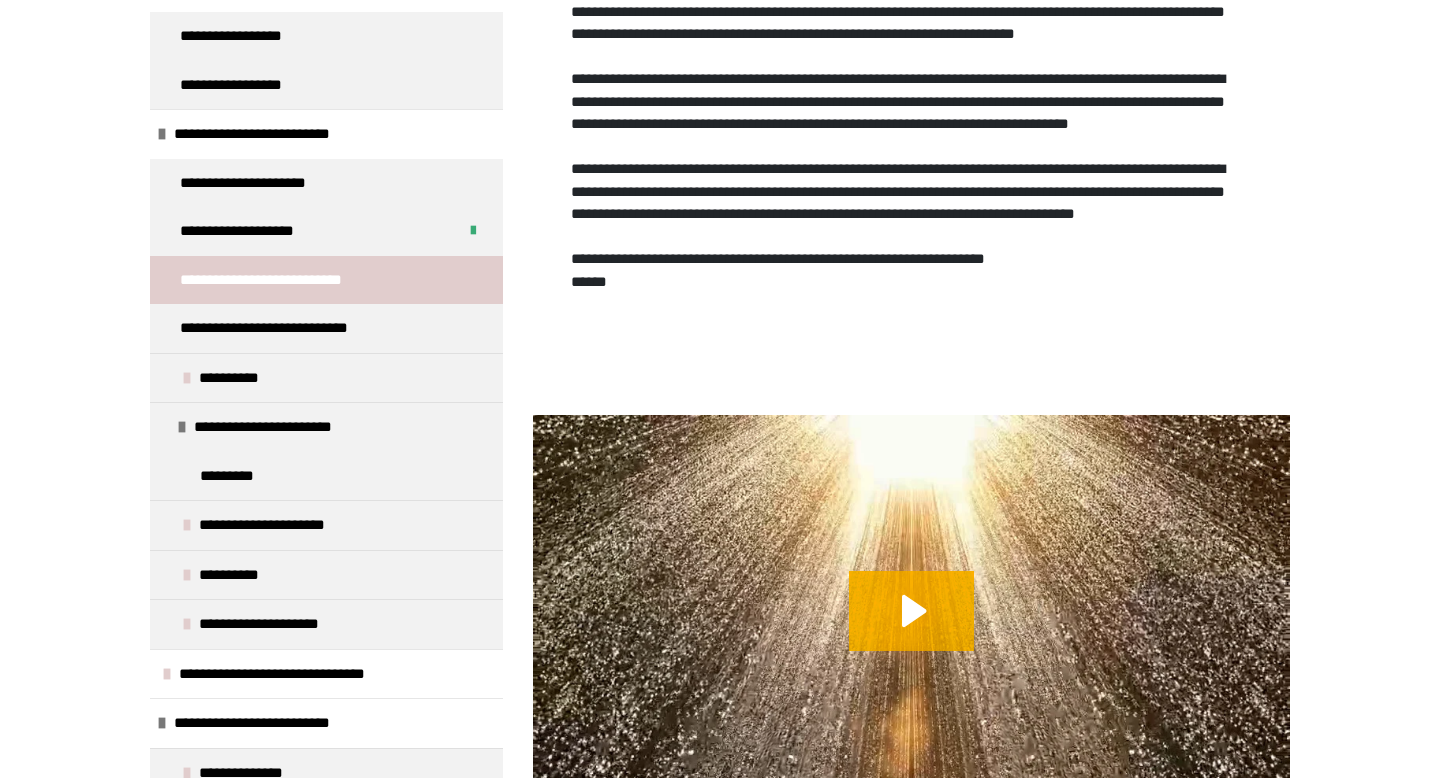 scroll, scrollTop: 811, scrollLeft: 0, axis: vertical 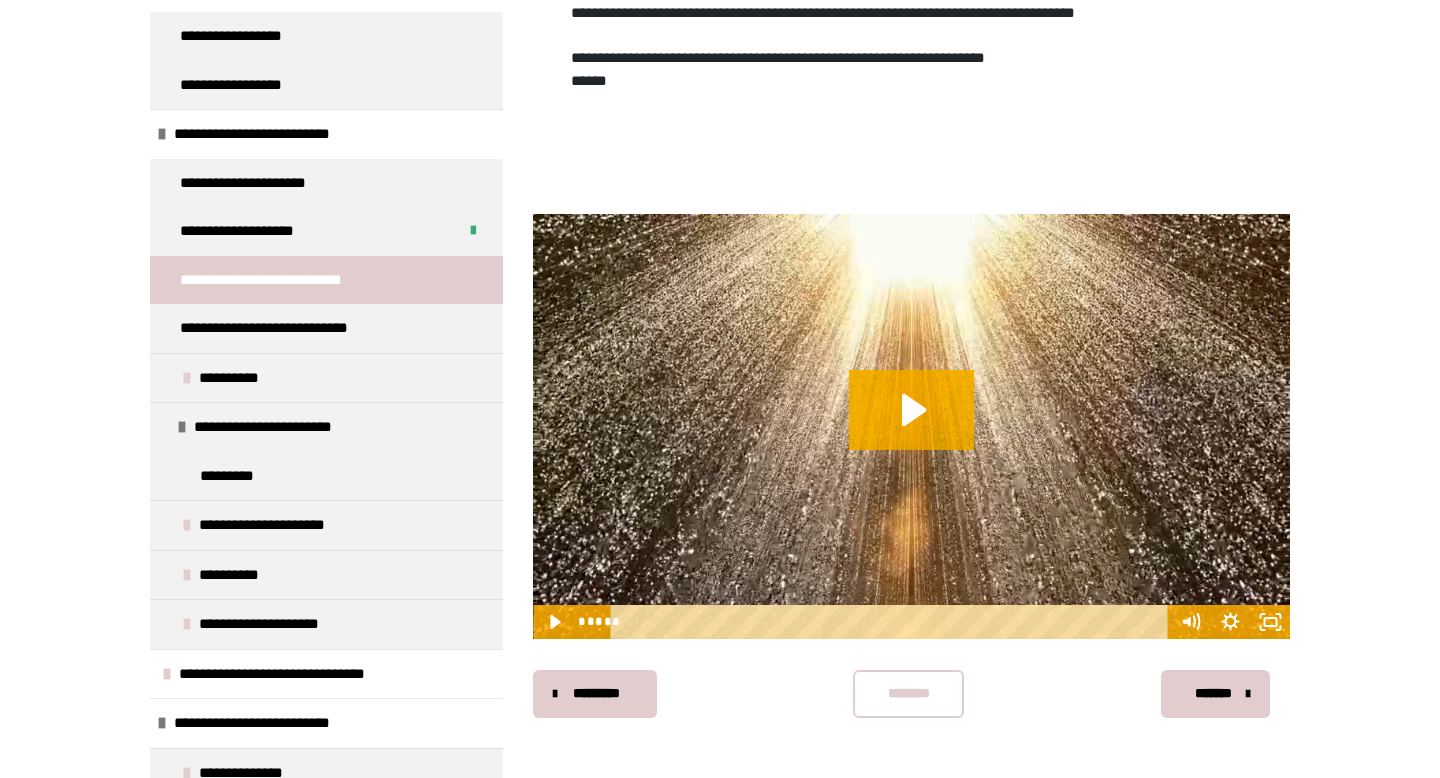 click on "********" at bounding box center [908, 693] 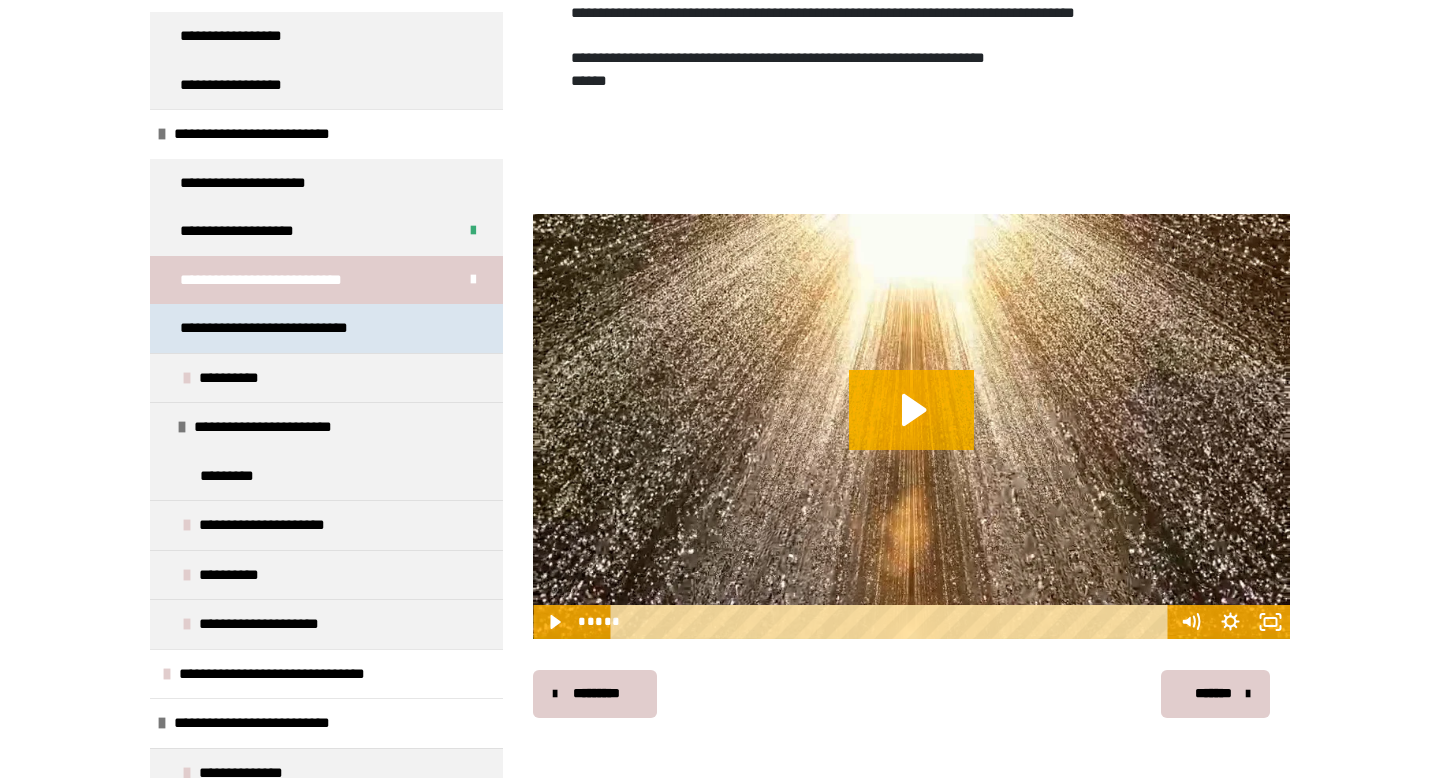 click on "**********" at bounding box center [291, 328] 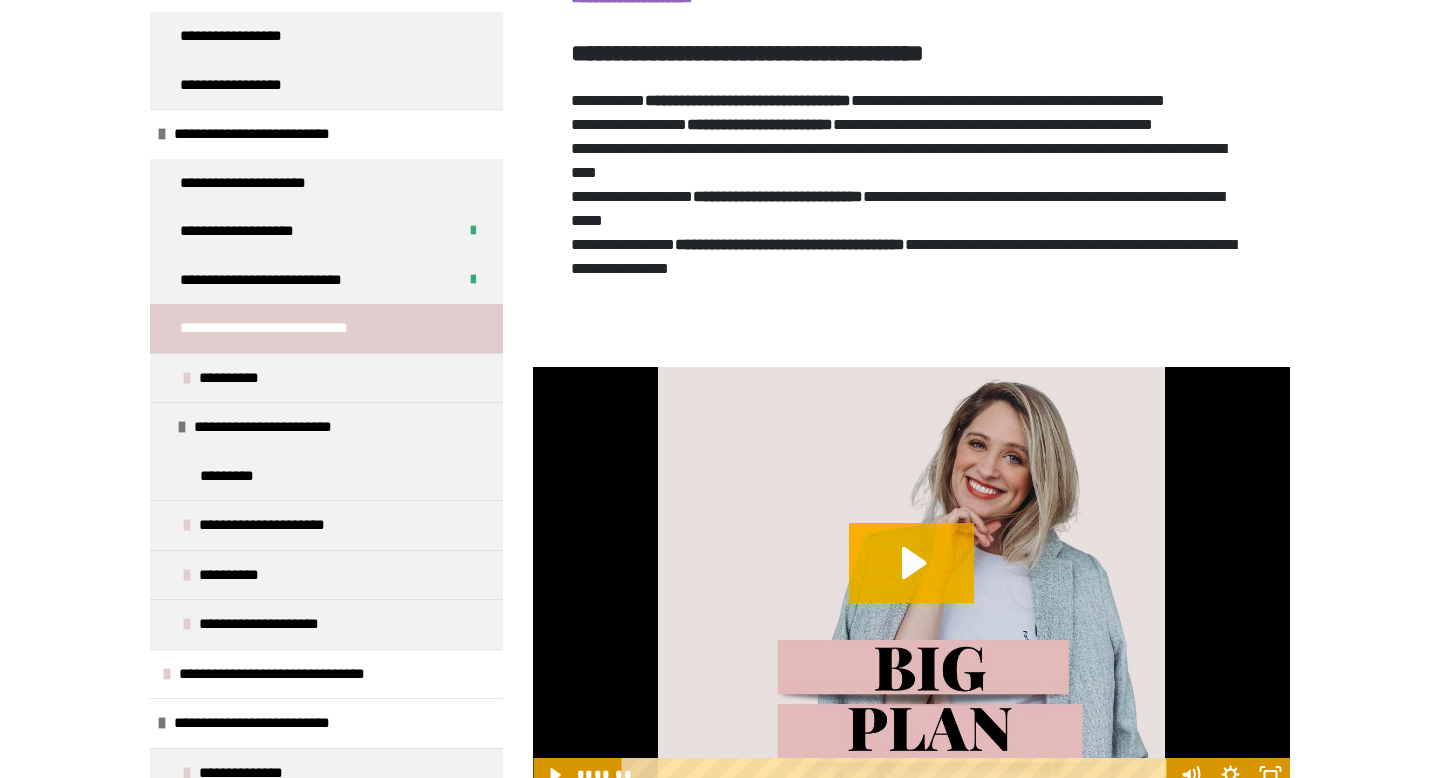 scroll, scrollTop: 1344, scrollLeft: 0, axis: vertical 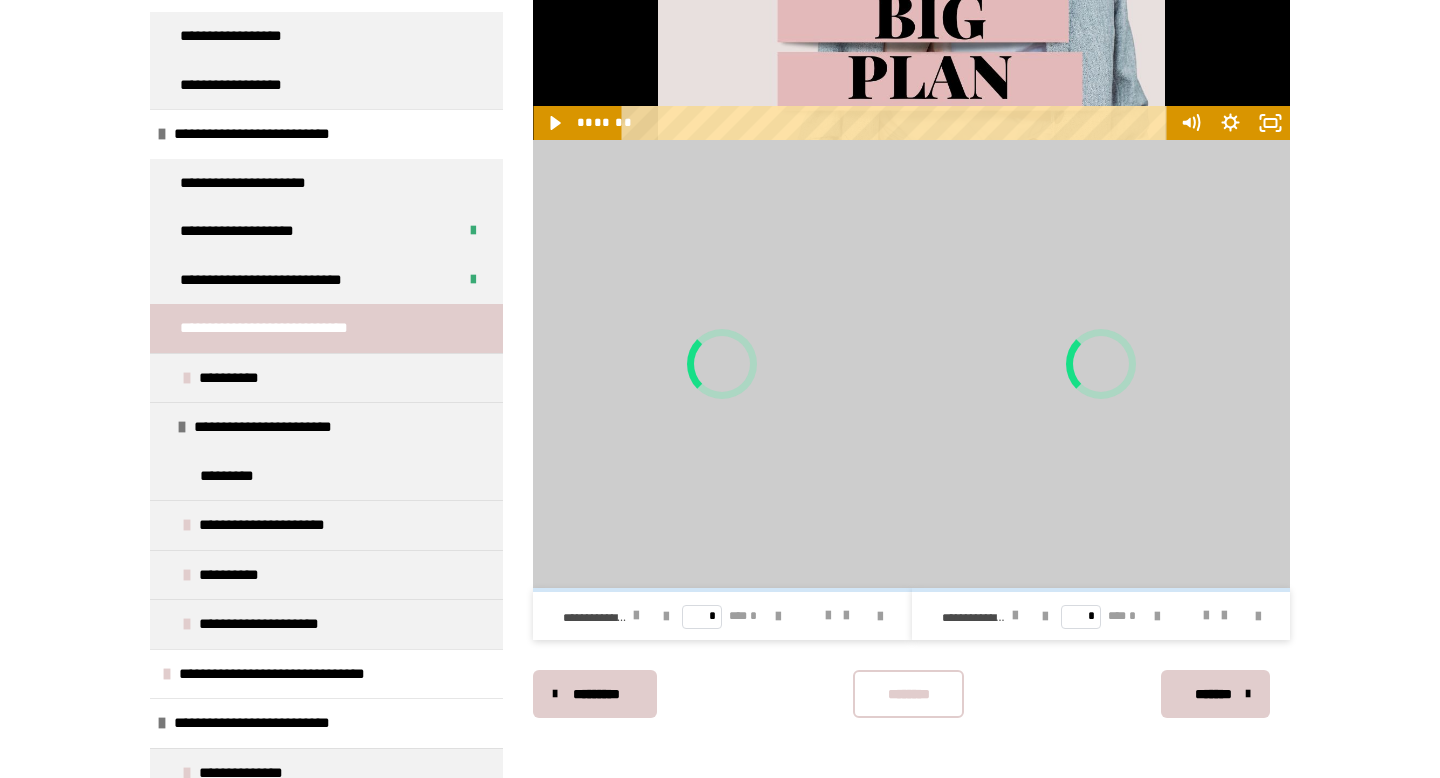 click on "********" at bounding box center (908, 694) 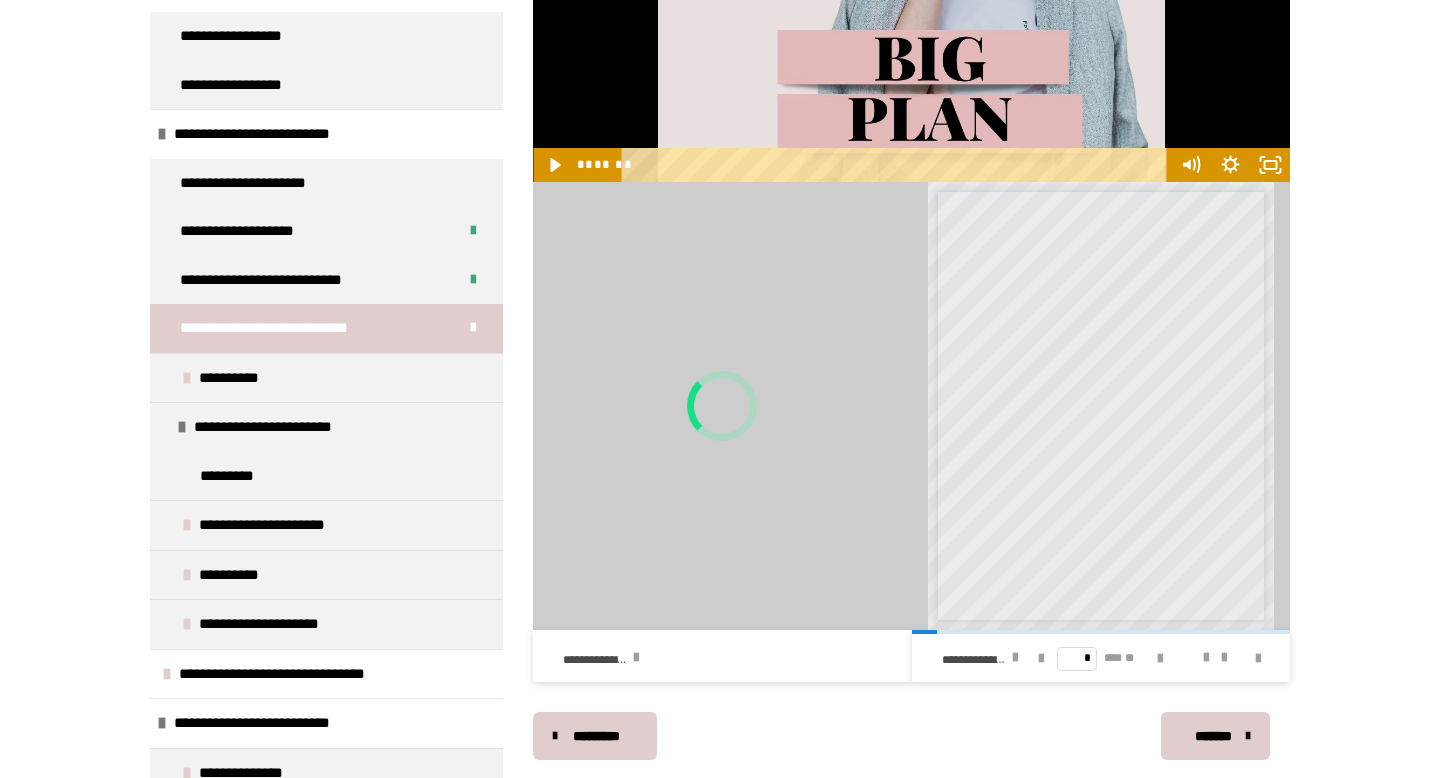 scroll, scrollTop: 1344, scrollLeft: 0, axis: vertical 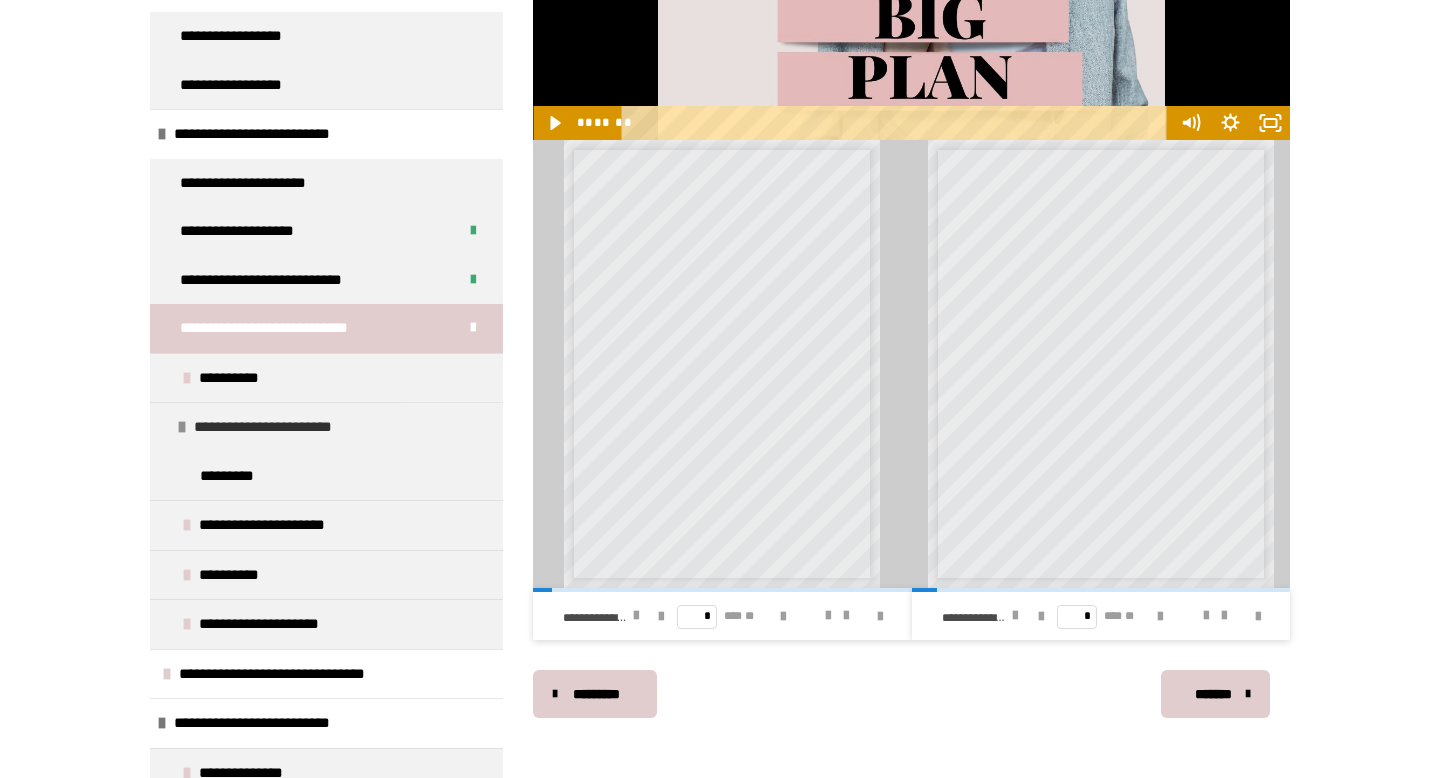 click on "**********" at bounding box center (295, 427) 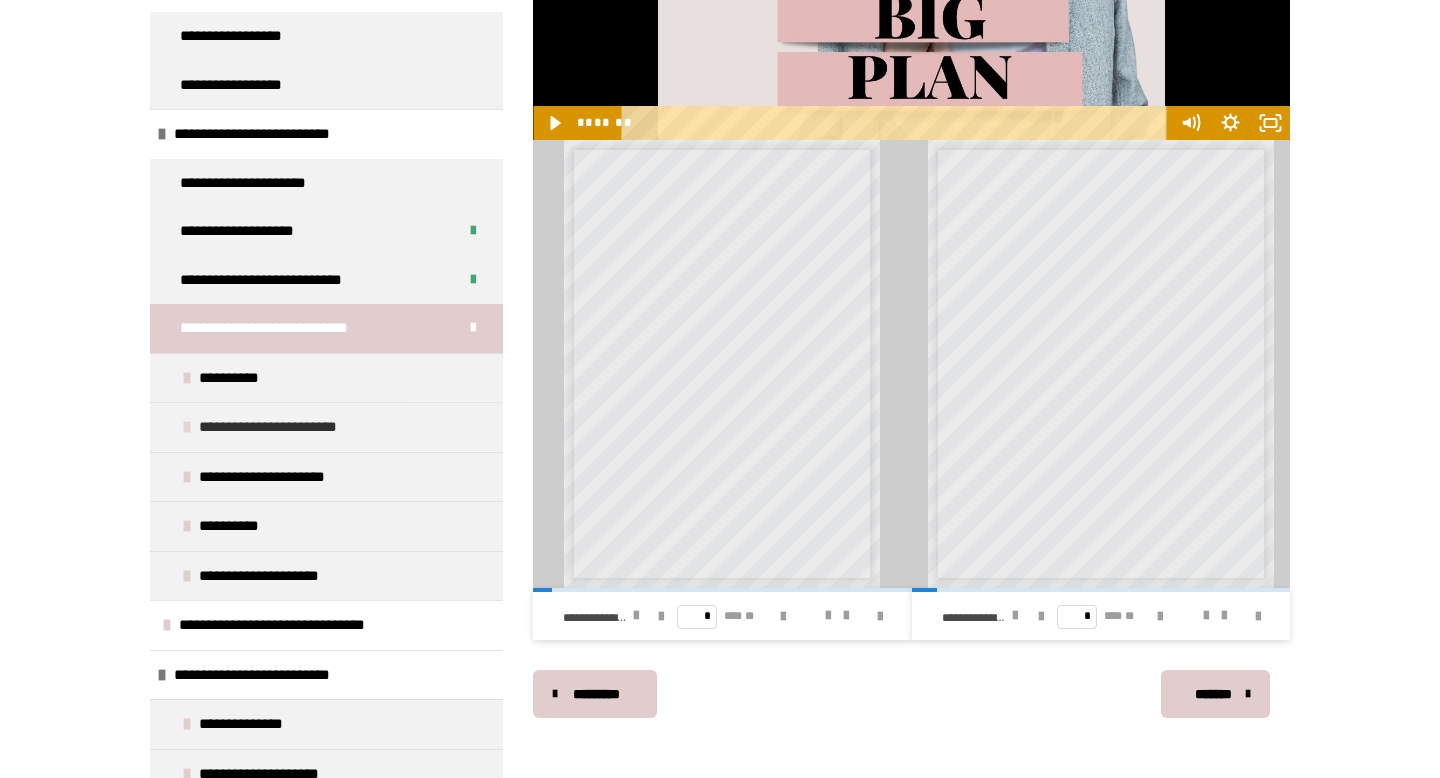 click on "**********" at bounding box center [300, 427] 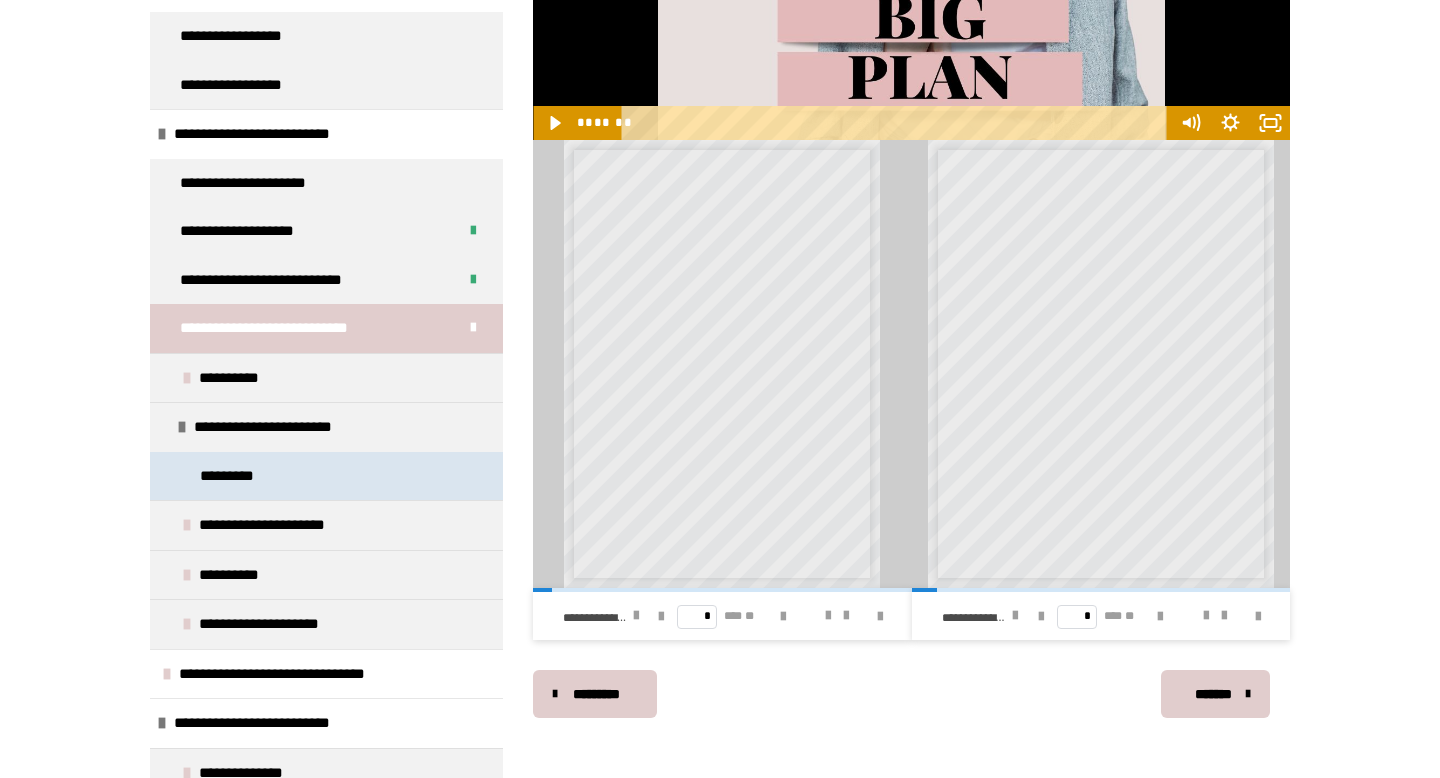click on "*********" at bounding box center [326, 476] 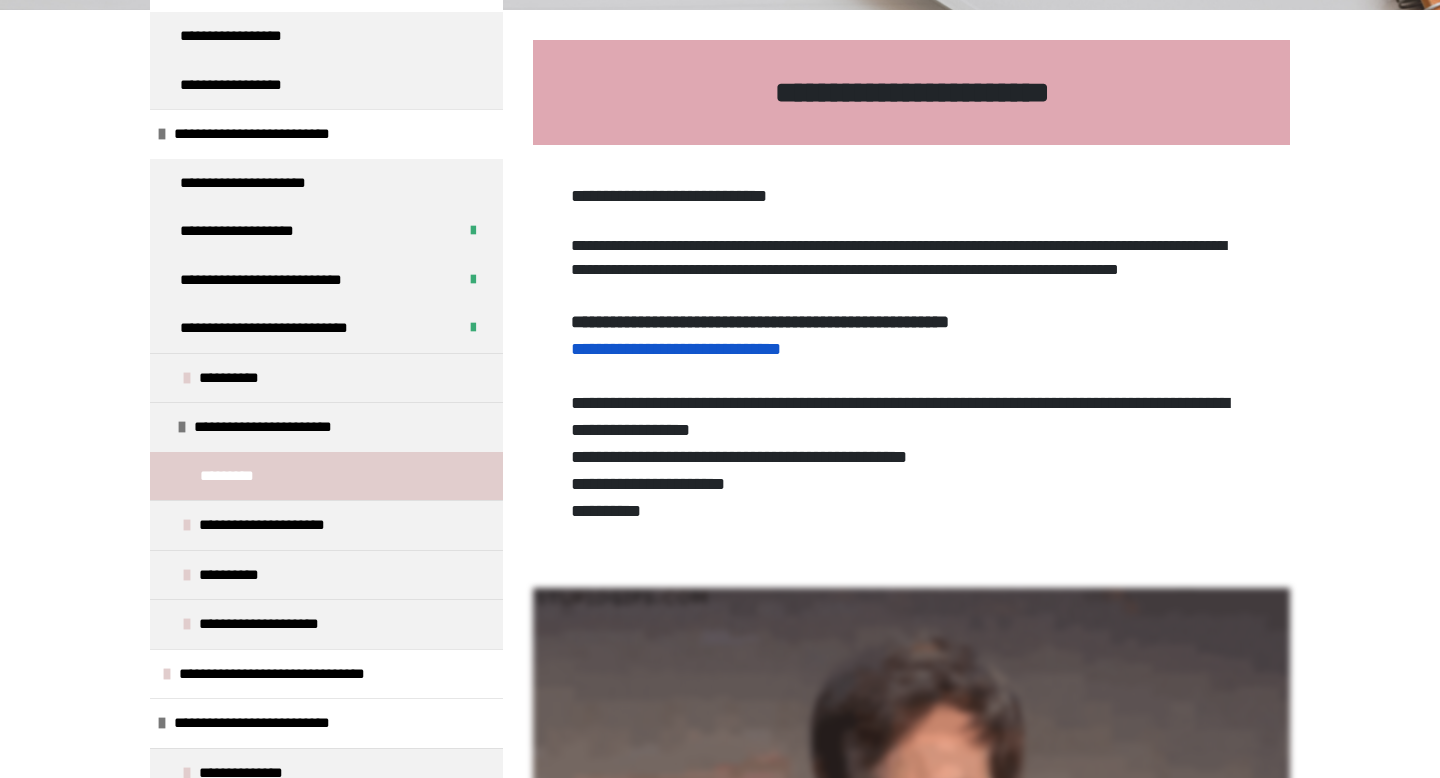scroll, scrollTop: 835, scrollLeft: 0, axis: vertical 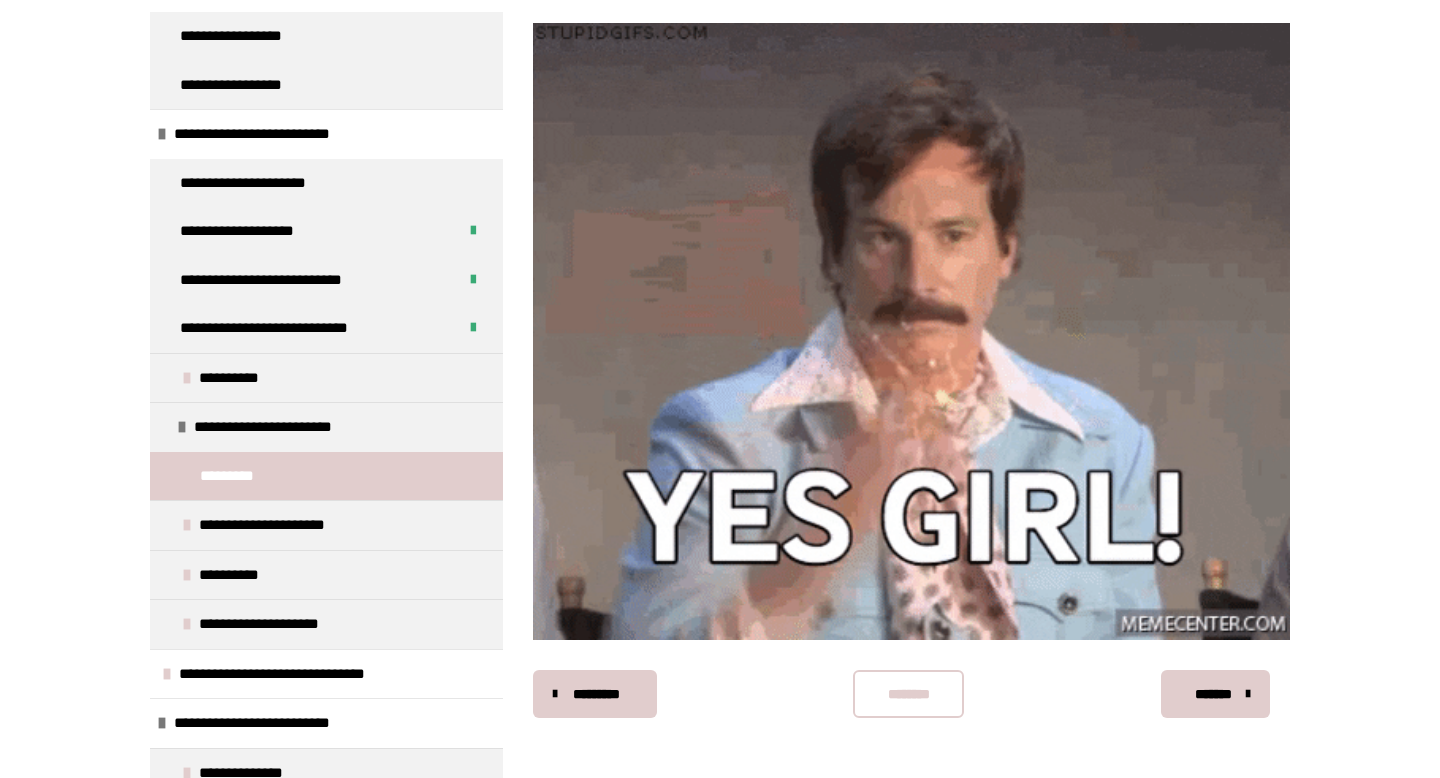 click on "********" at bounding box center [908, 694] 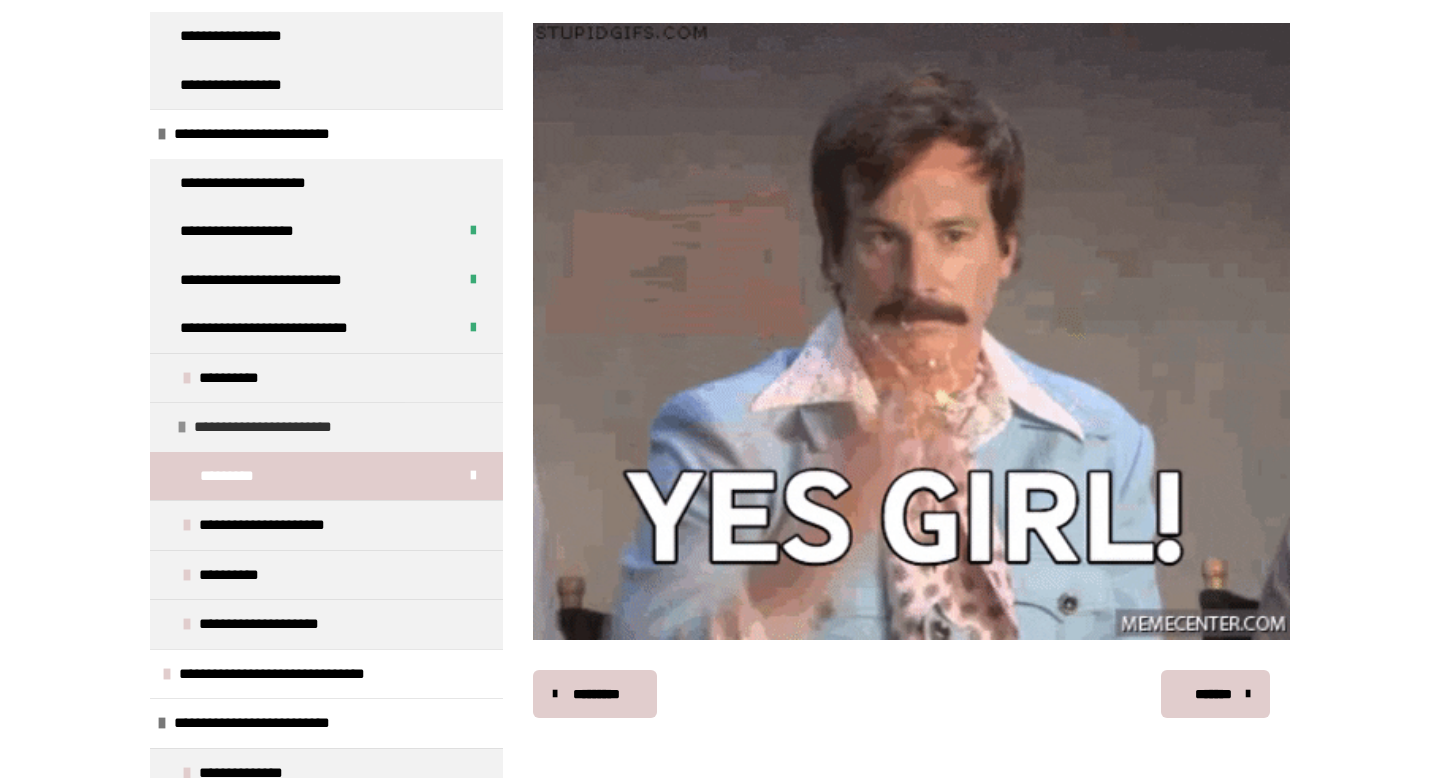 click on "**********" at bounding box center (295, 427) 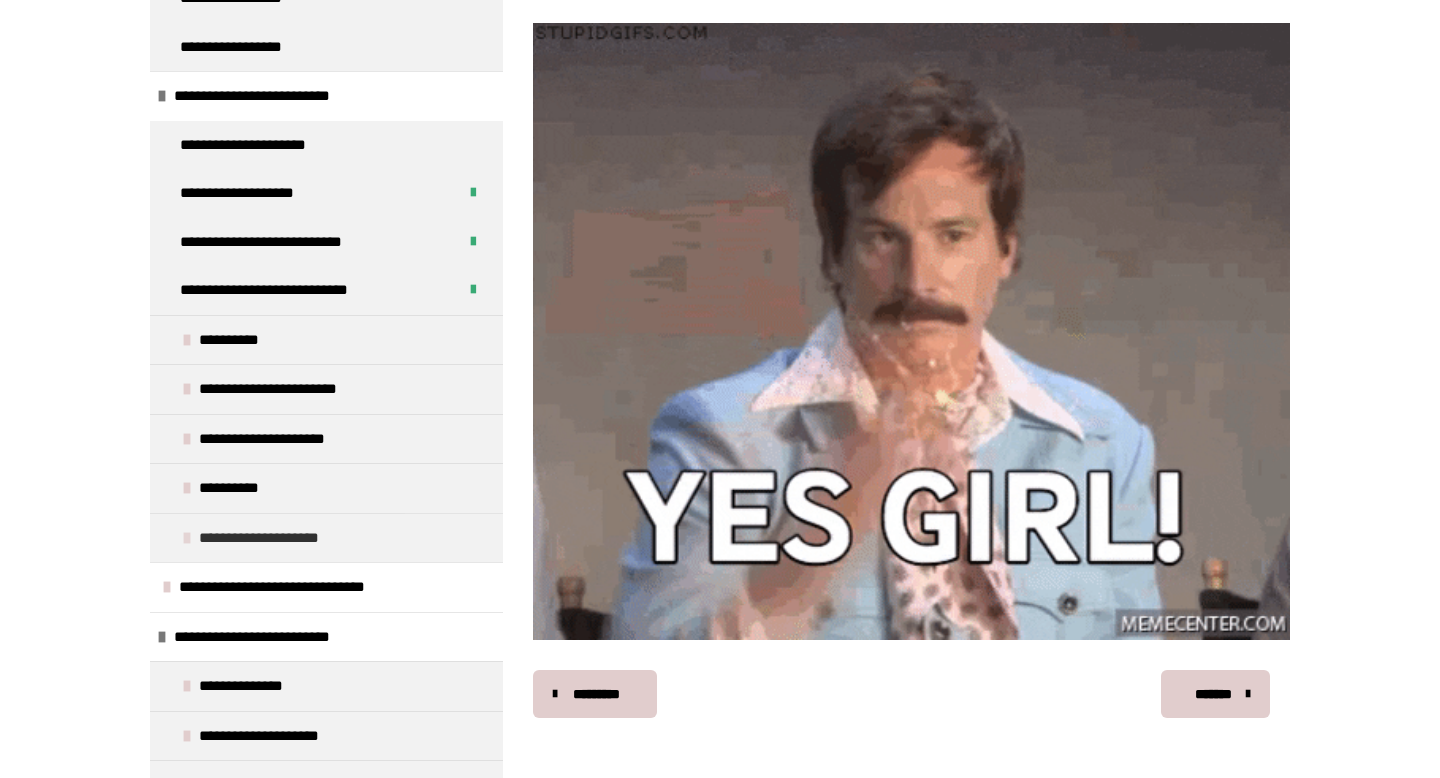 scroll, scrollTop: 182, scrollLeft: 0, axis: vertical 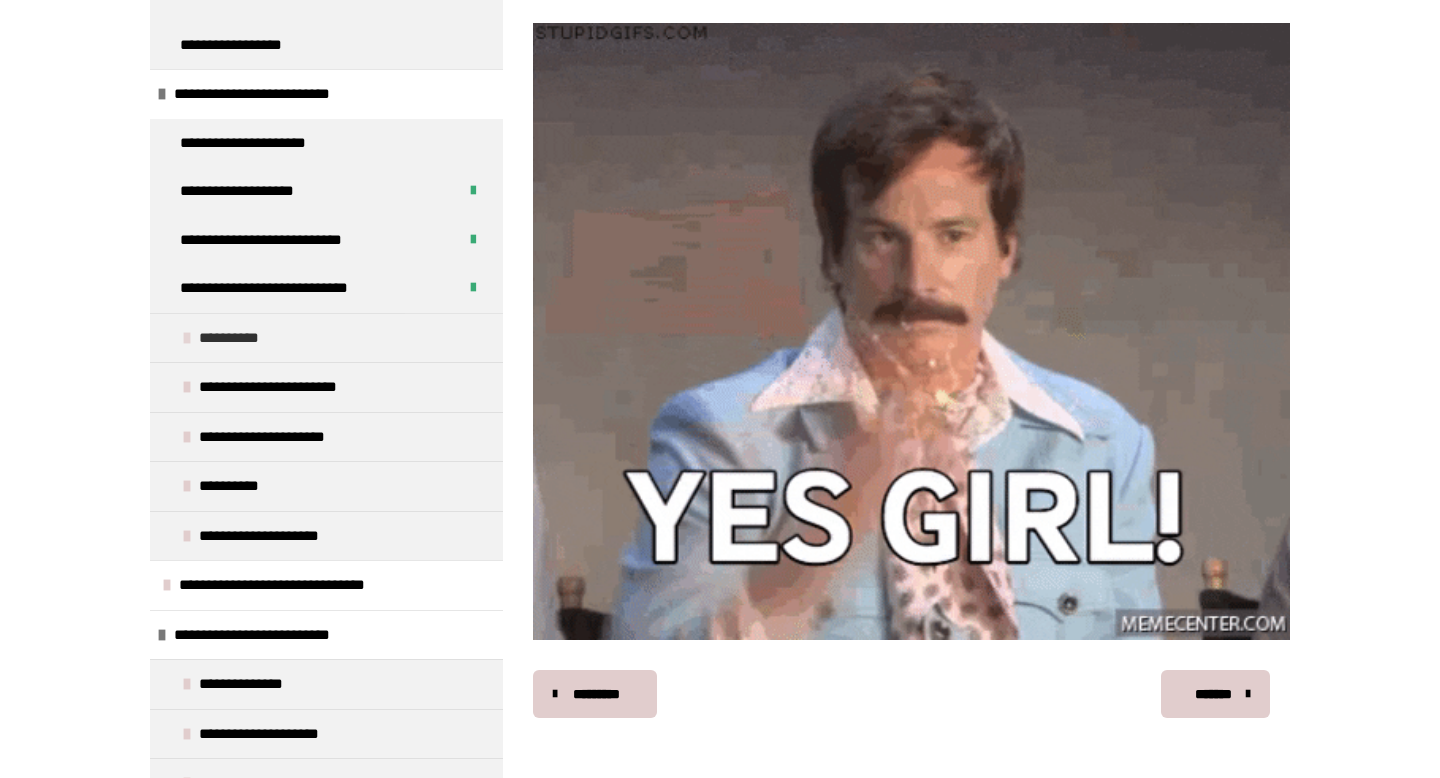 click on "**********" at bounding box center [244, 338] 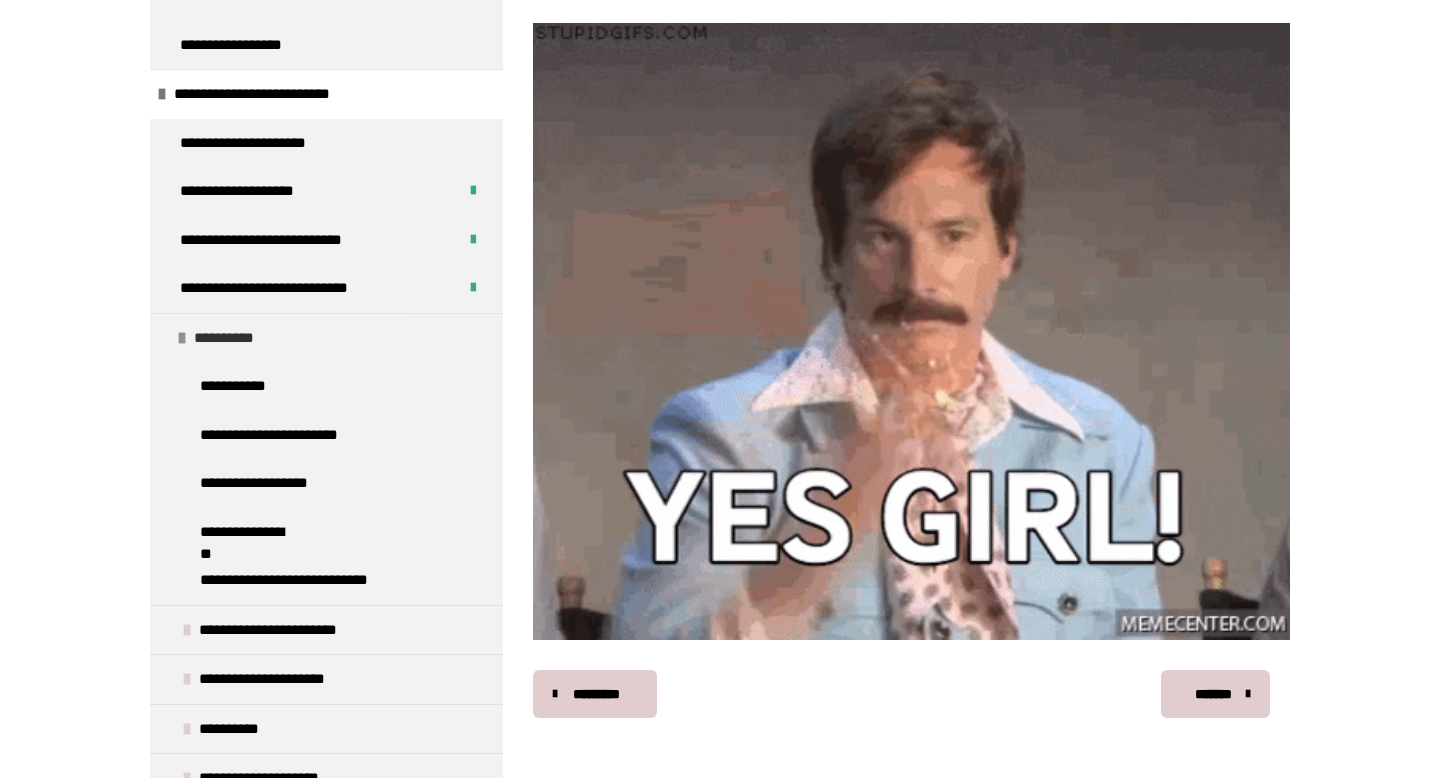 click on "**********" at bounding box center (239, 338) 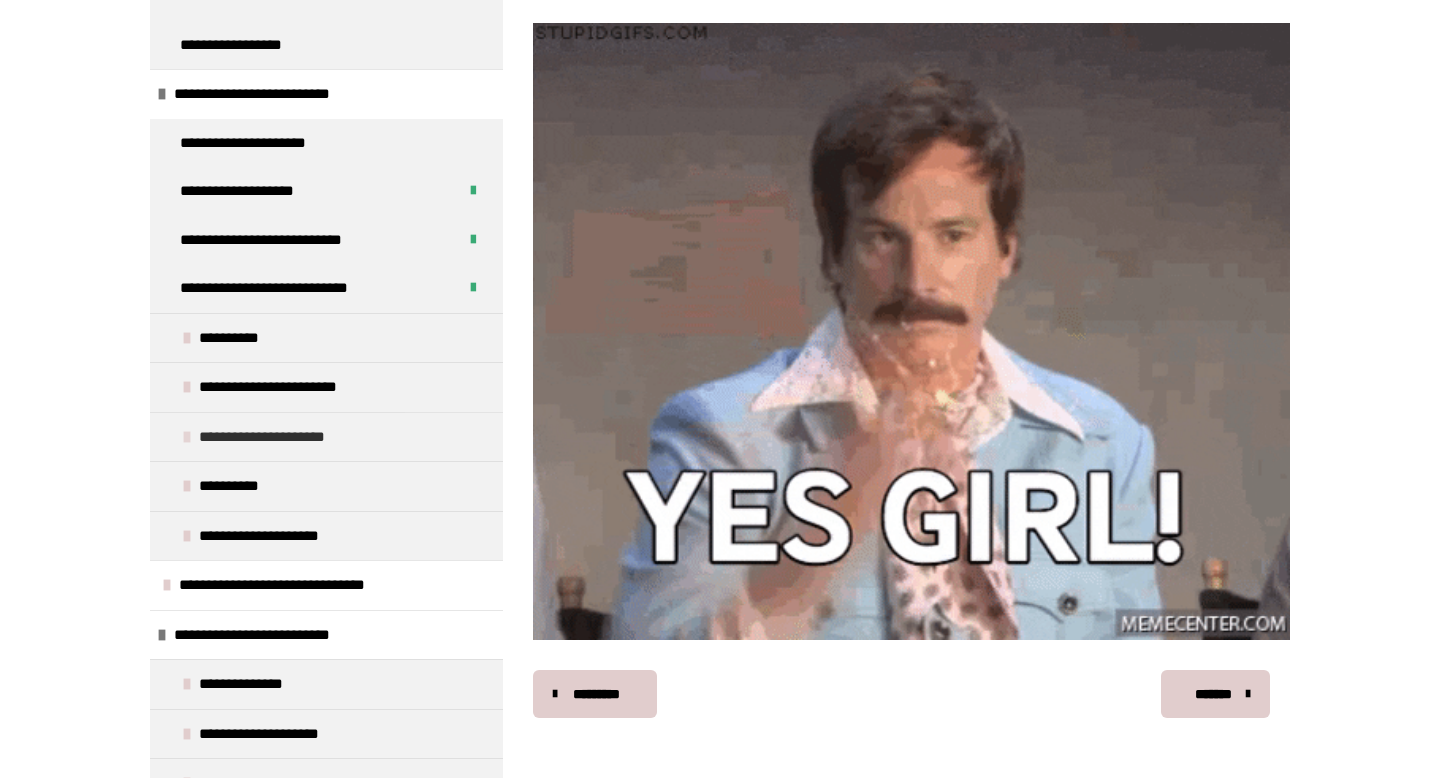 click on "**********" at bounding box center [291, 437] 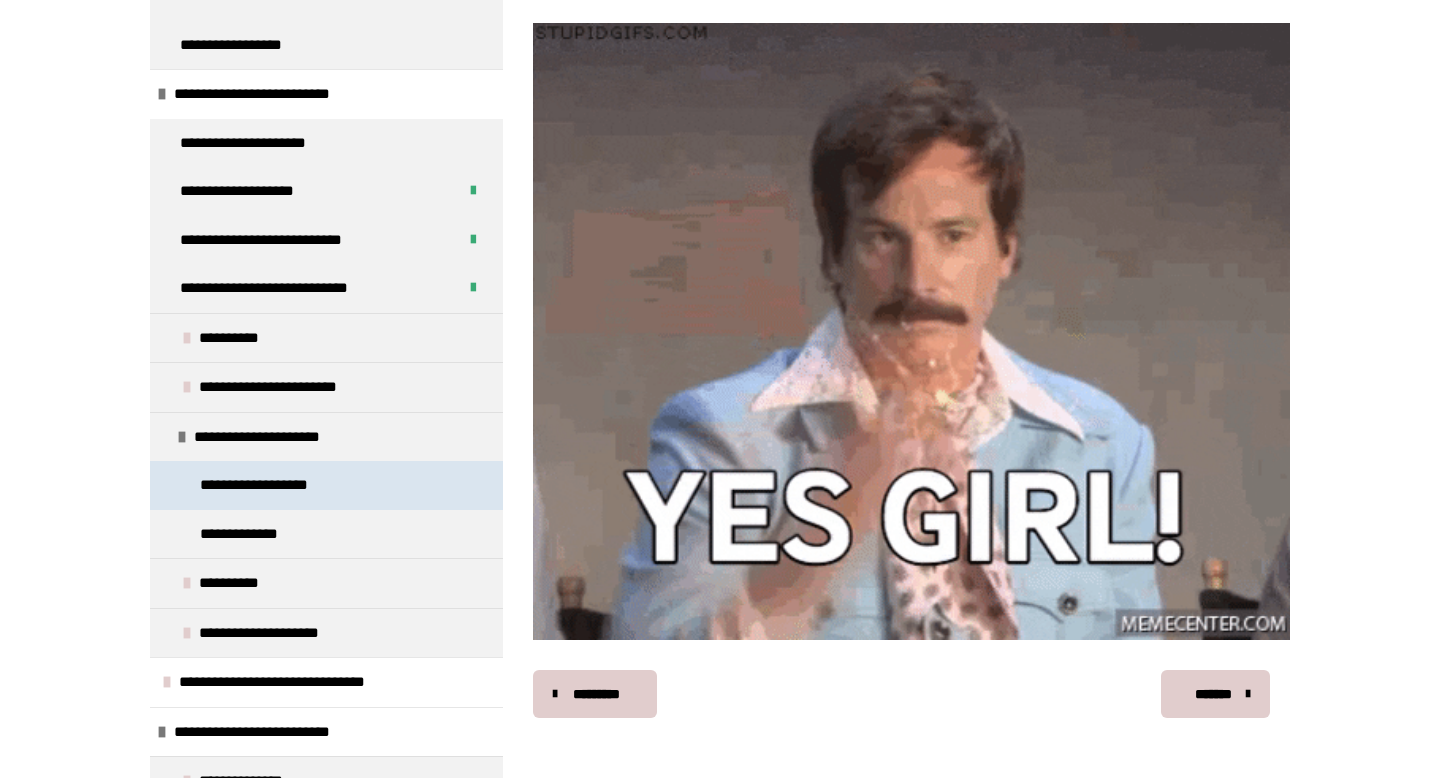 click on "**********" at bounding box center (261, 485) 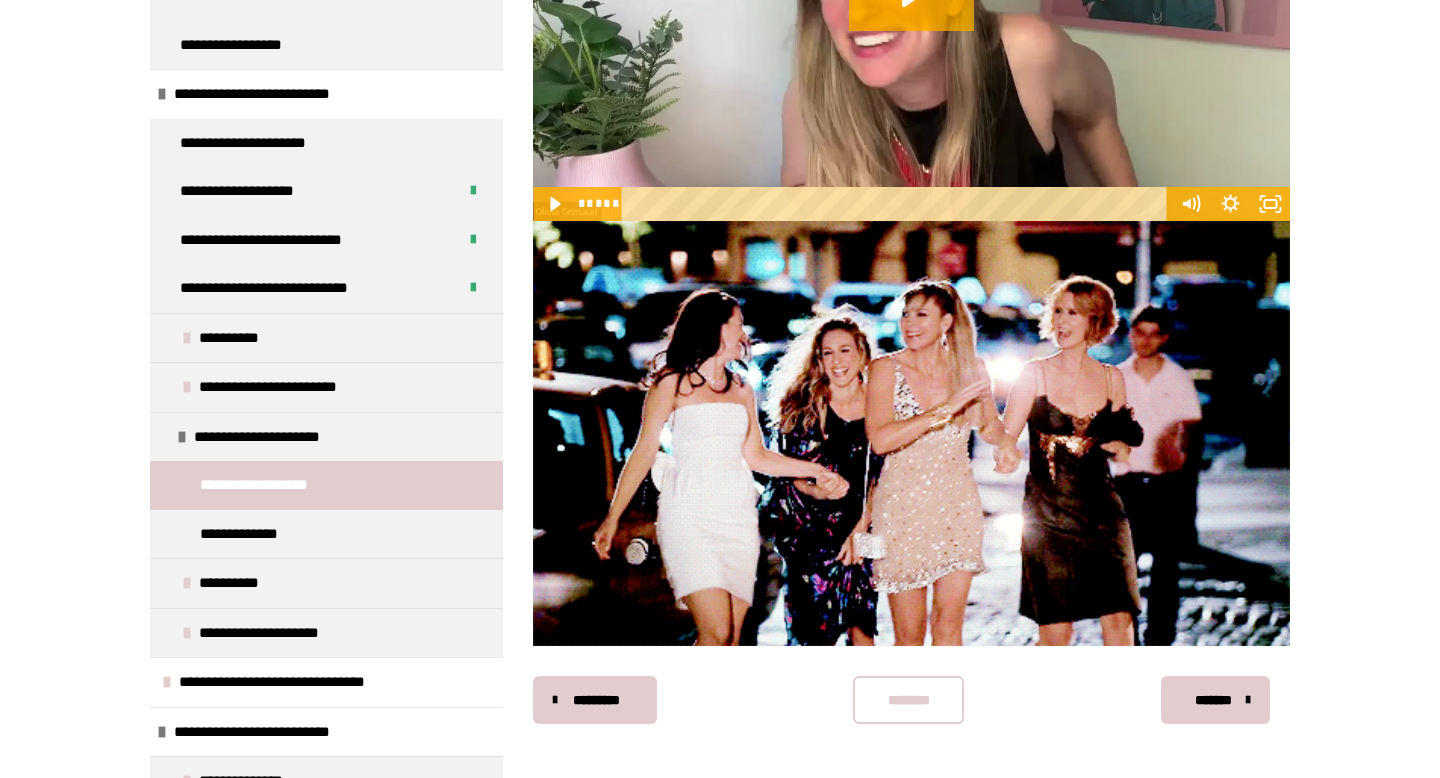 scroll, scrollTop: 1602, scrollLeft: 0, axis: vertical 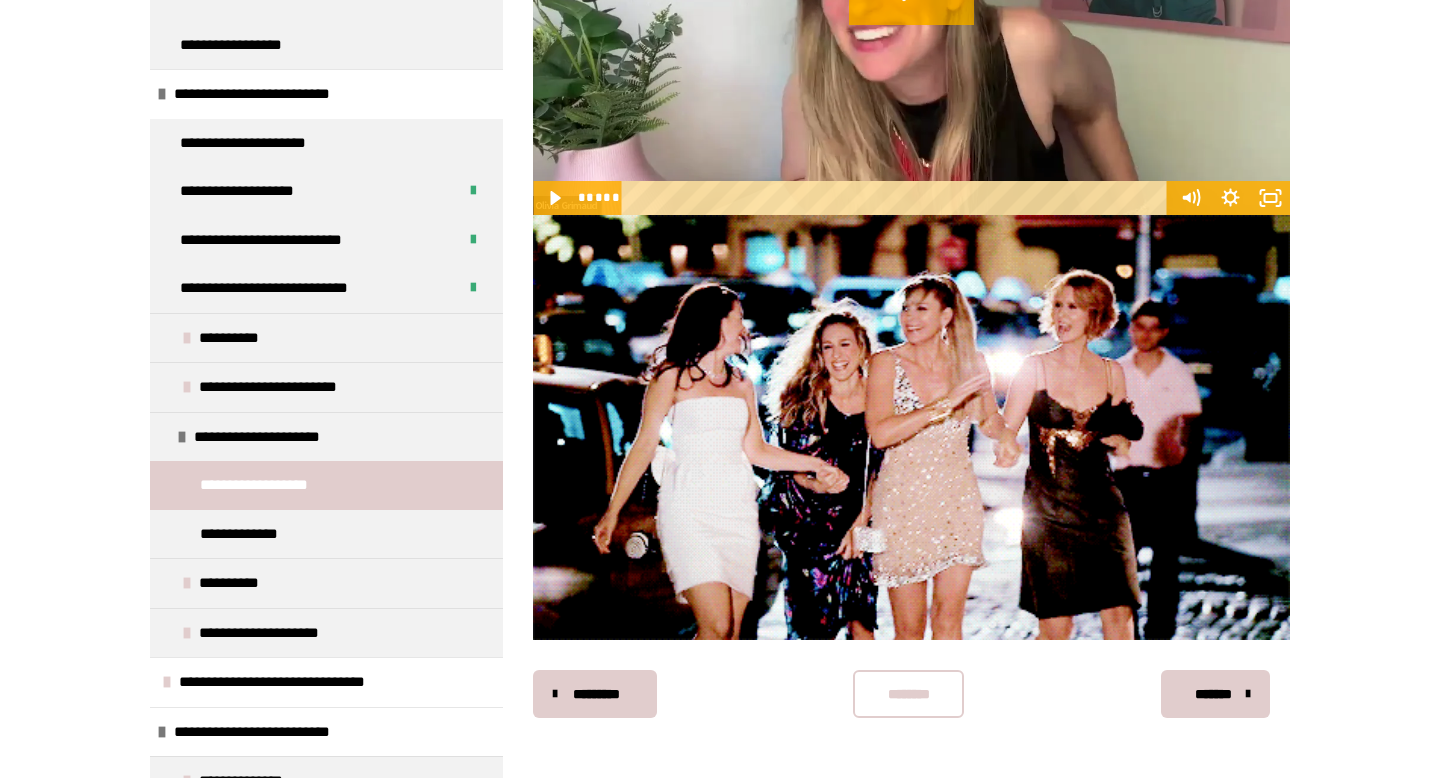 click on "********" at bounding box center (908, 694) 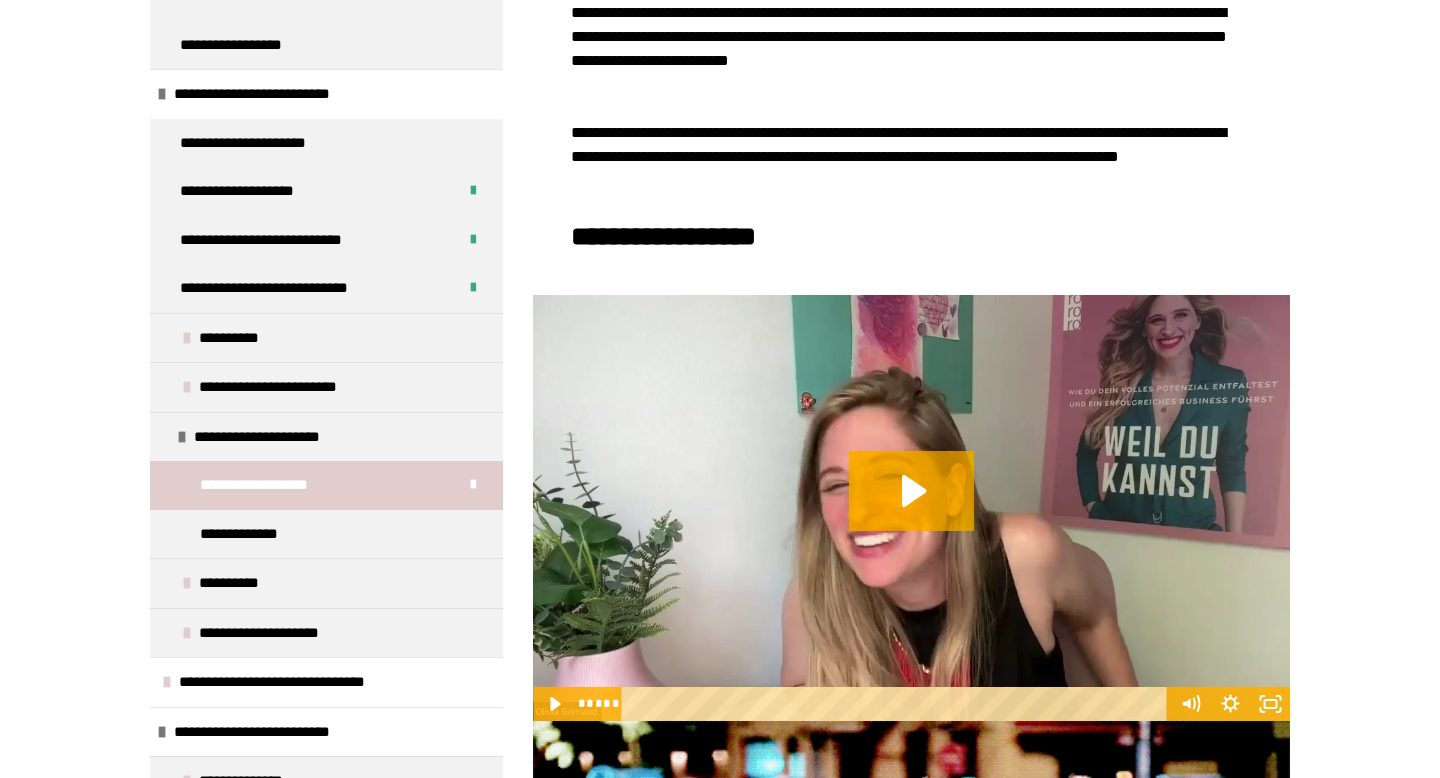 scroll, scrollTop: 900, scrollLeft: 0, axis: vertical 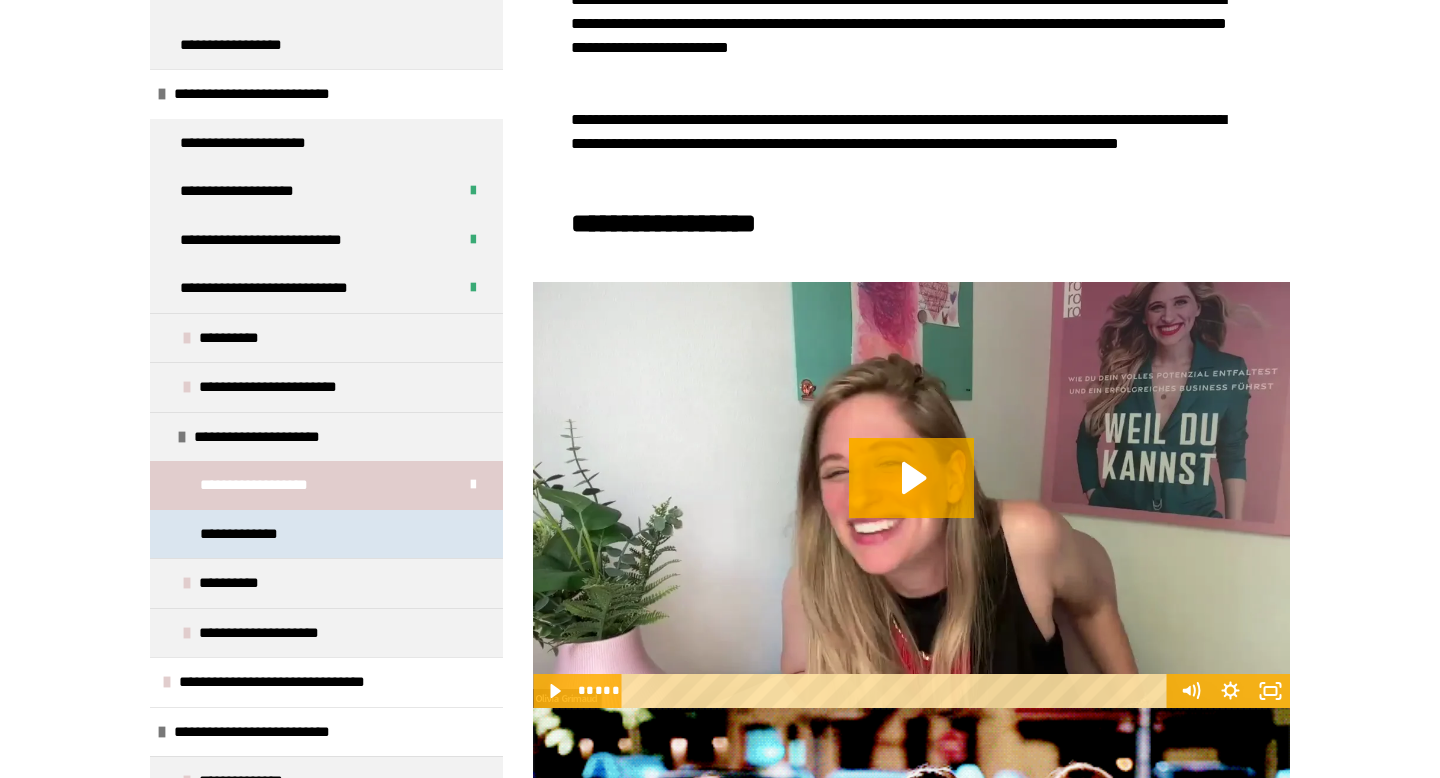 click on "**********" at bounding box center [253, 534] 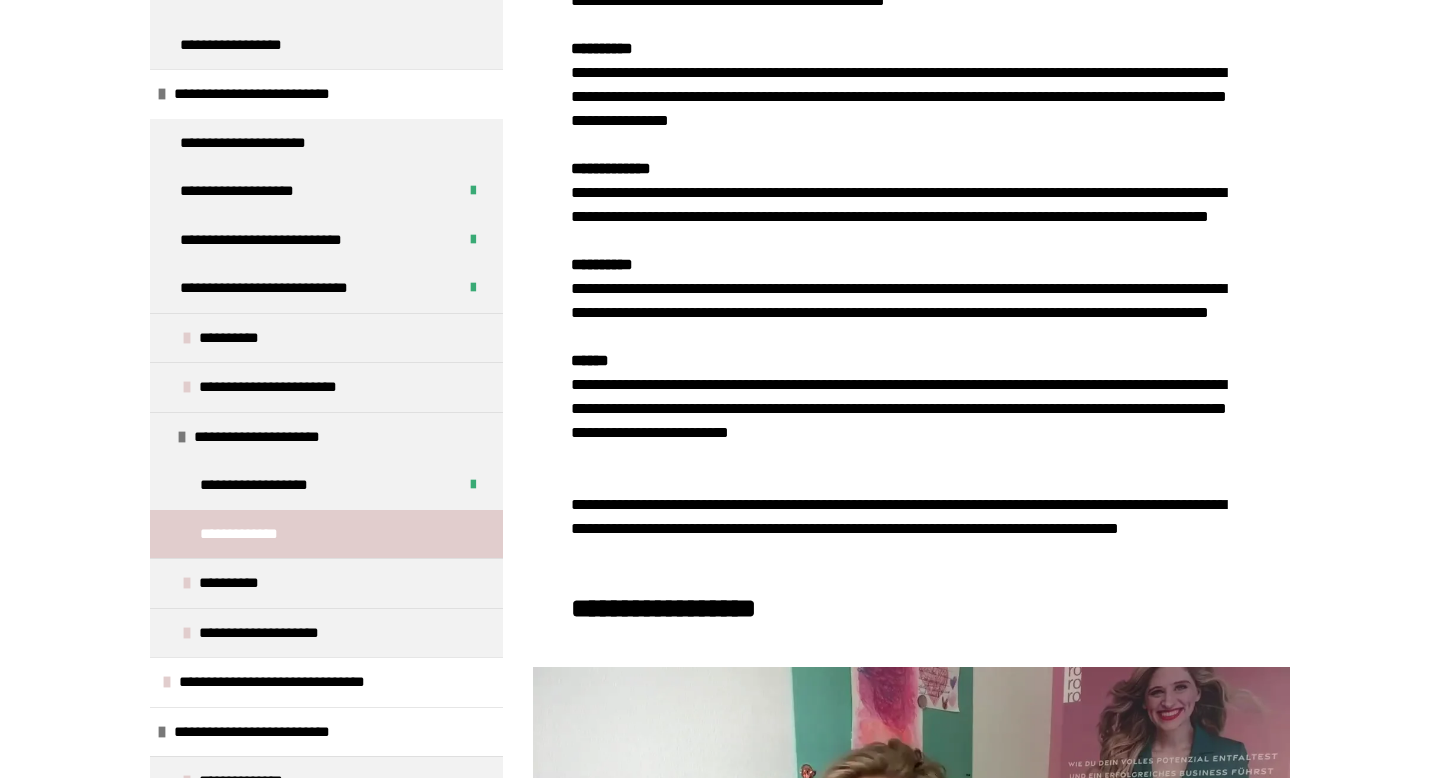 scroll, scrollTop: 369, scrollLeft: 0, axis: vertical 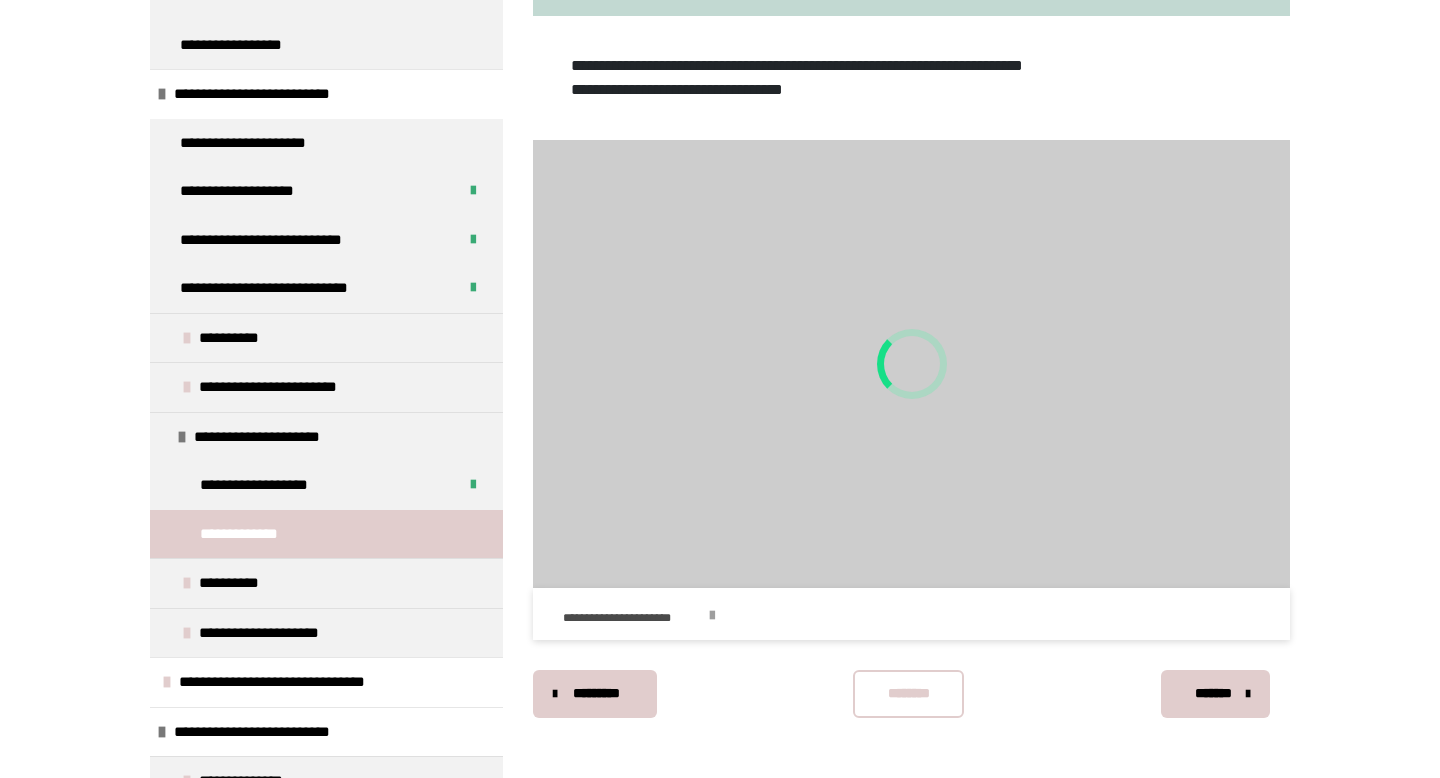 click on "********" at bounding box center [908, 694] 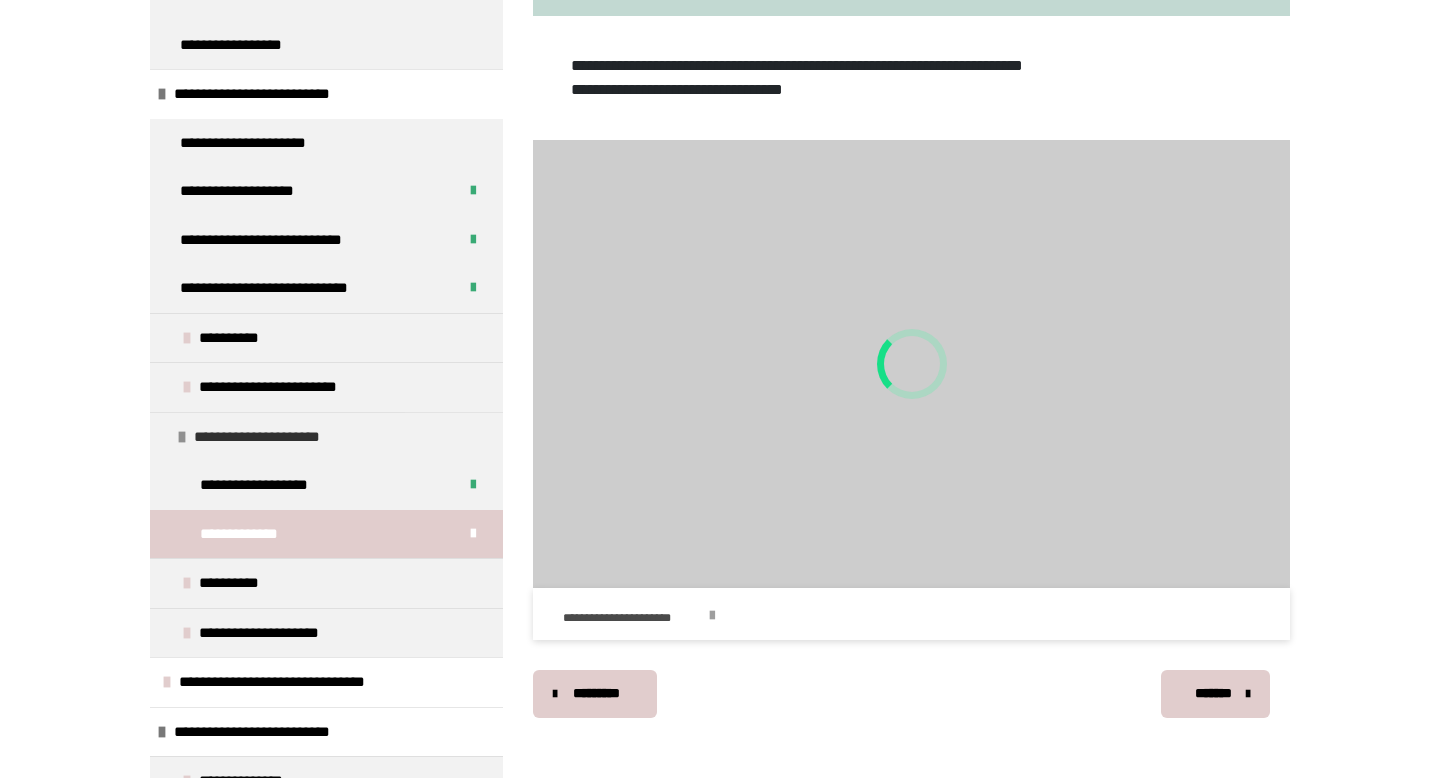 click on "**********" at bounding box center [286, 437] 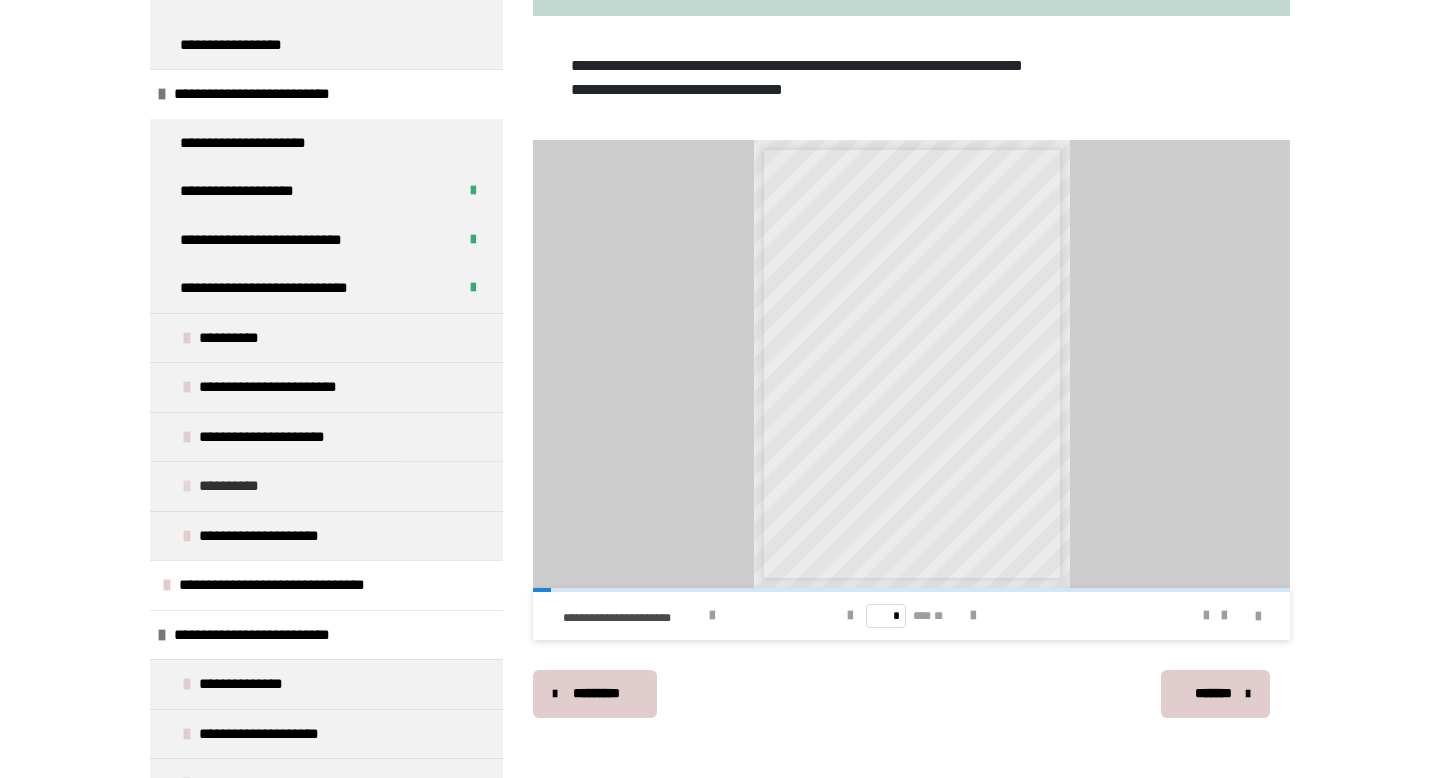 click on "**********" at bounding box center [244, 486] 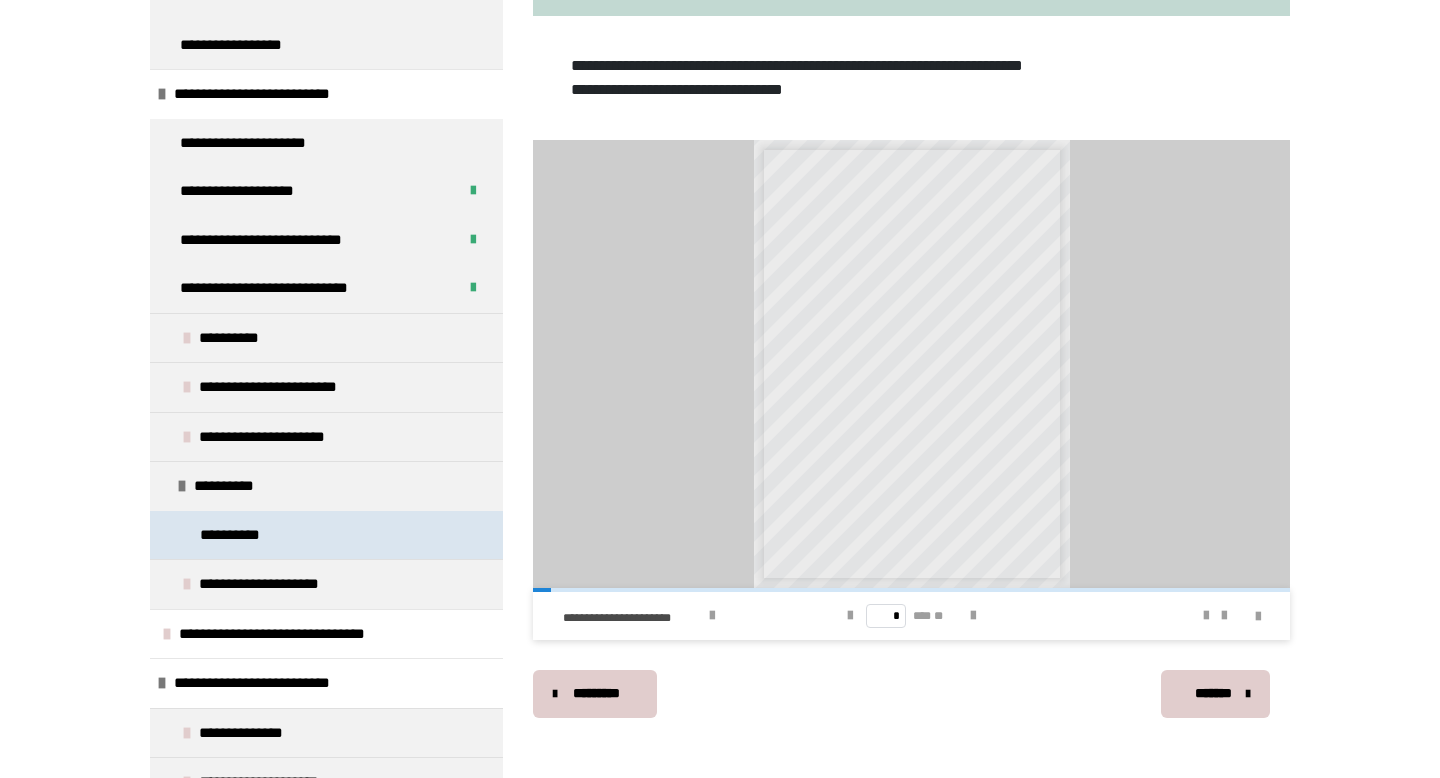 click on "**********" at bounding box center [245, 535] 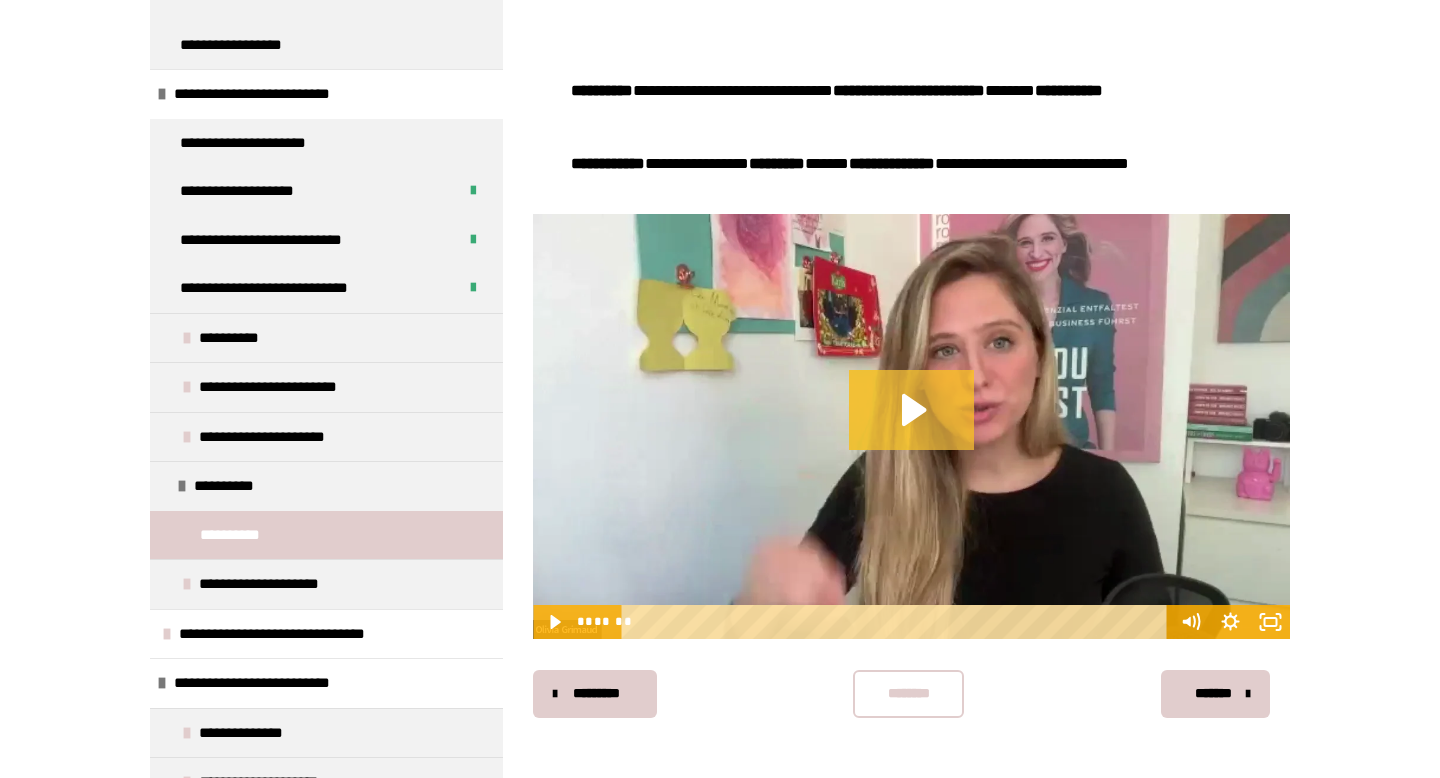 scroll, scrollTop: 520, scrollLeft: 0, axis: vertical 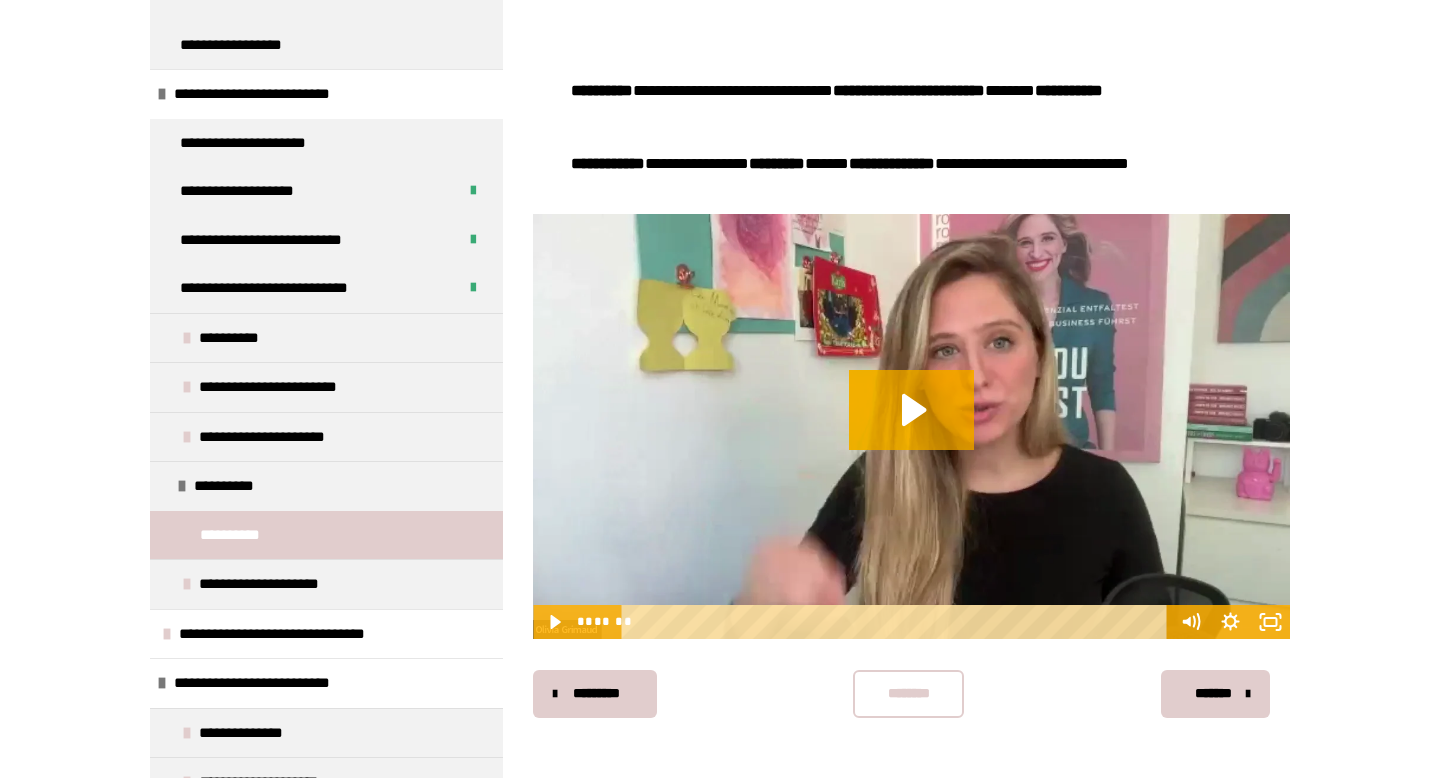 click on "********" at bounding box center [908, 694] 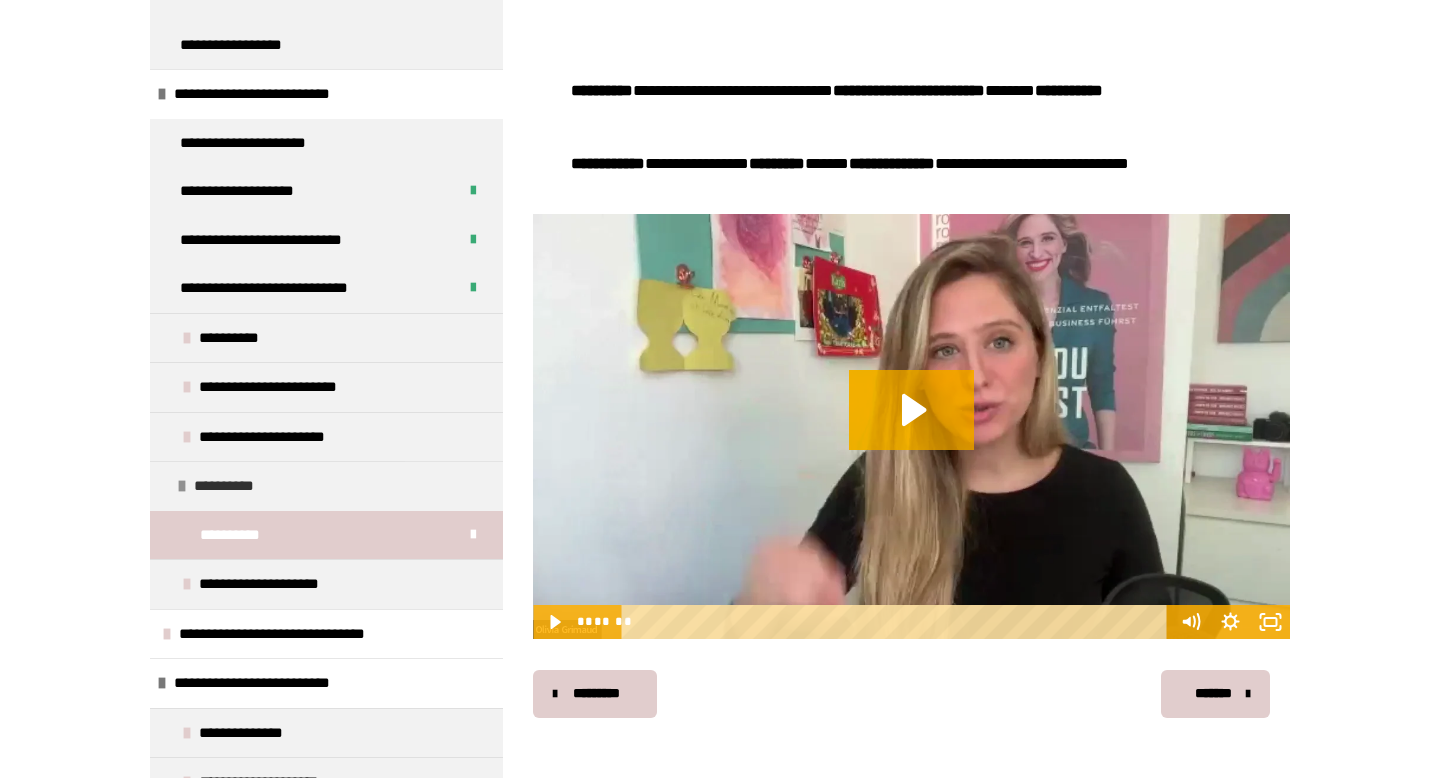 click at bounding box center (182, 486) 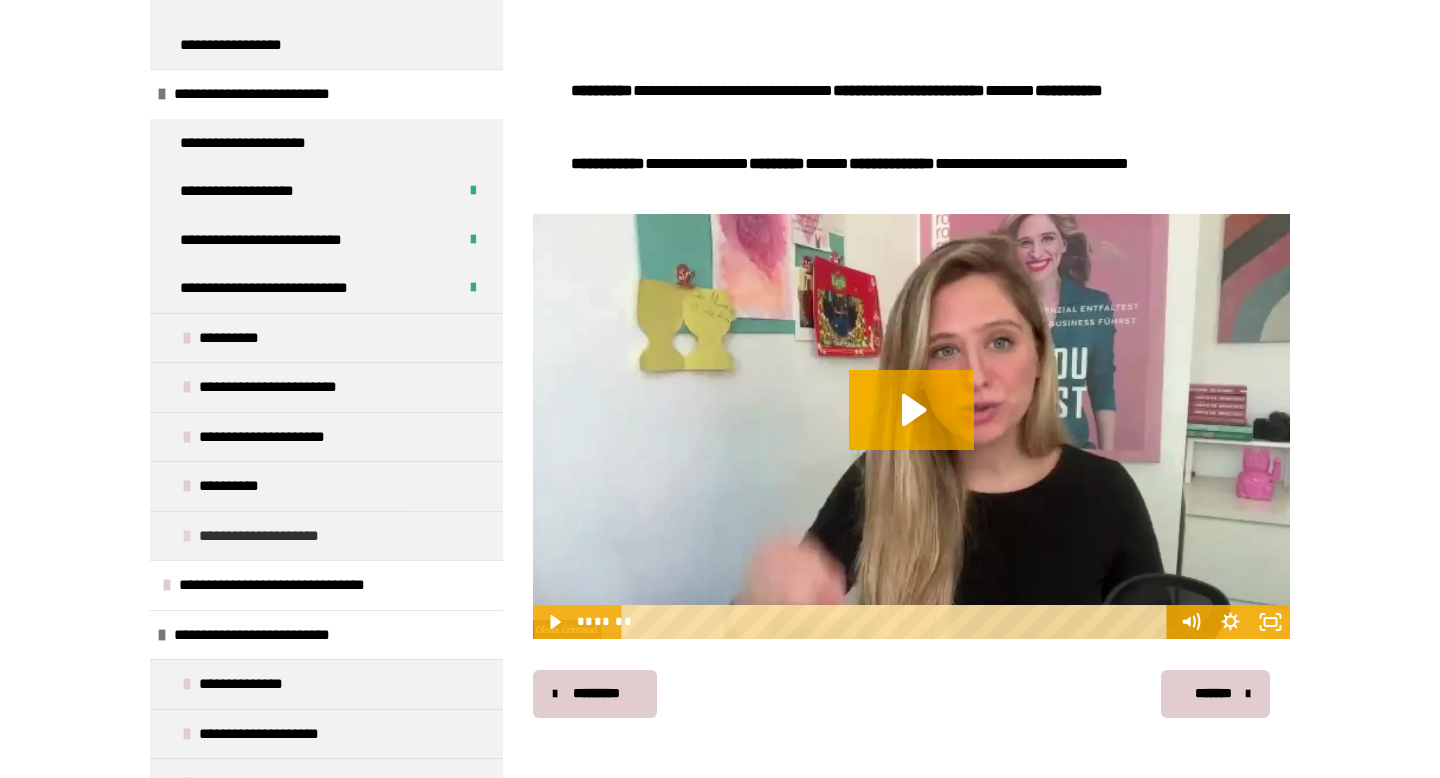 click on "**********" at bounding box center (269, 536) 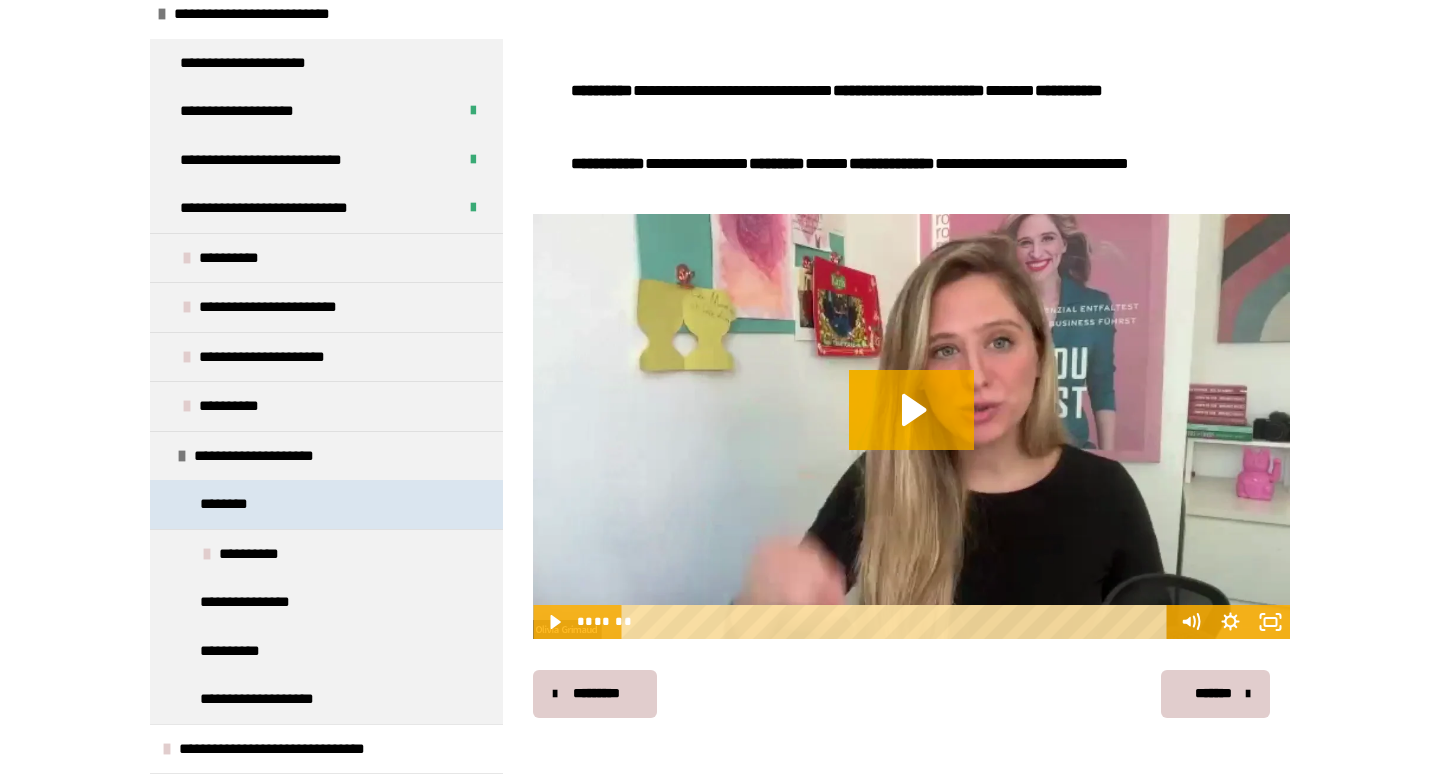 scroll, scrollTop: 294, scrollLeft: 0, axis: vertical 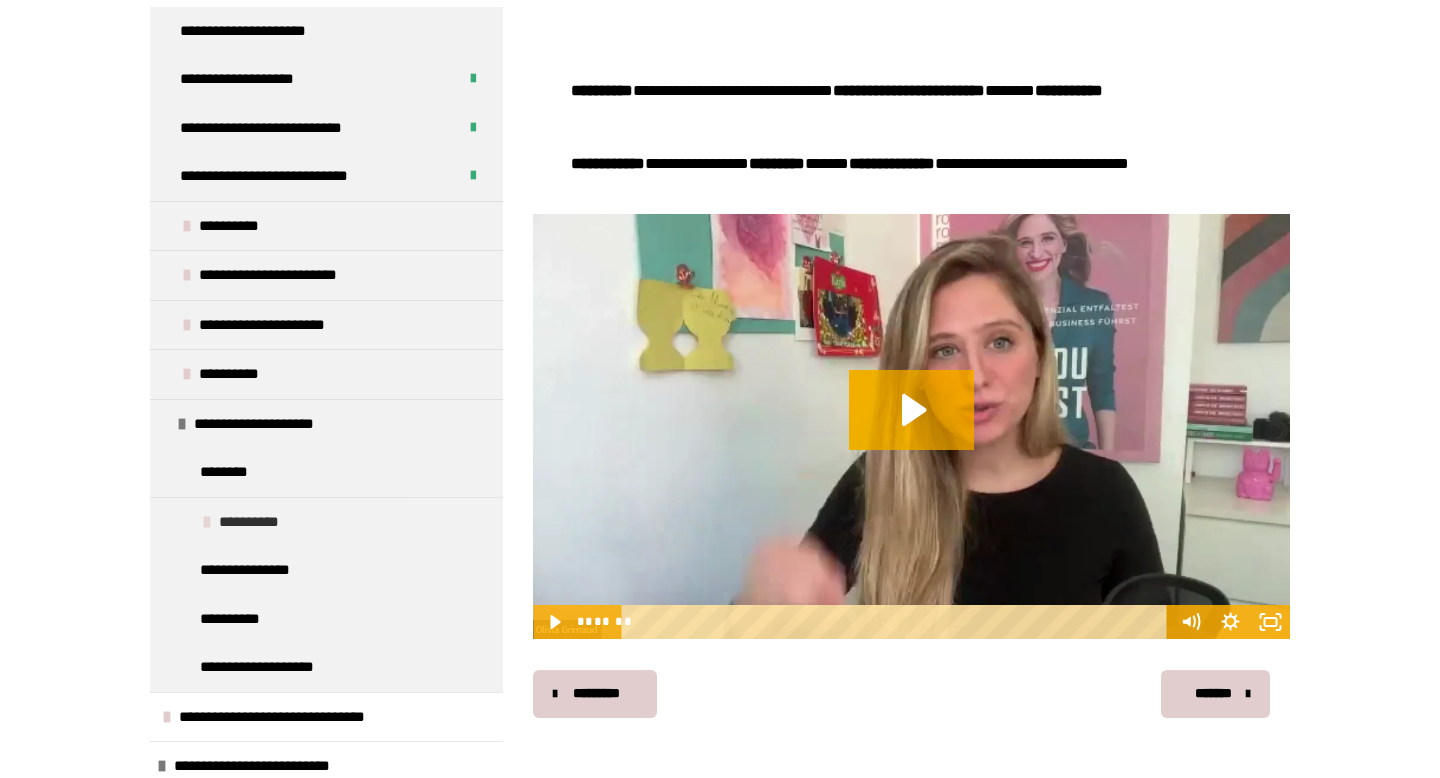 click on "**********" at bounding box center (257, 522) 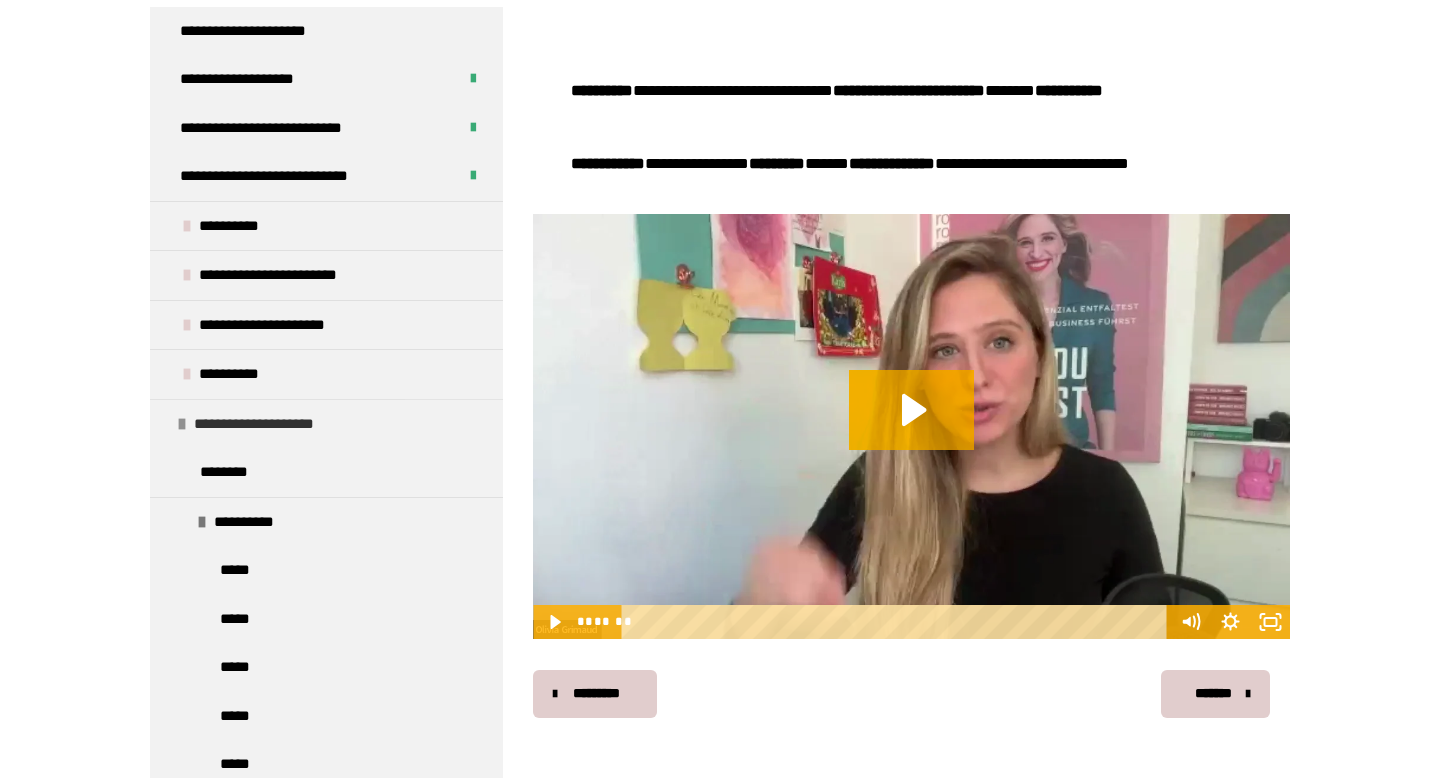 click on "**********" at bounding box center (264, 424) 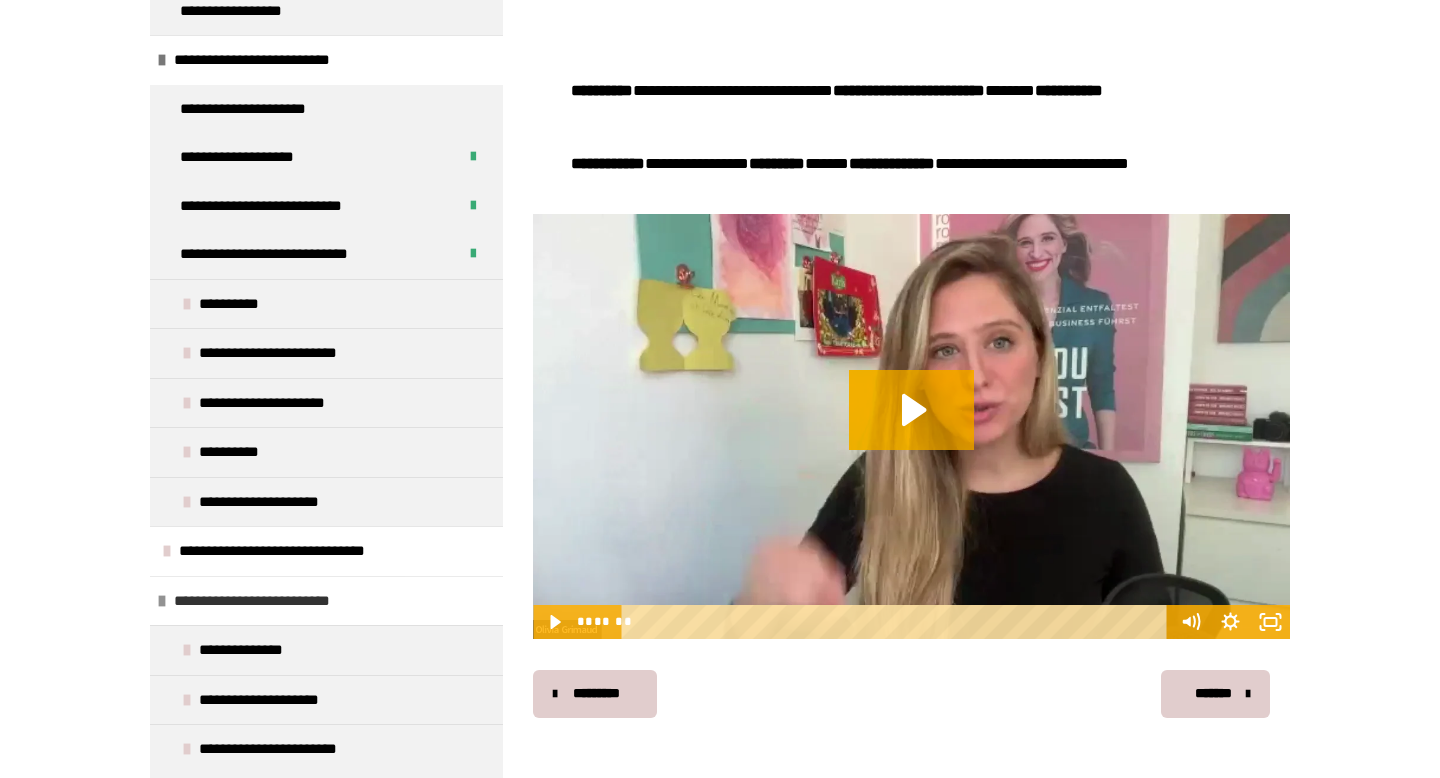 scroll, scrollTop: 46, scrollLeft: 0, axis: vertical 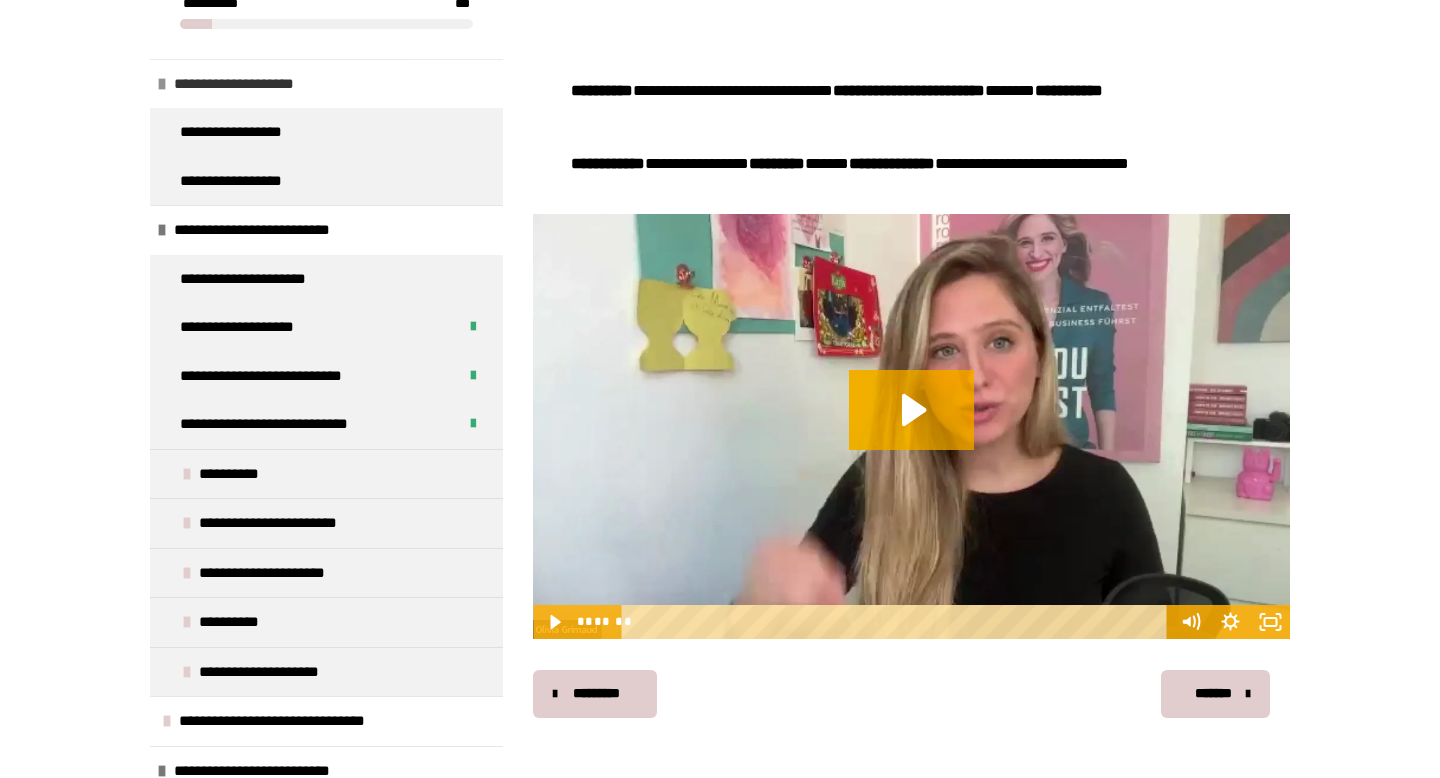 click at bounding box center [162, 84] 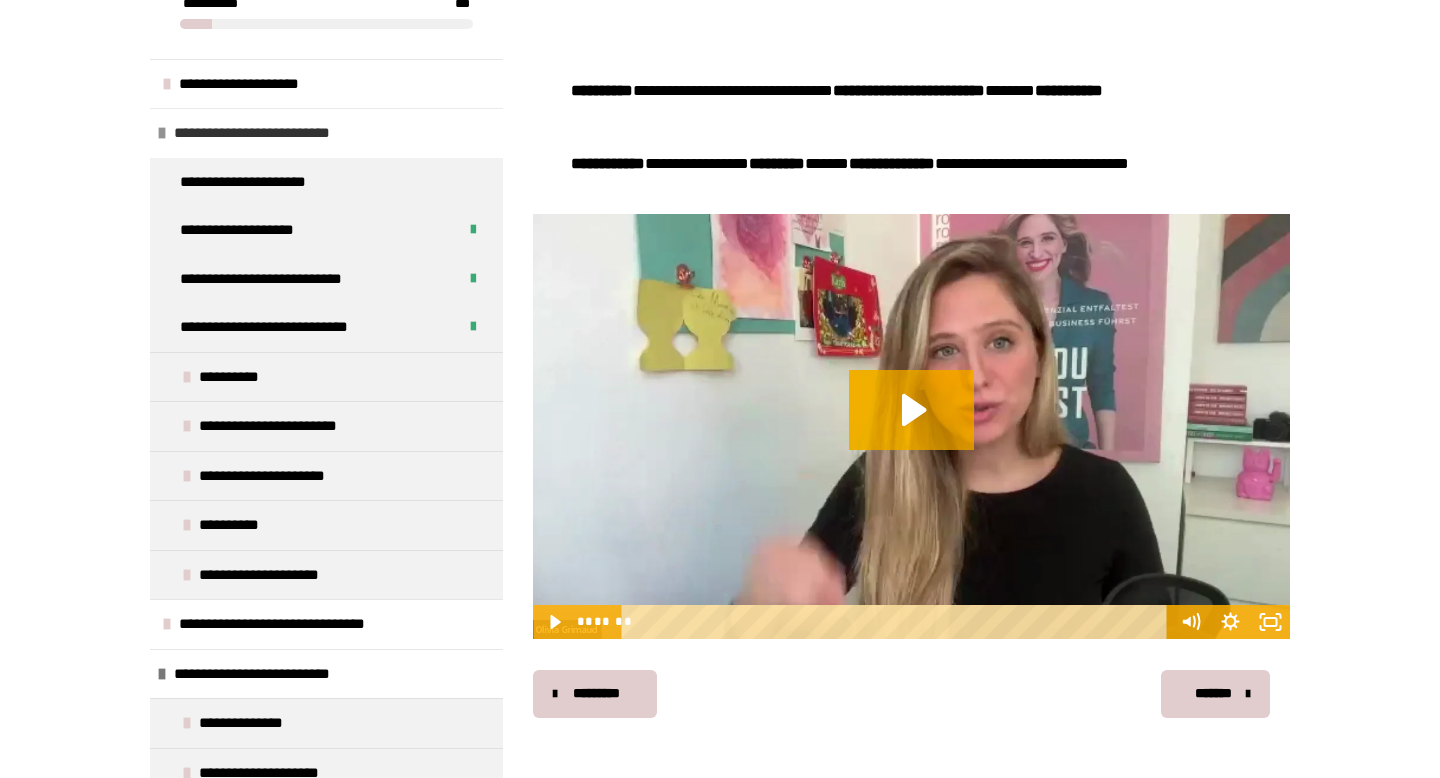 click at bounding box center [162, 133] 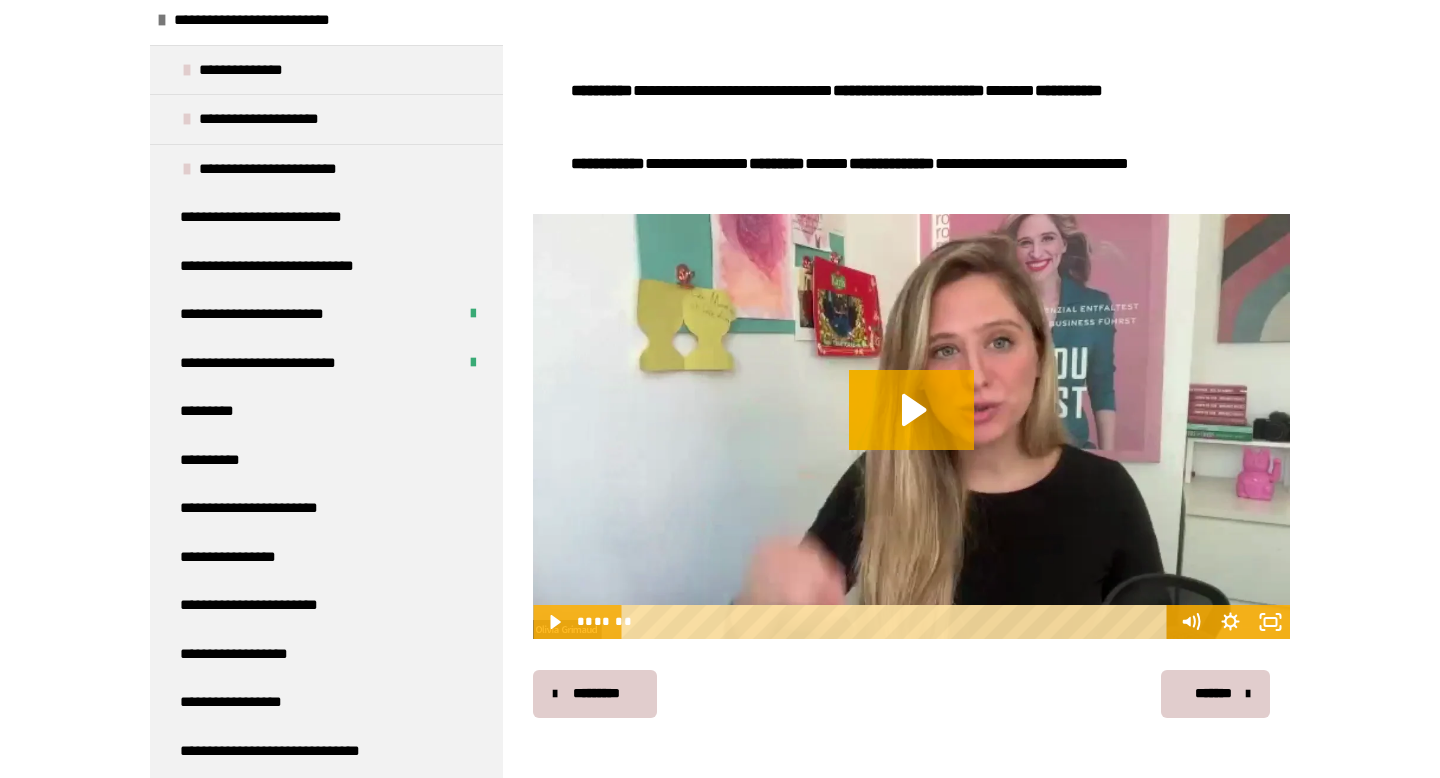 scroll, scrollTop: 0, scrollLeft: 0, axis: both 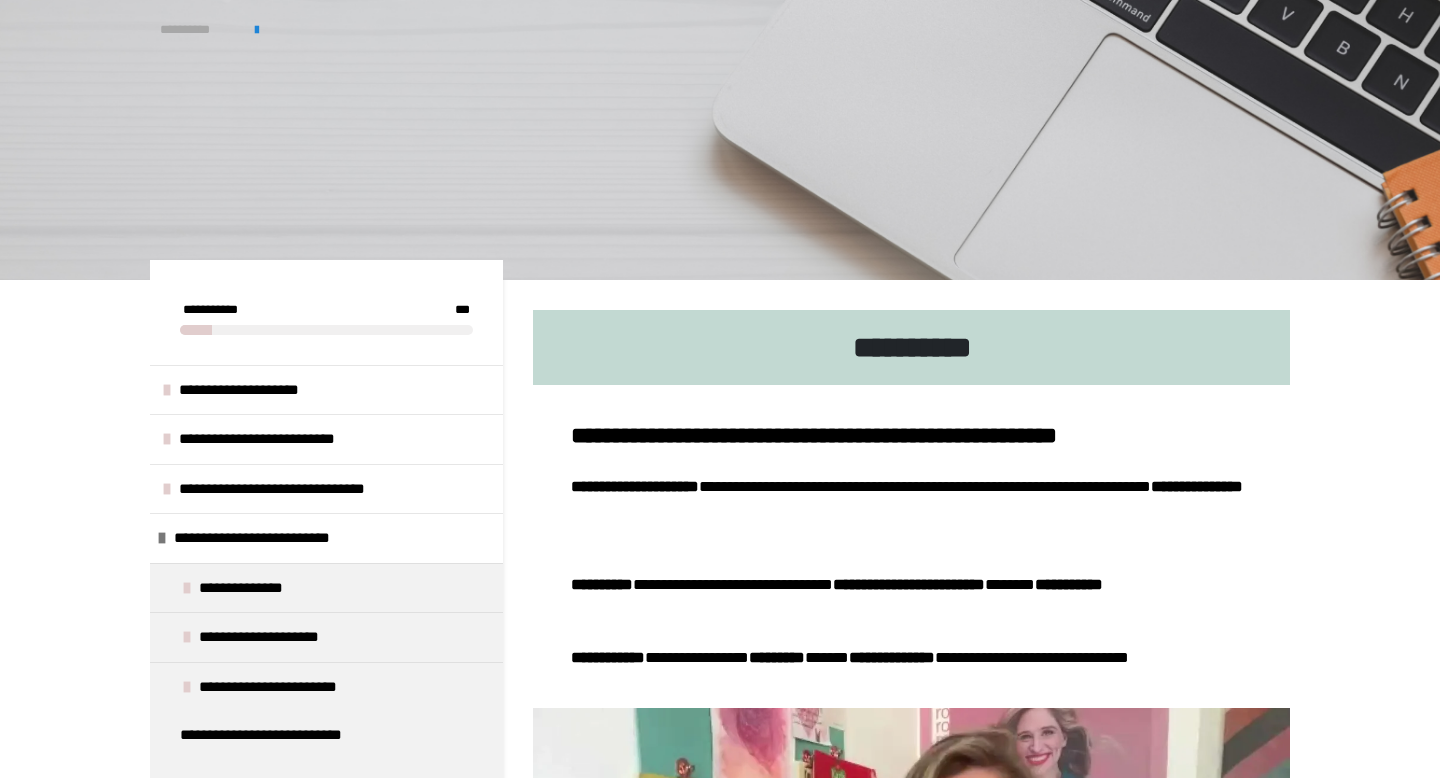 click on "**********" at bounding box center (197, 30) 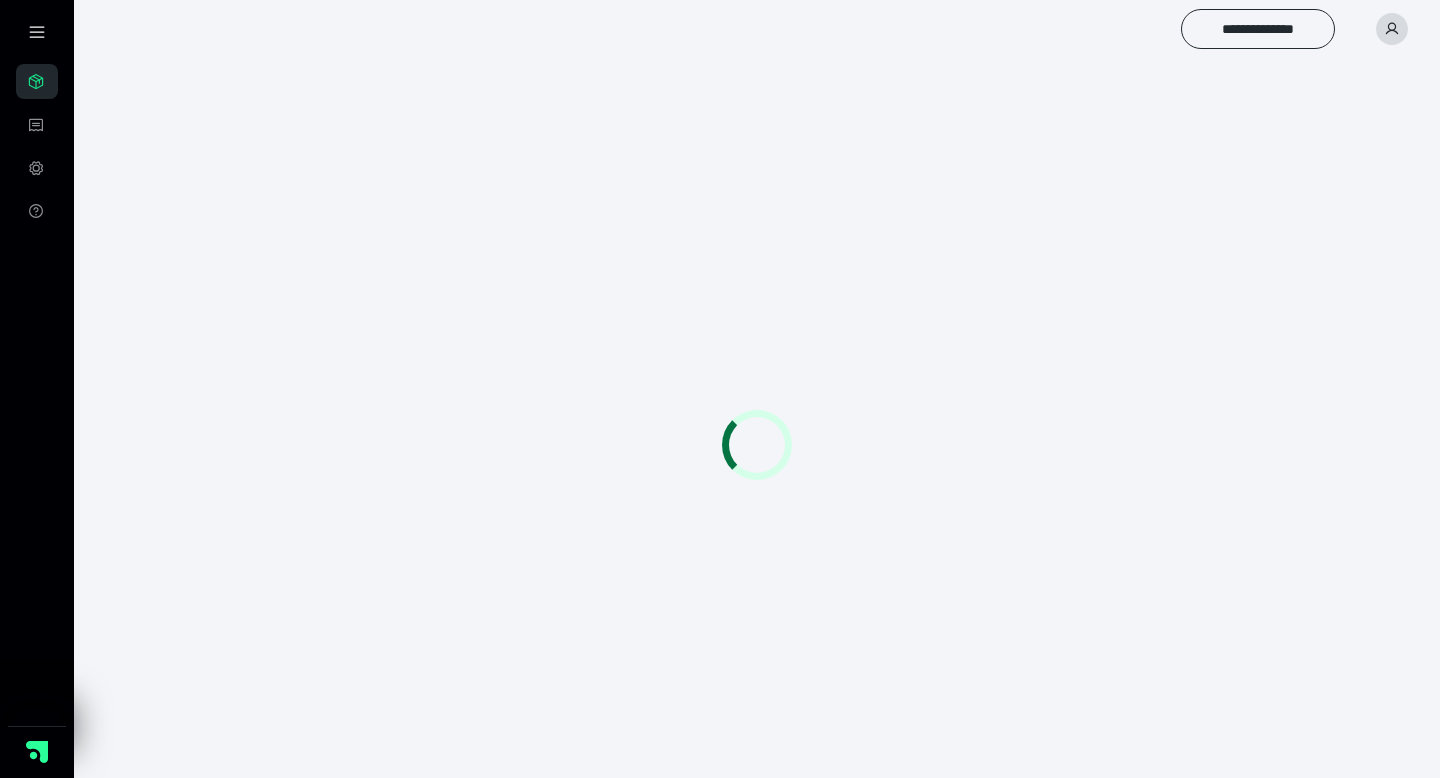 scroll, scrollTop: 0, scrollLeft: 0, axis: both 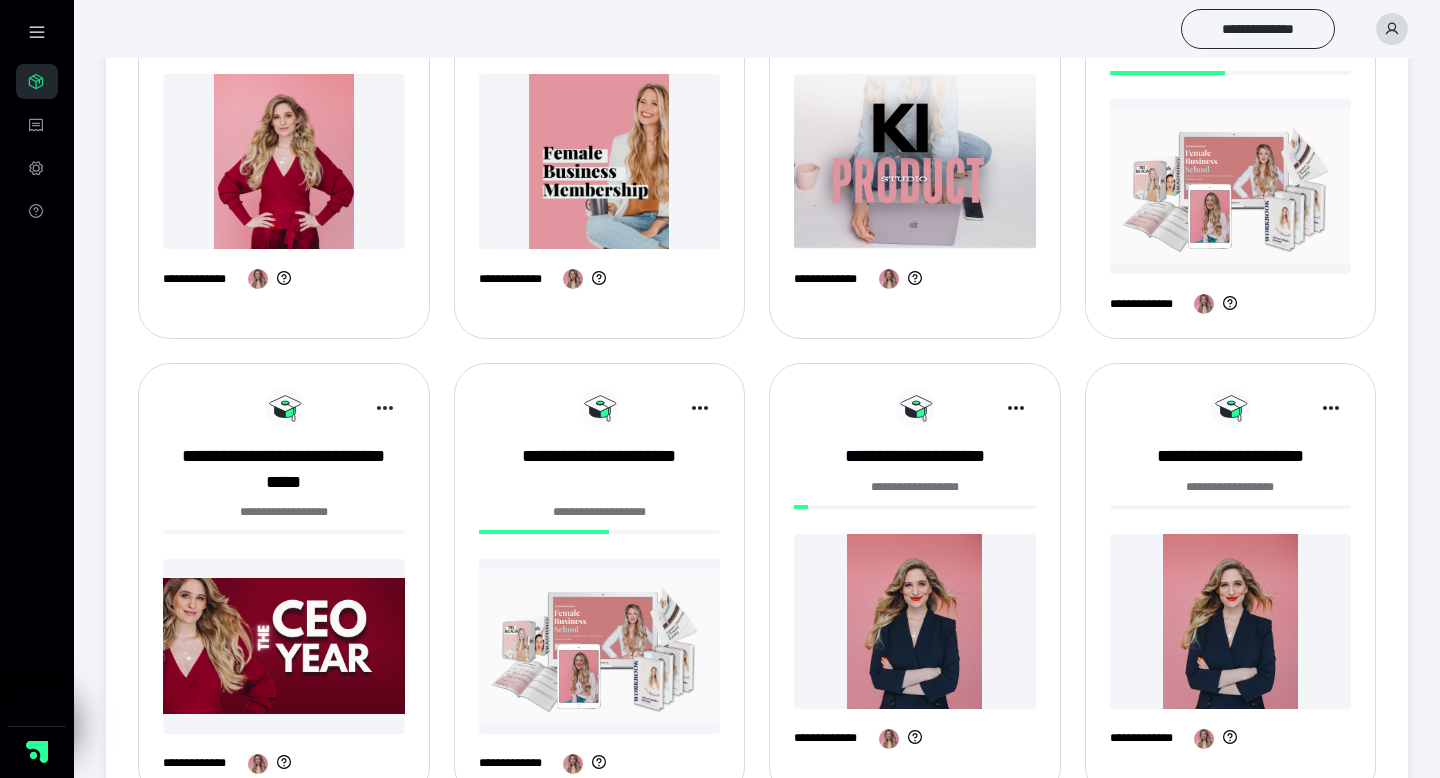 click at bounding box center (600, 646) 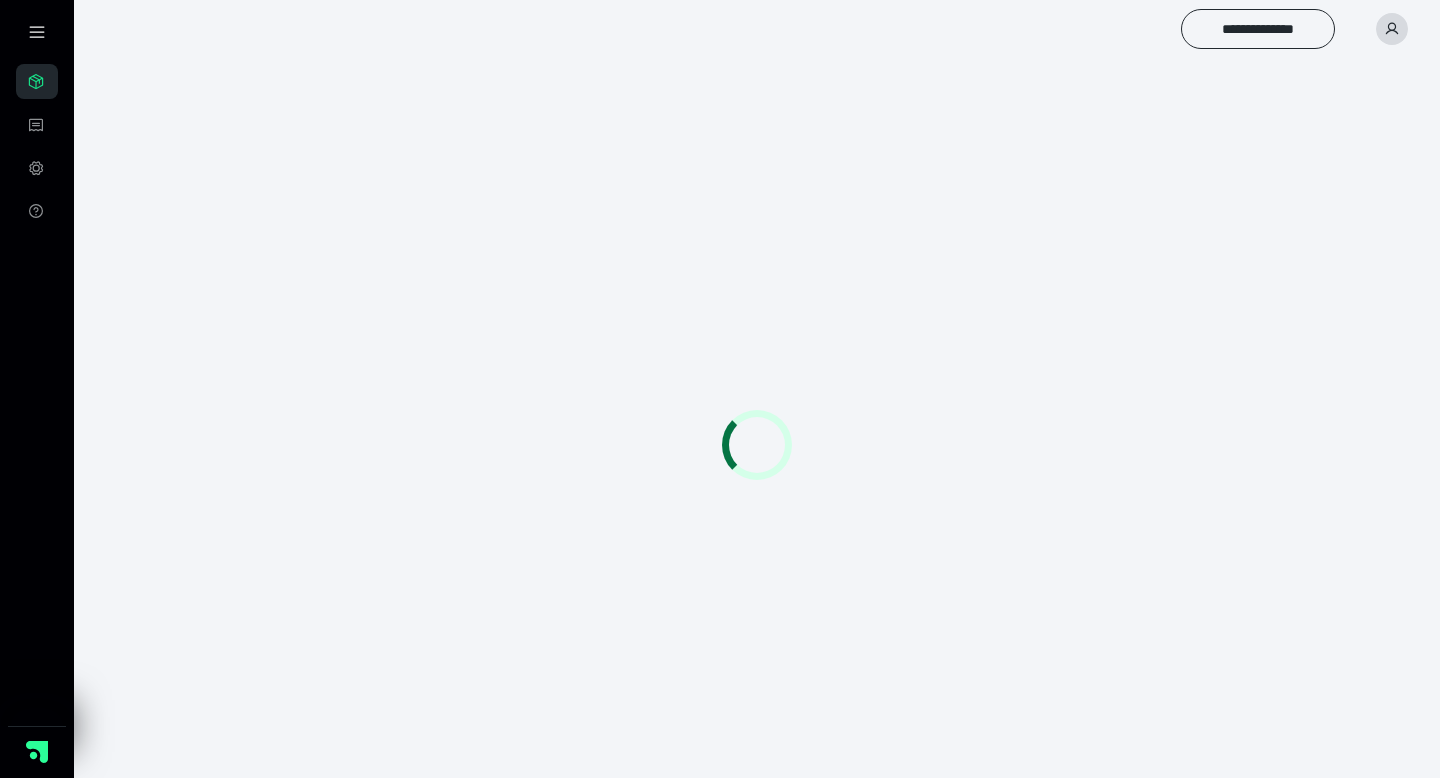scroll, scrollTop: 0, scrollLeft: 0, axis: both 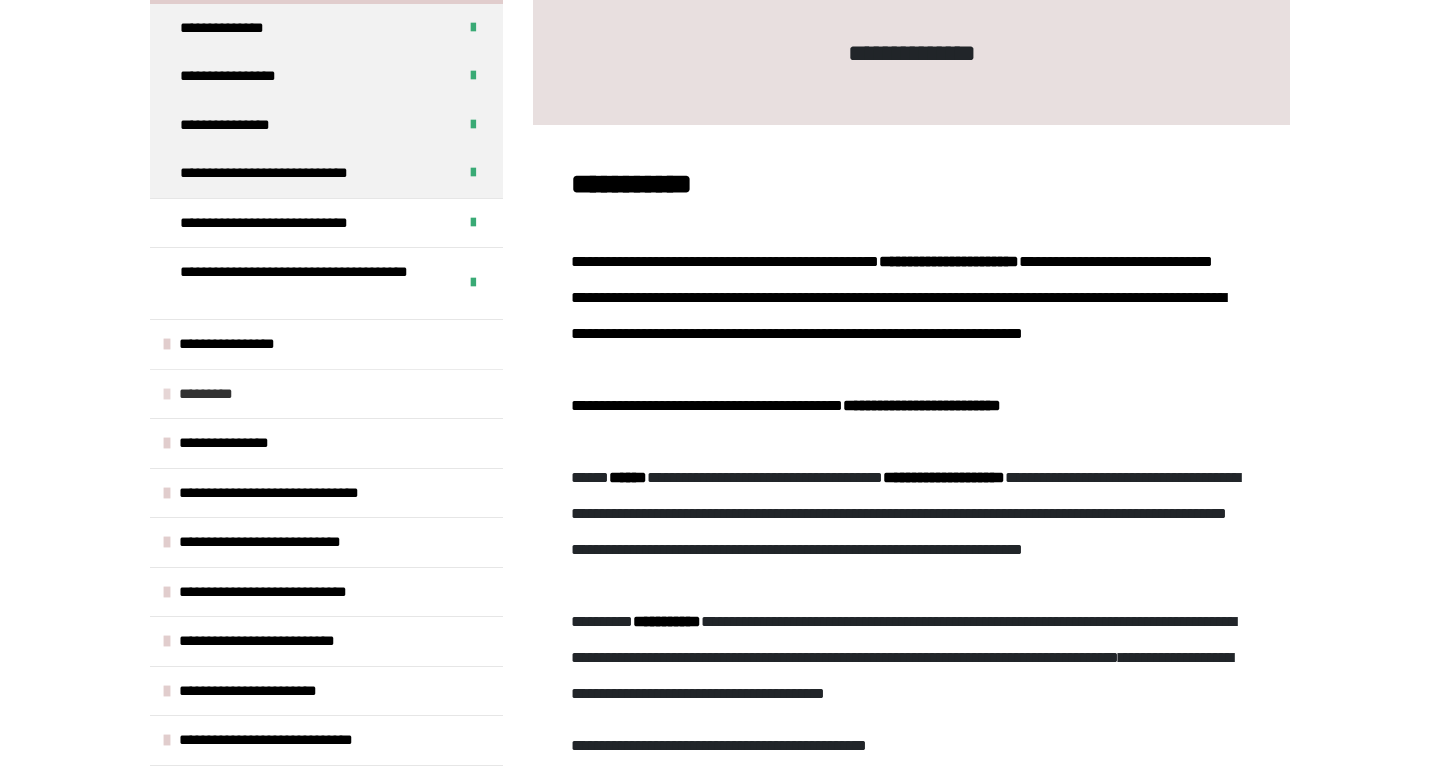 click on "*********" at bounding box center (214, 394) 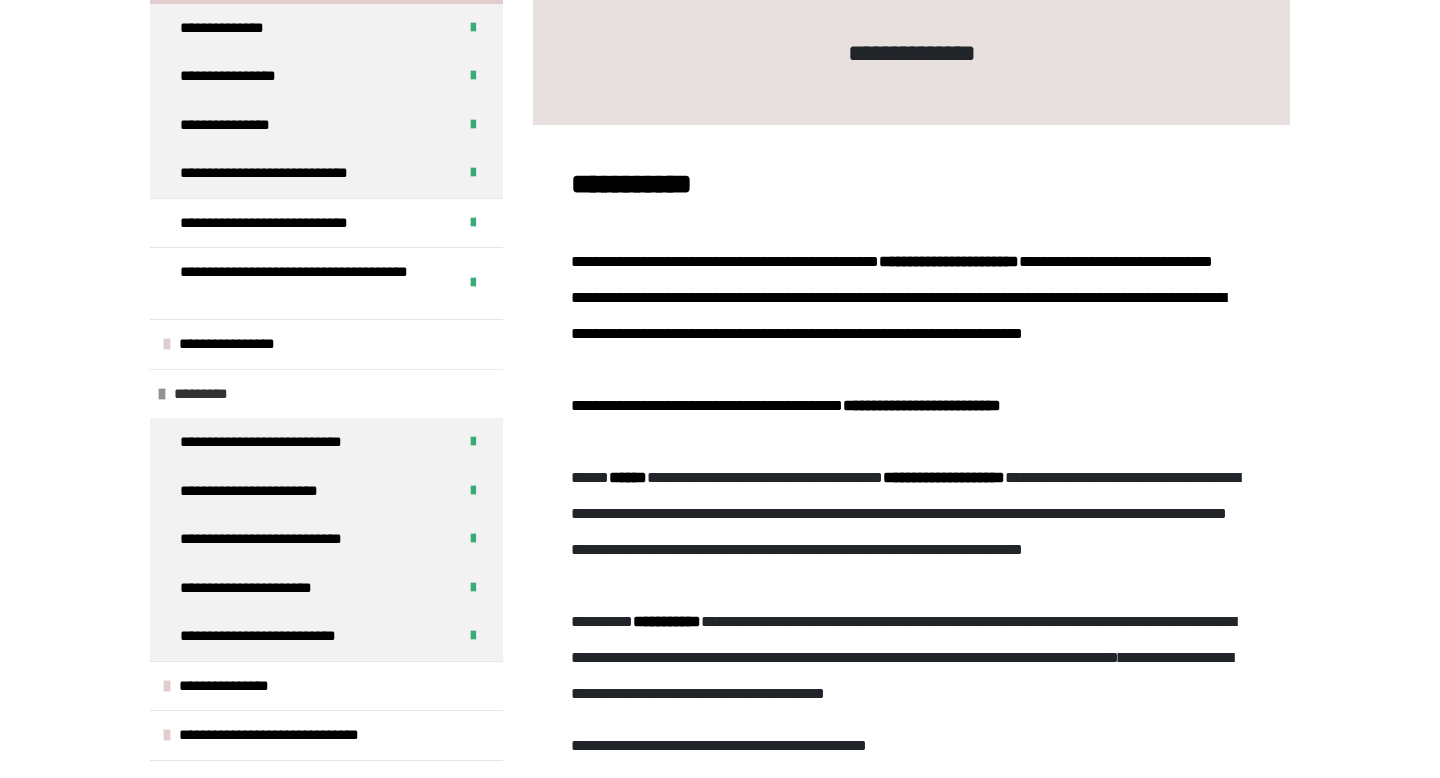 click on "*********" at bounding box center (209, 394) 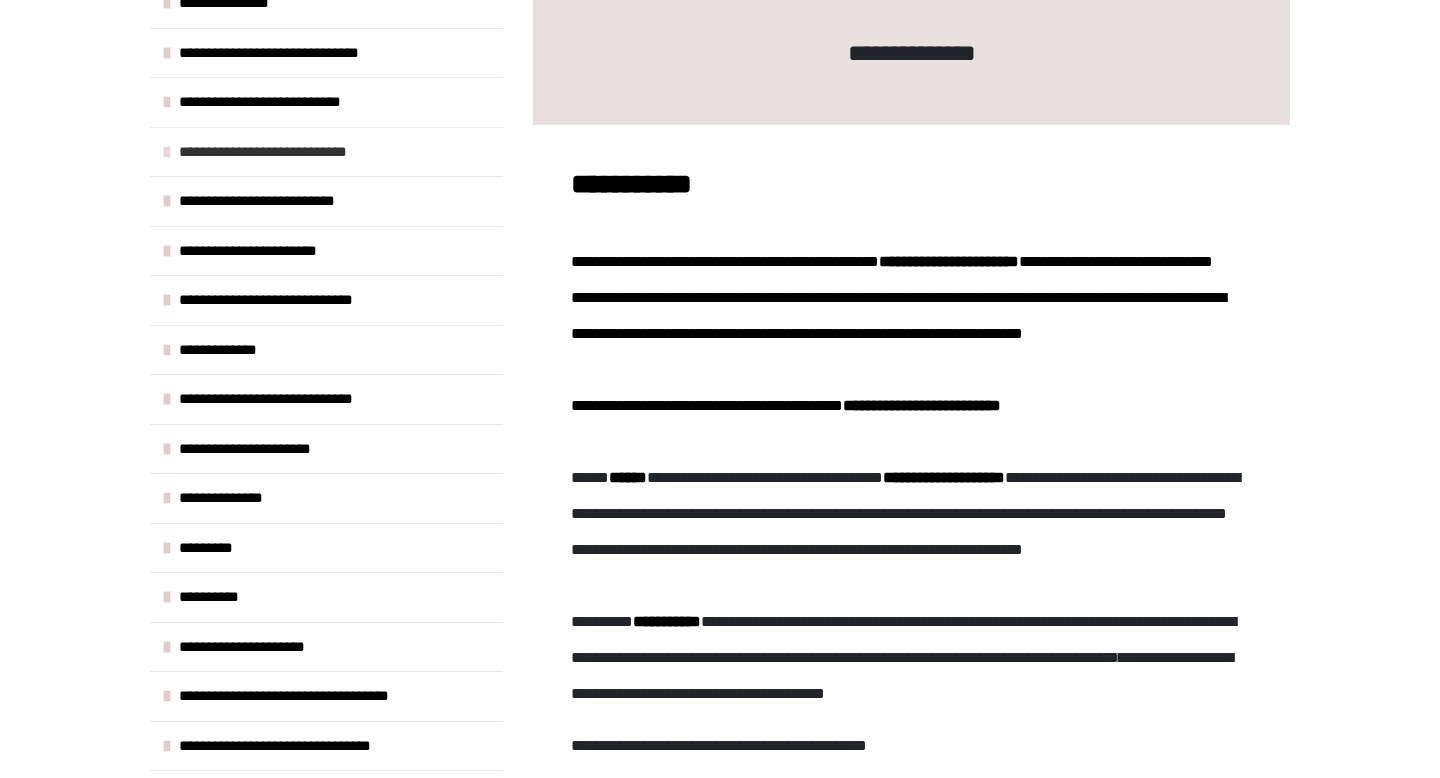 scroll, scrollTop: 640, scrollLeft: 0, axis: vertical 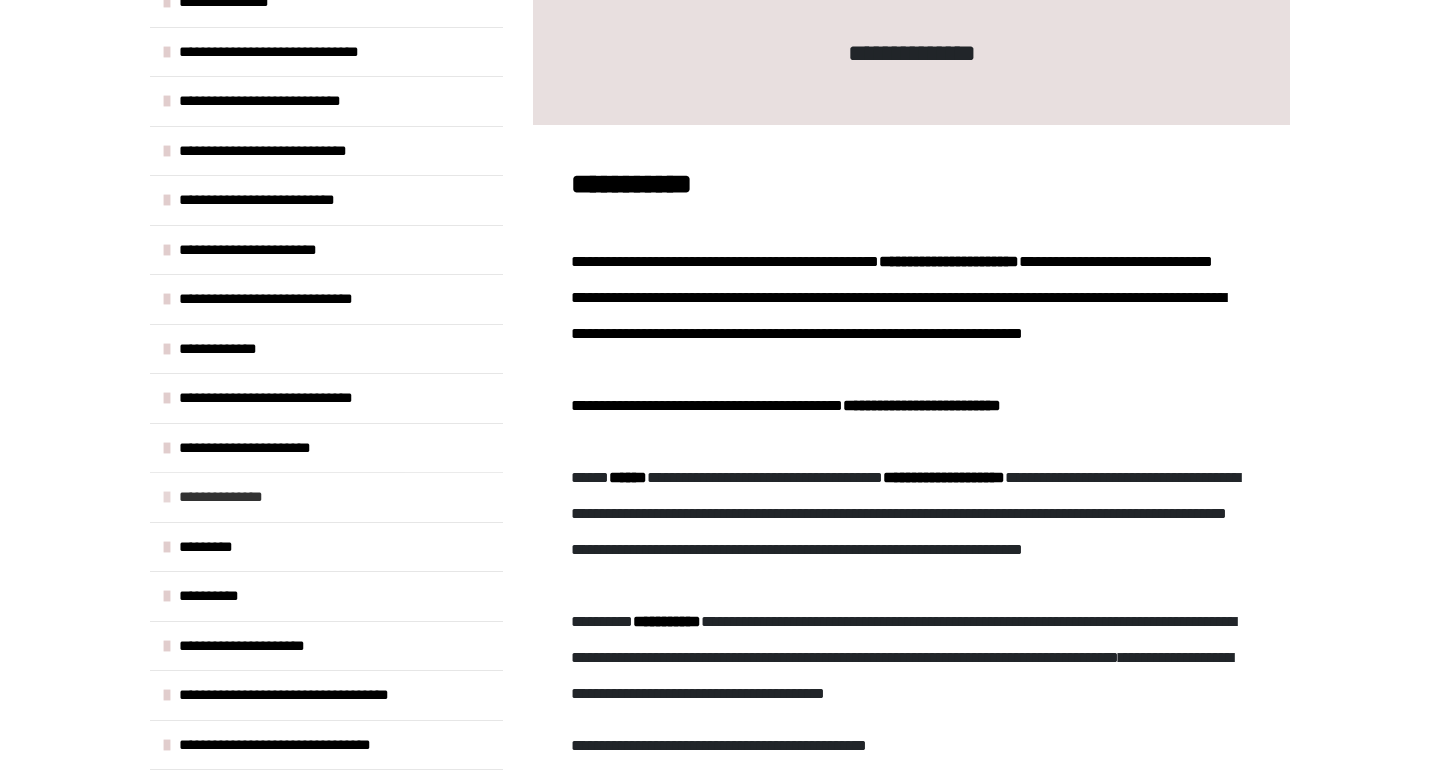 click on "**********" at bounding box center [235, 497] 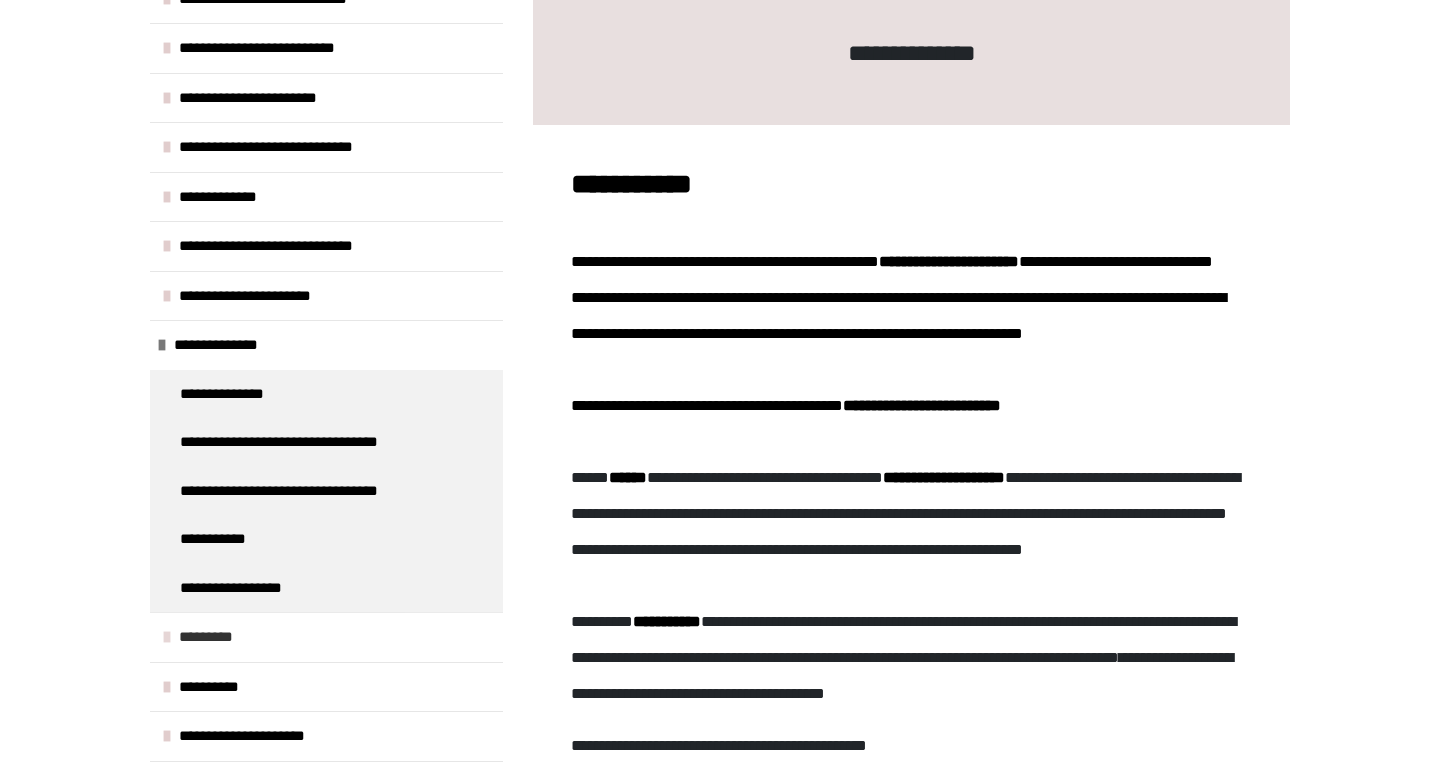 scroll, scrollTop: 795, scrollLeft: 0, axis: vertical 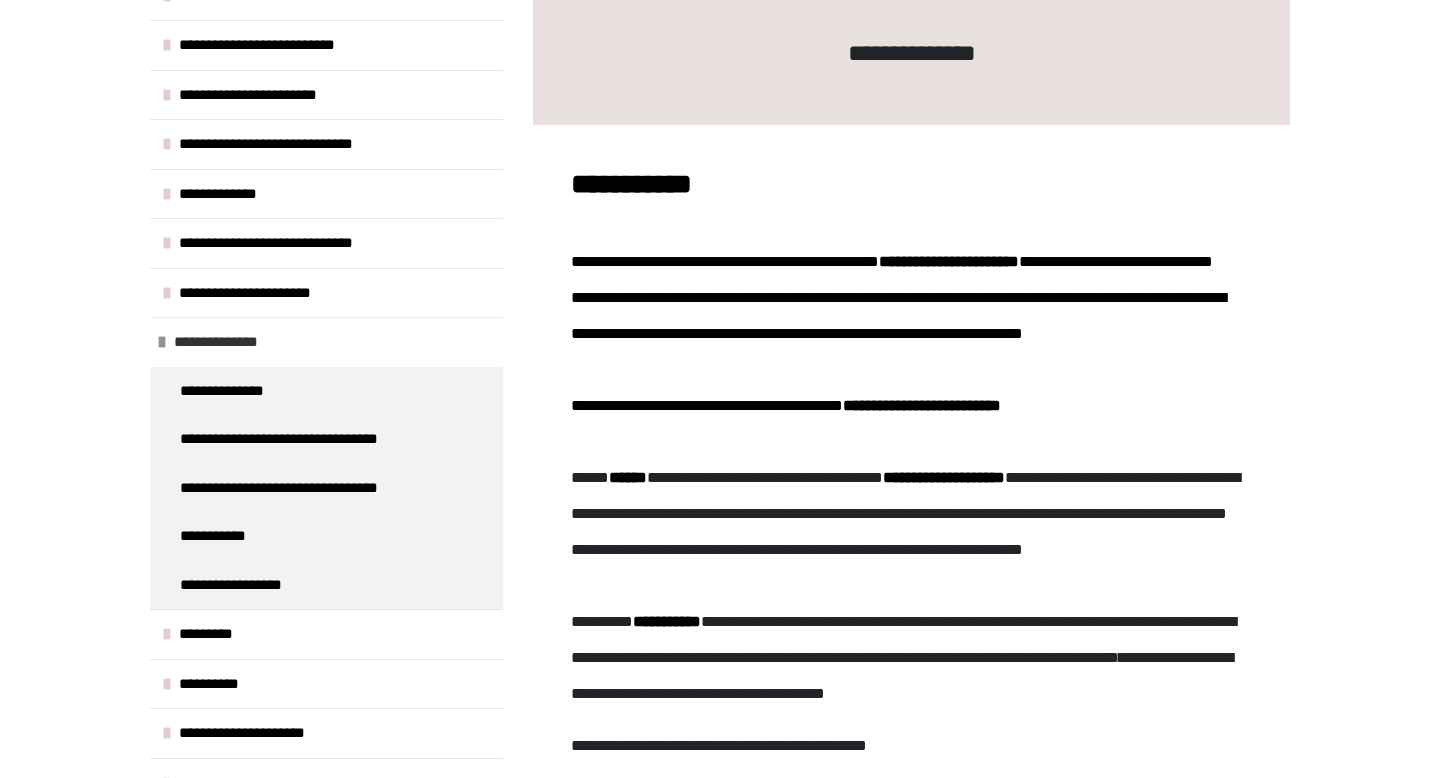 click on "**********" at bounding box center (230, 342) 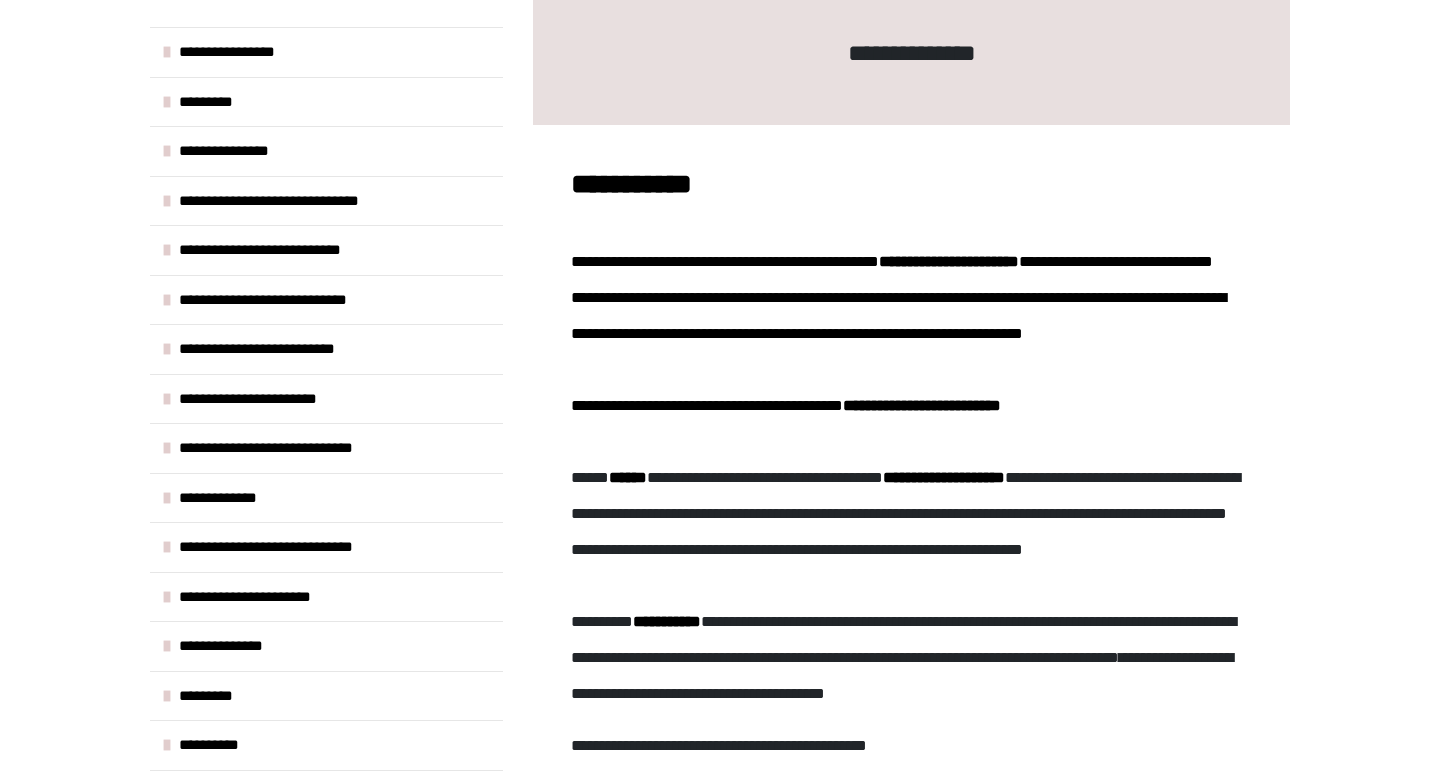 scroll, scrollTop: 489, scrollLeft: 0, axis: vertical 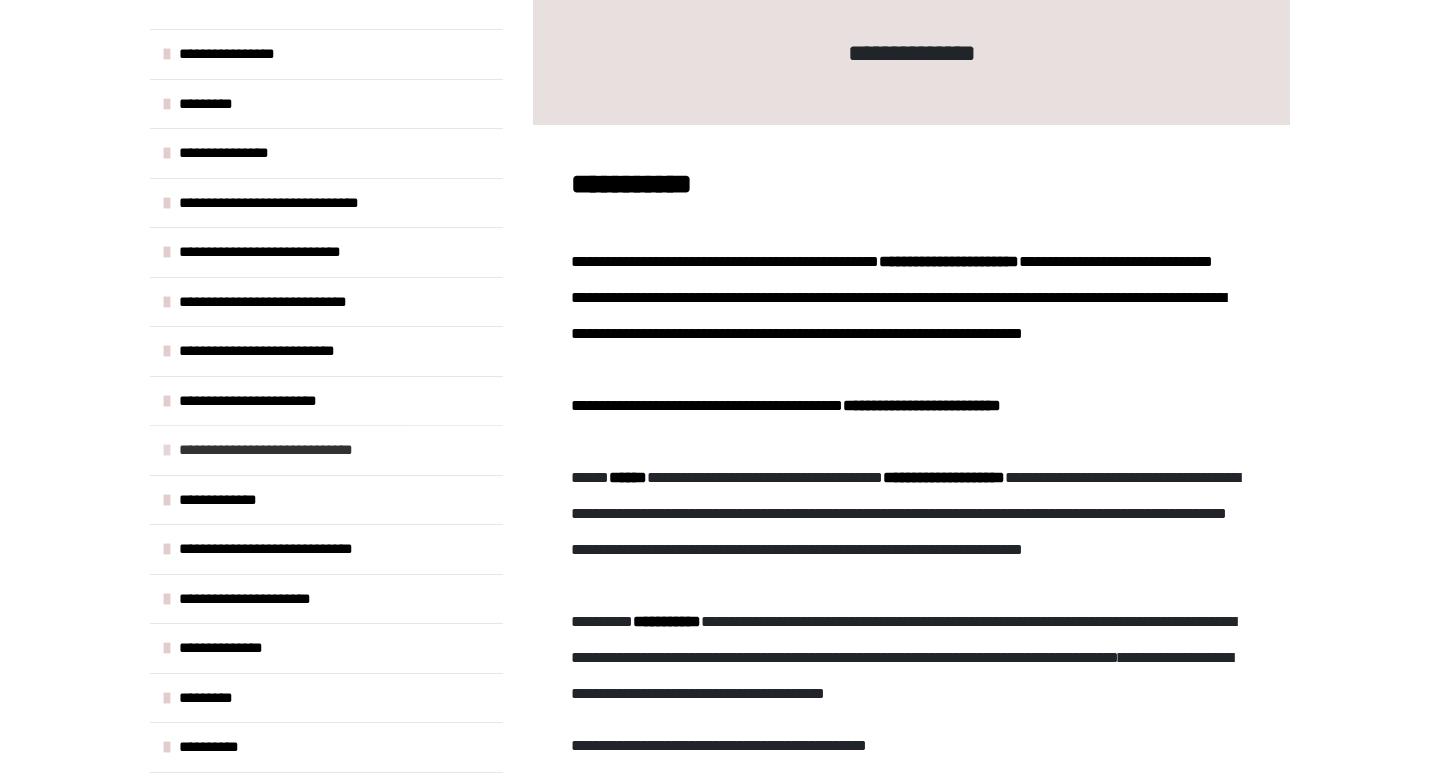 click on "**********" at bounding box center (286, 450) 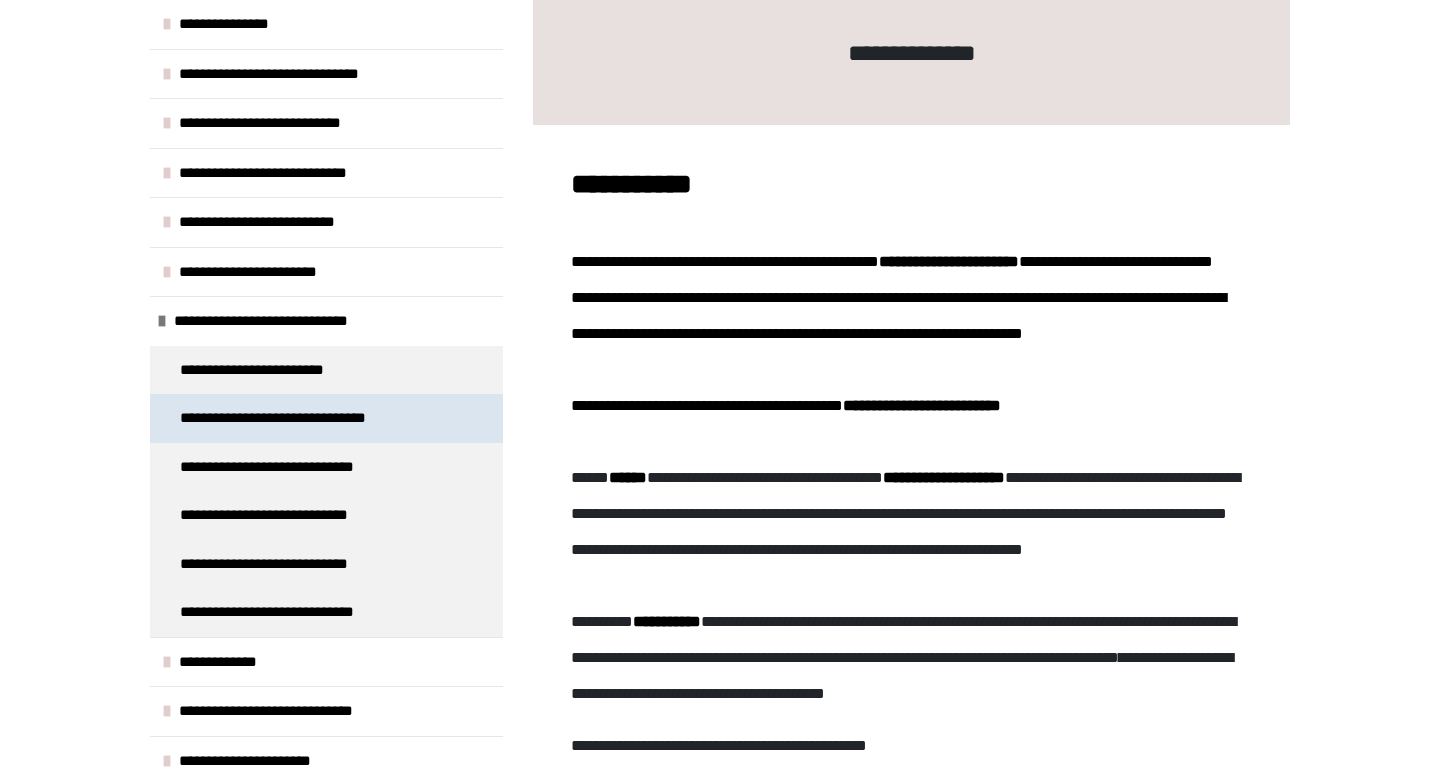 scroll, scrollTop: 619, scrollLeft: 0, axis: vertical 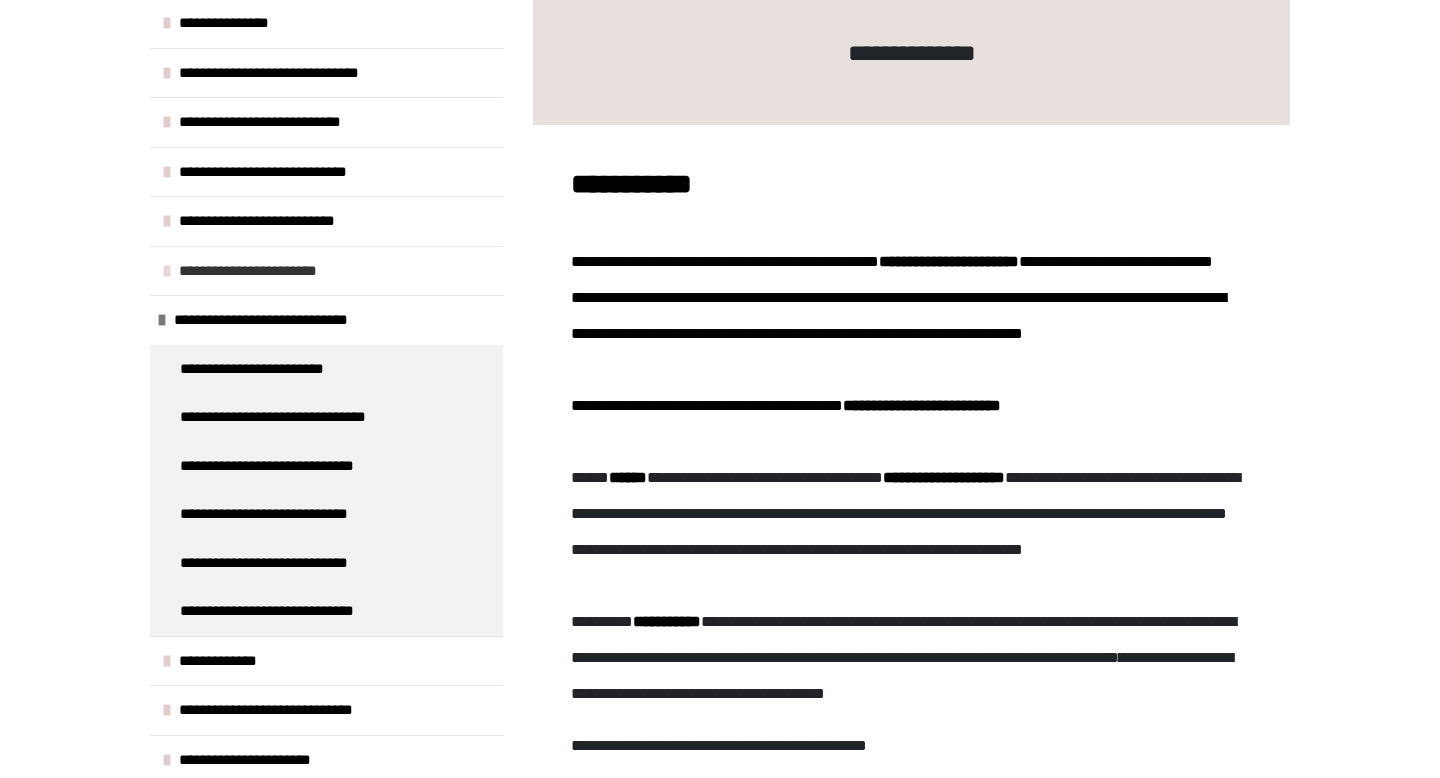 click on "**********" at bounding box center (277, 271) 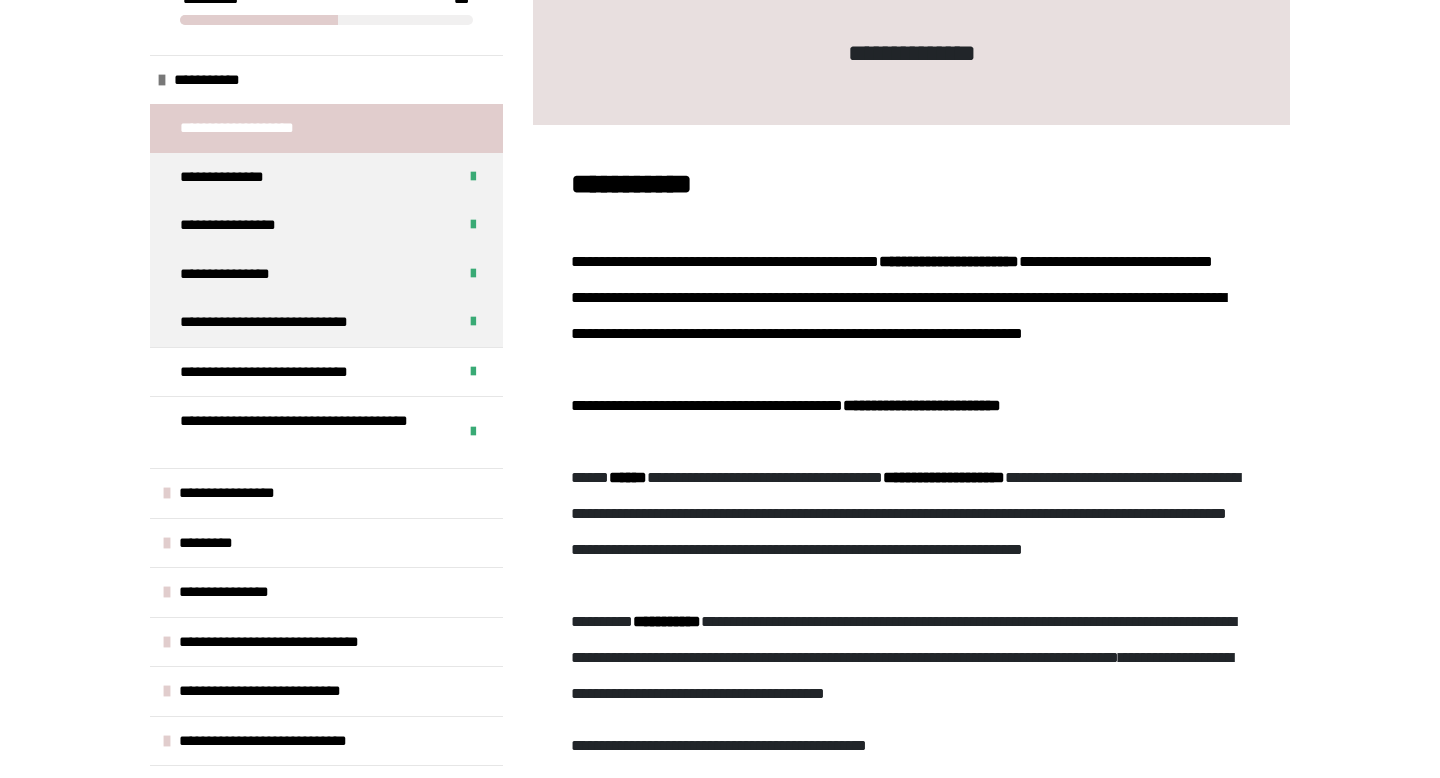 scroll, scrollTop: 0, scrollLeft: 0, axis: both 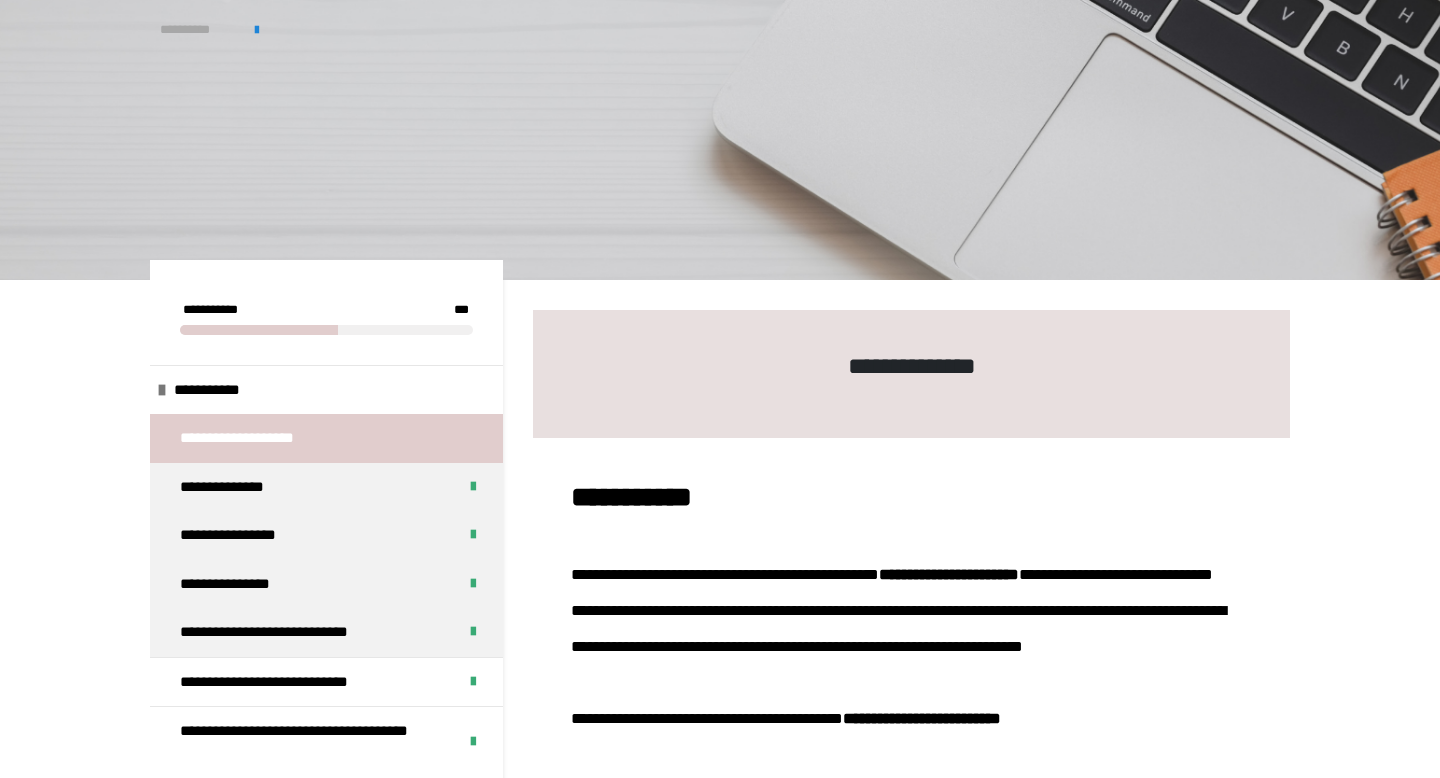 click on "**********" at bounding box center [197, 30] 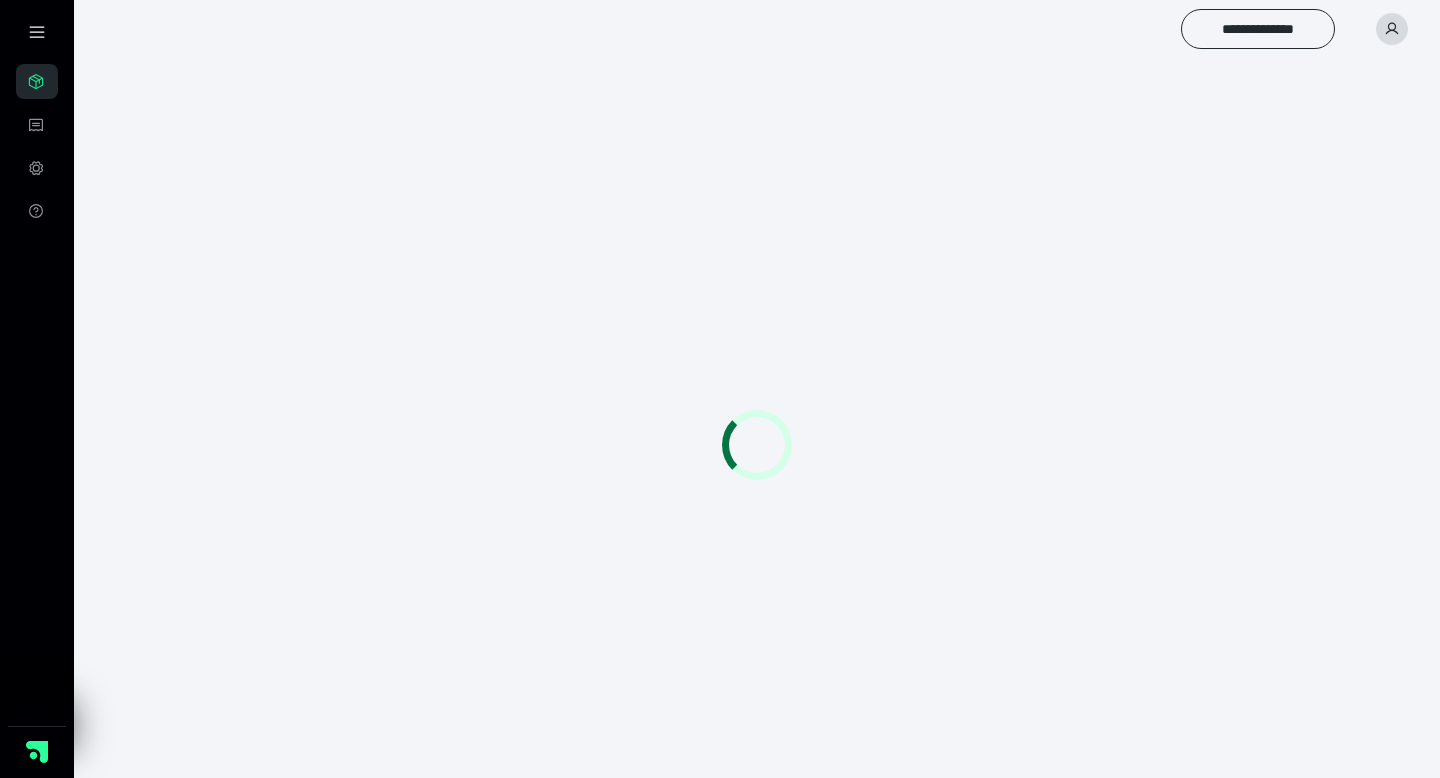 scroll, scrollTop: 0, scrollLeft: 0, axis: both 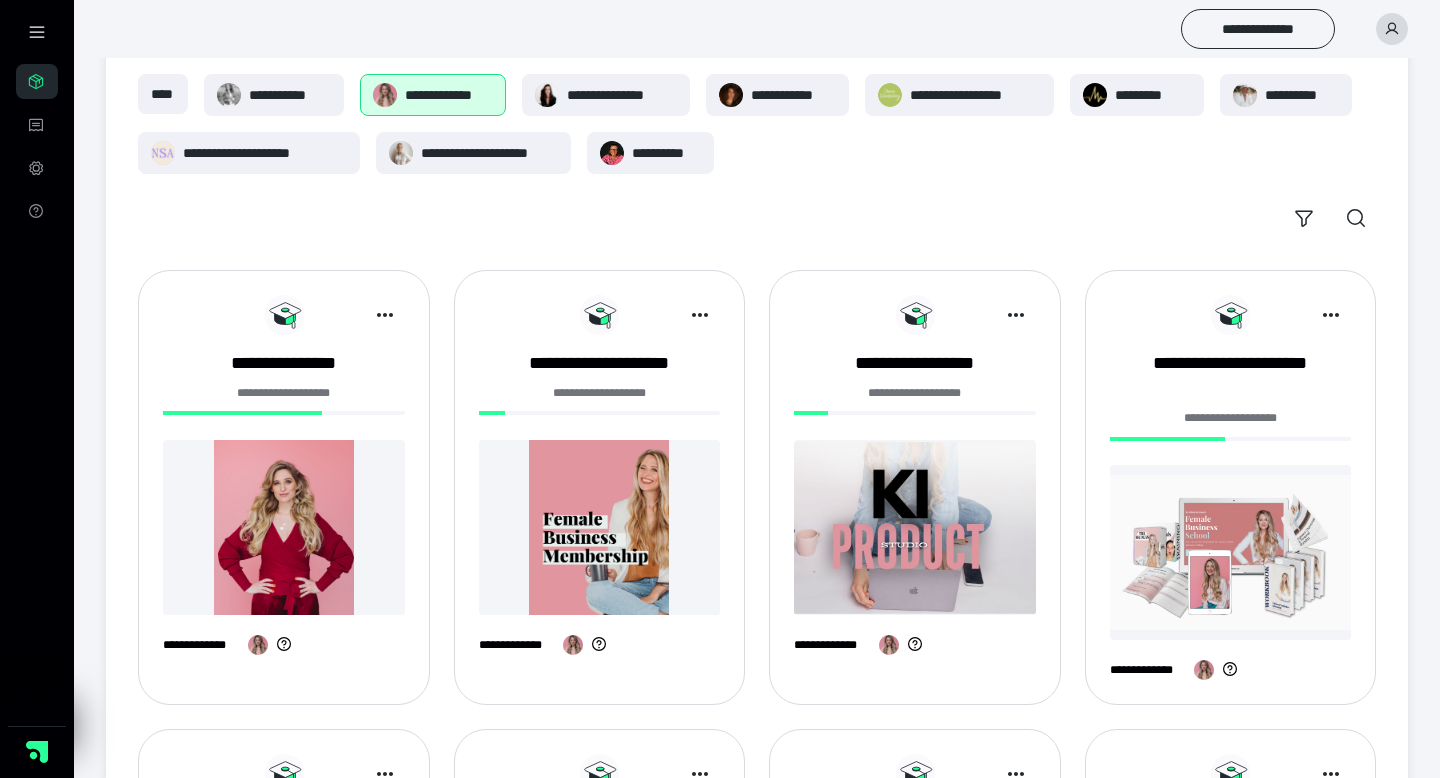 click at bounding box center (1231, 552) 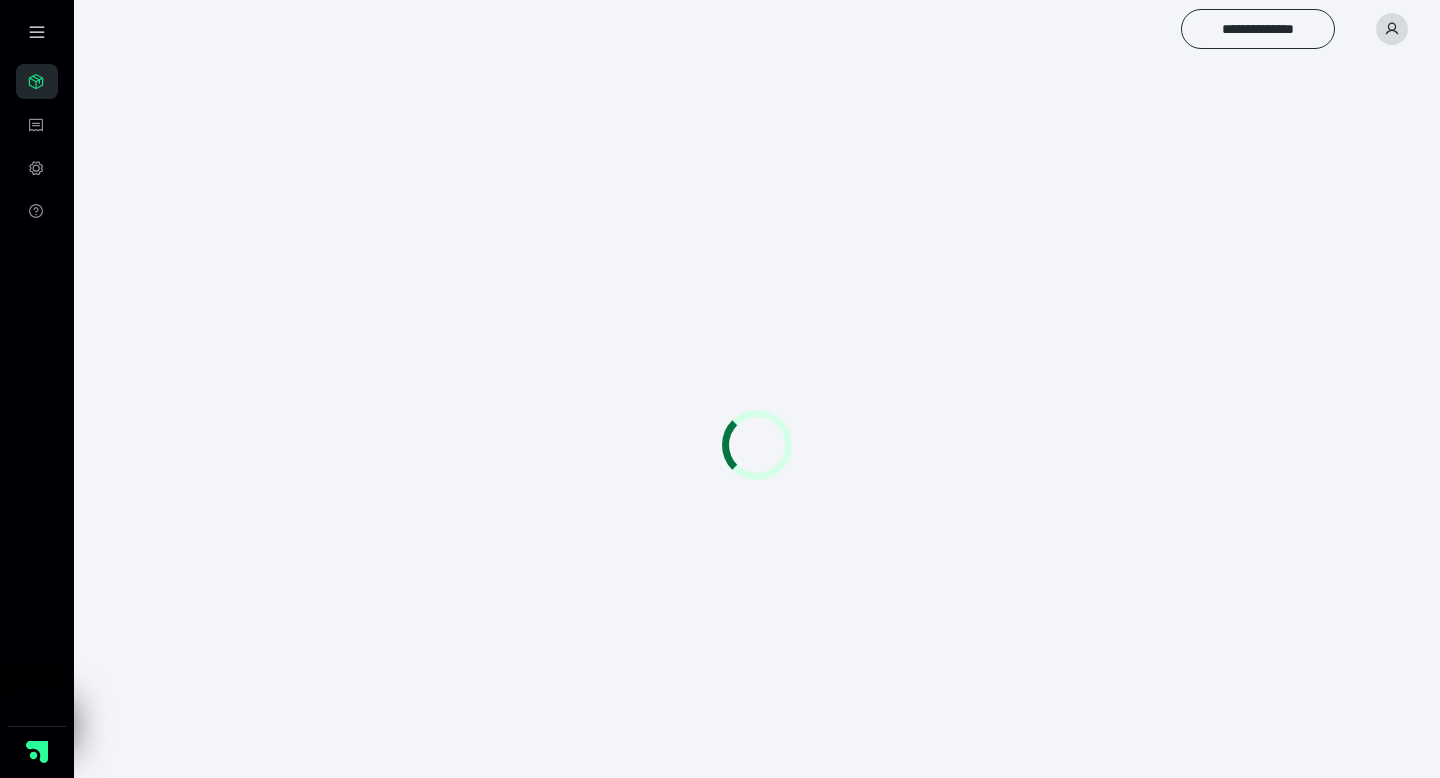 scroll, scrollTop: 0, scrollLeft: 0, axis: both 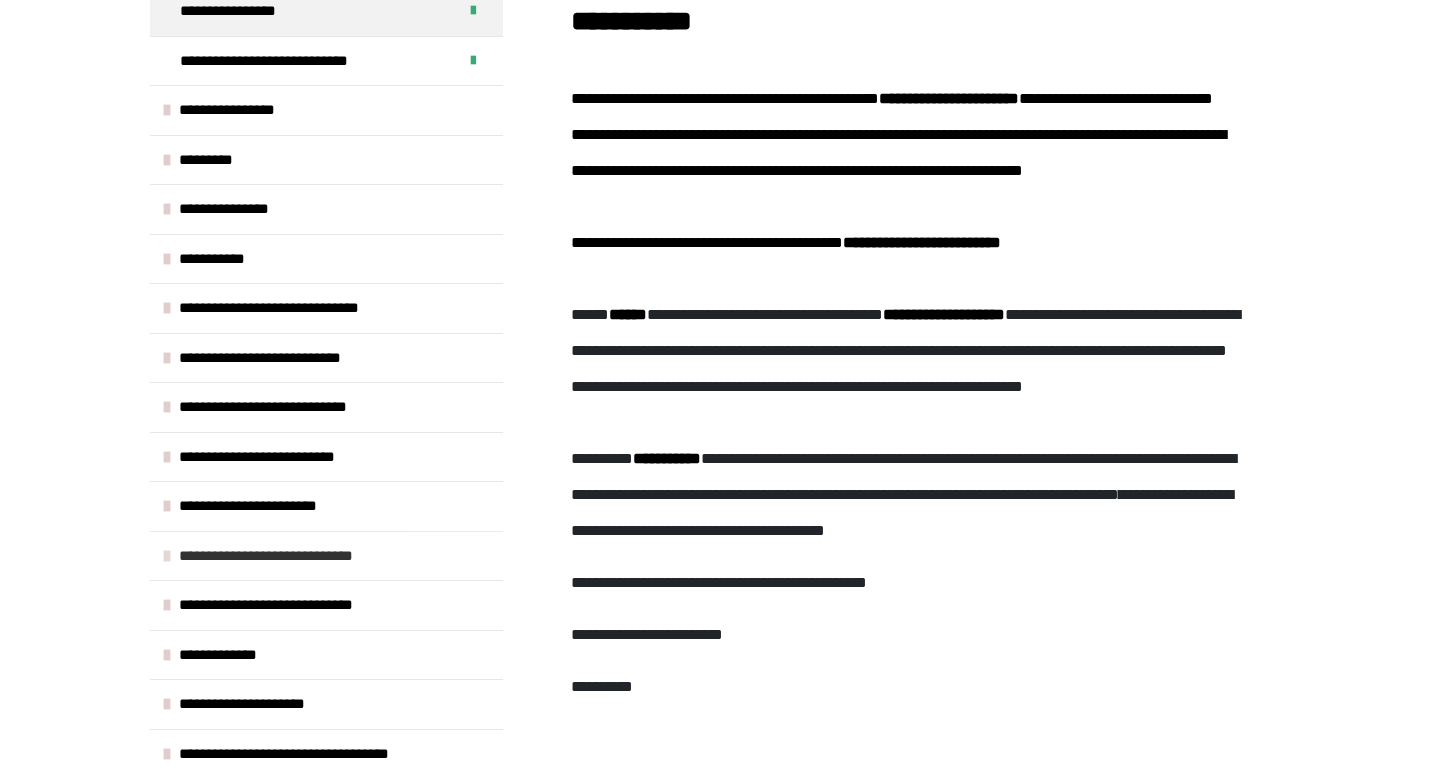 click on "**********" at bounding box center [286, 556] 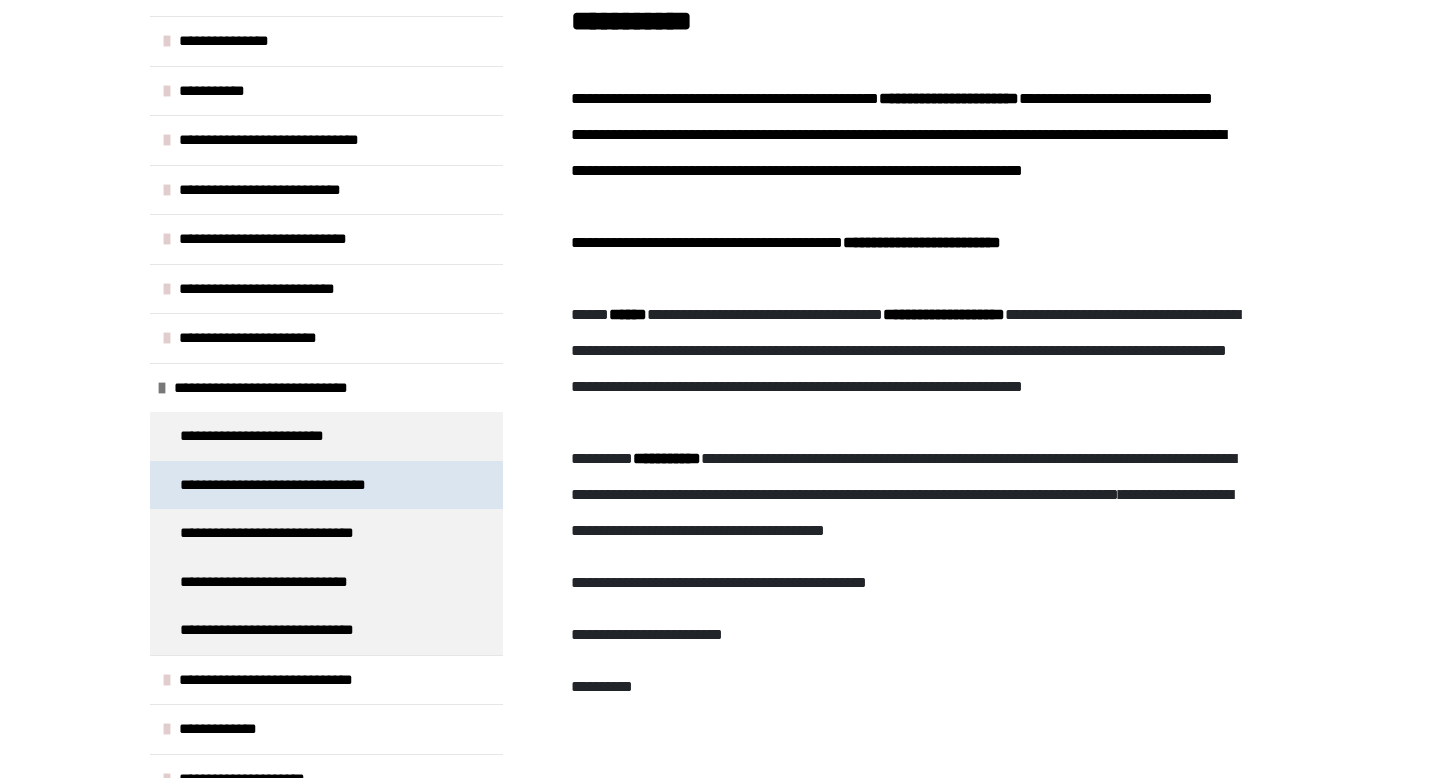 scroll, scrollTop: 437, scrollLeft: 0, axis: vertical 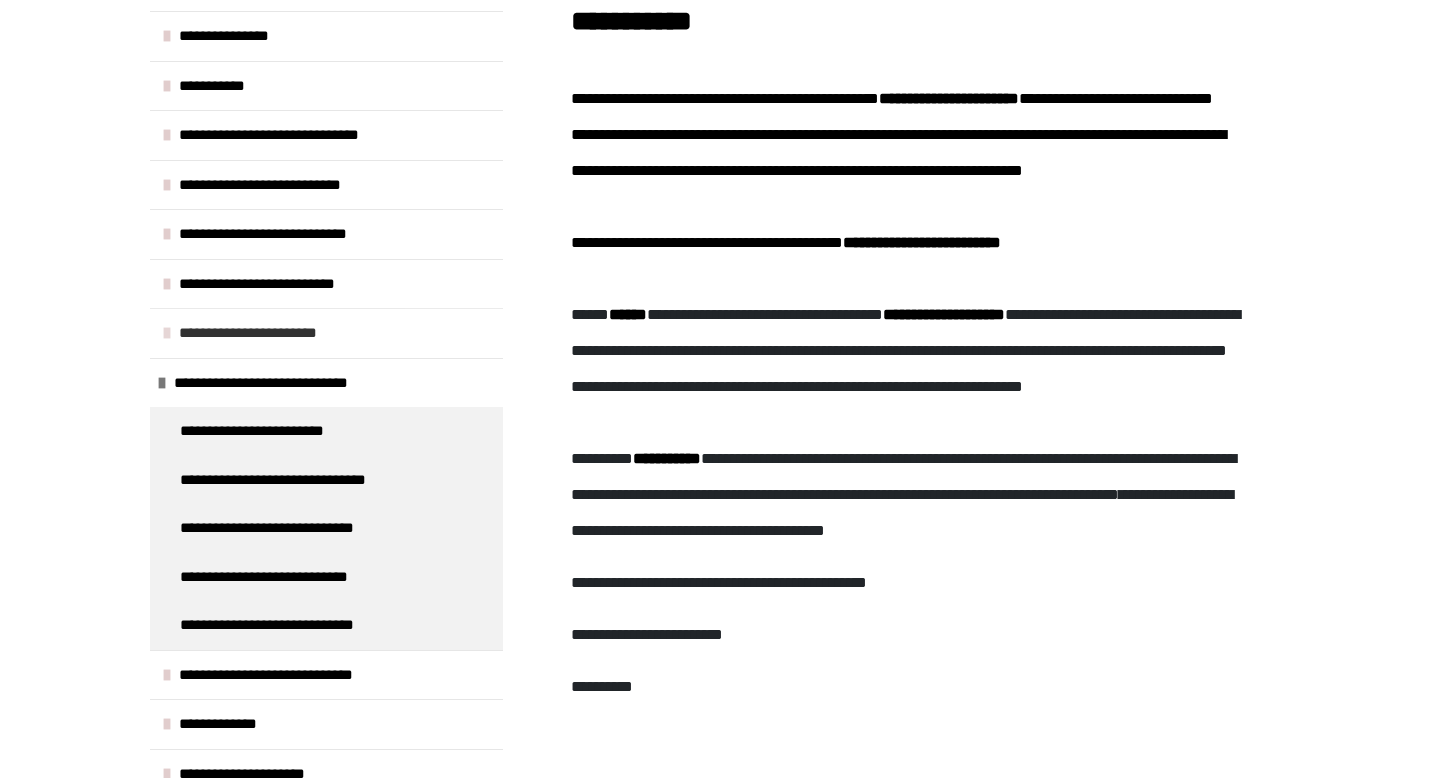 click on "**********" at bounding box center [277, 333] 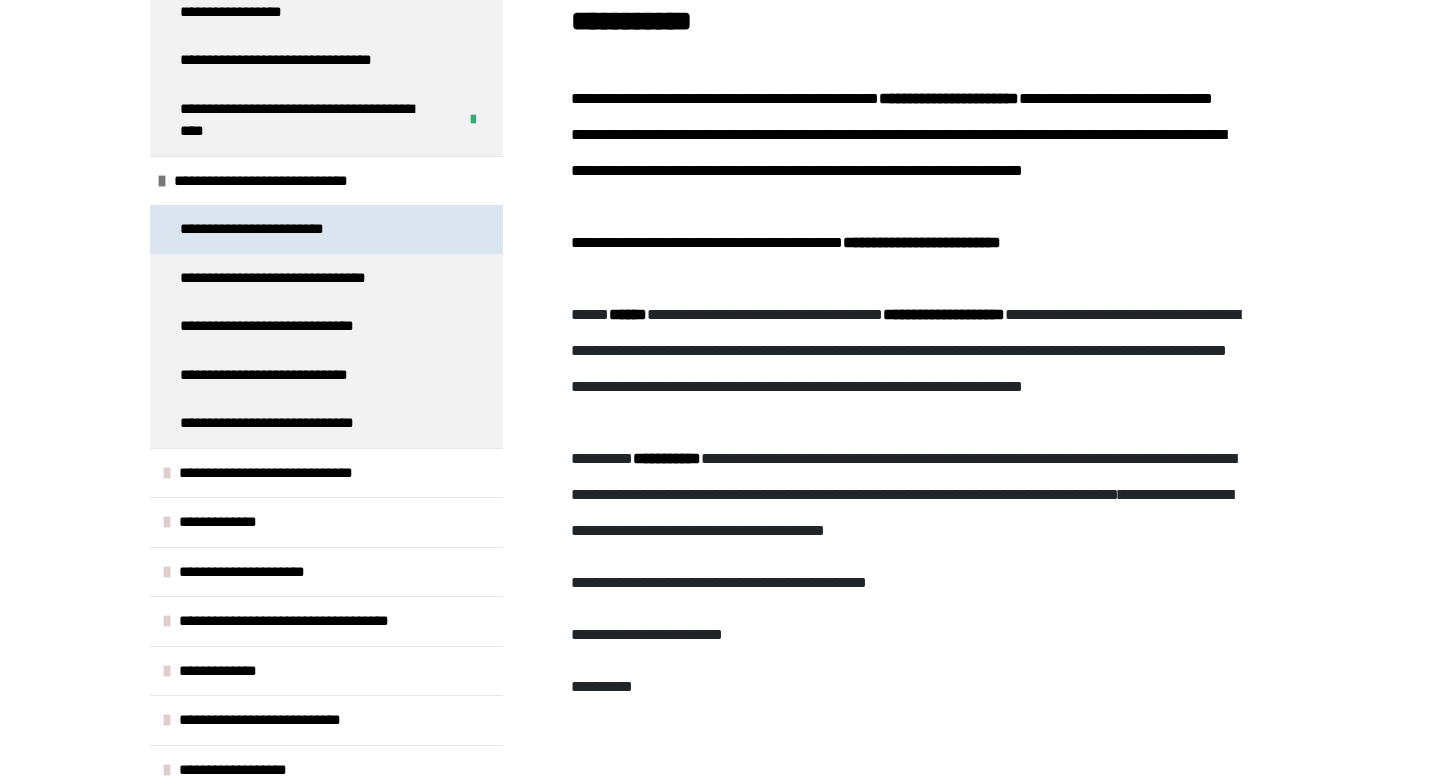 scroll, scrollTop: 965, scrollLeft: 0, axis: vertical 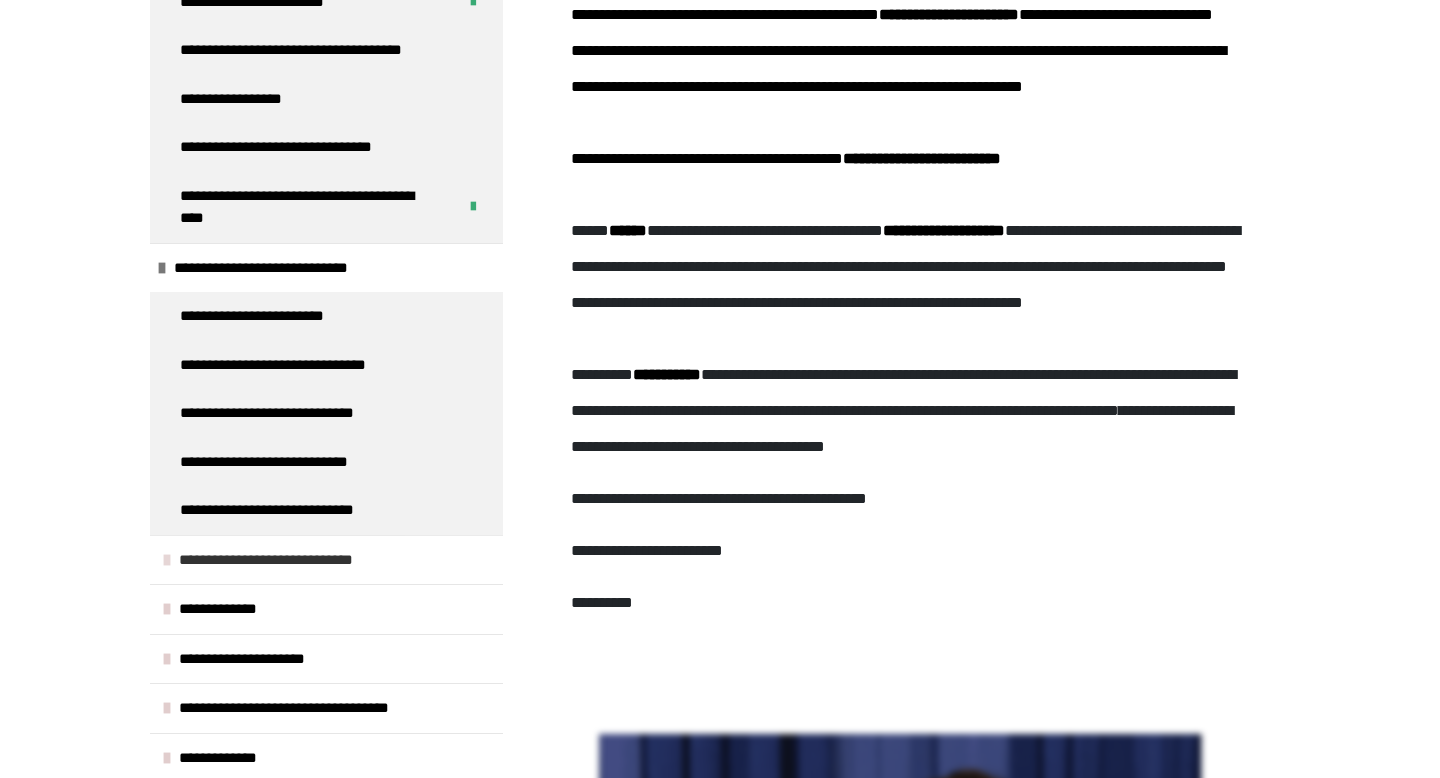 click on "**********" at bounding box center [285, 560] 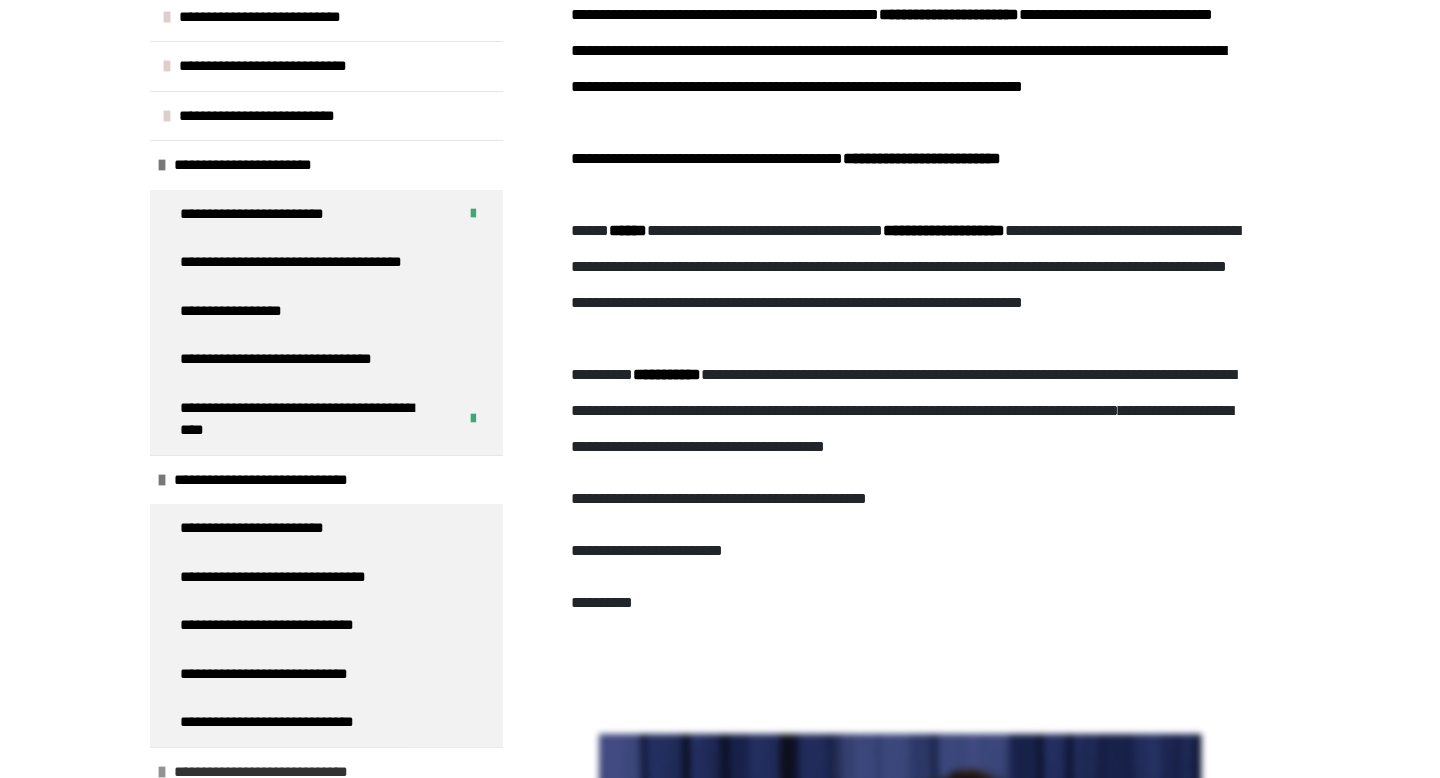 scroll, scrollTop: 598, scrollLeft: 0, axis: vertical 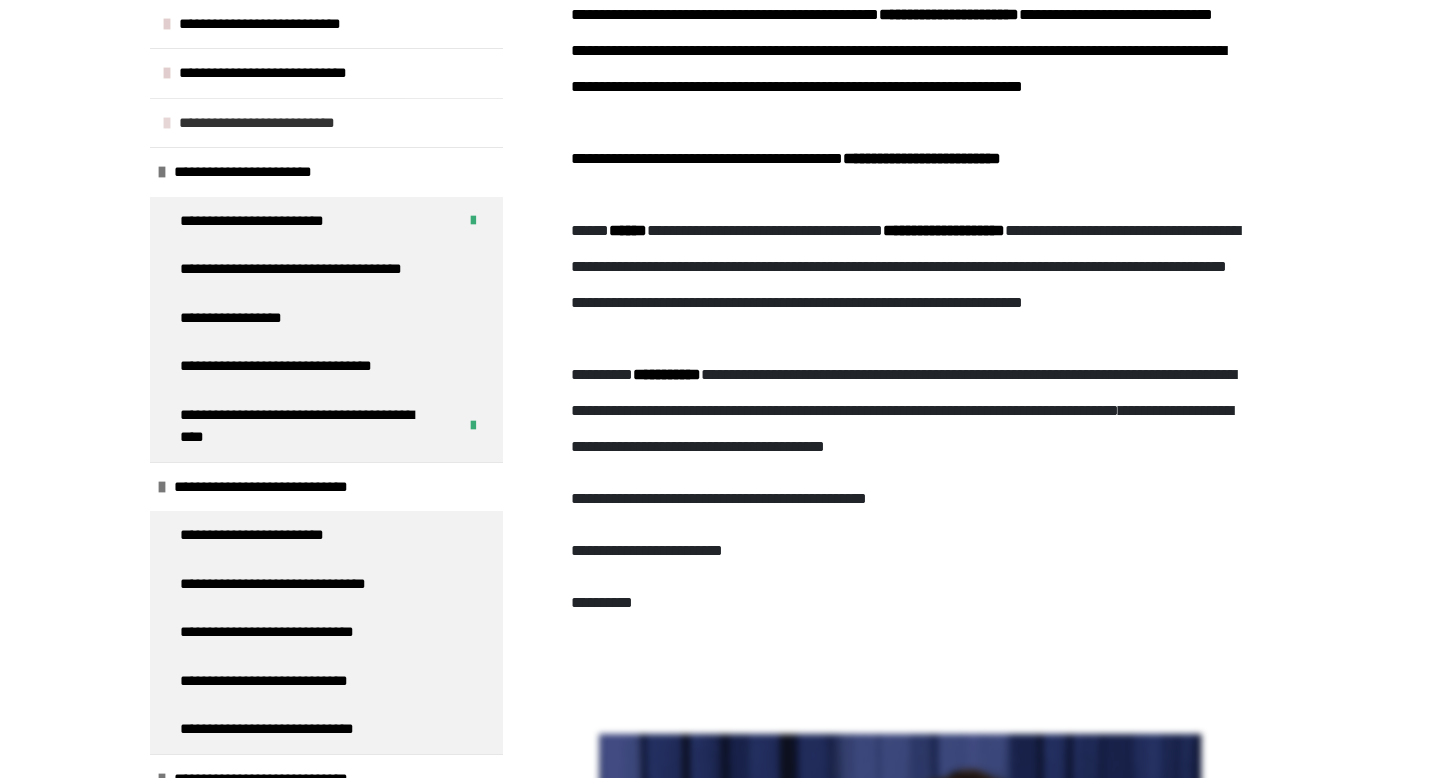 click on "**********" at bounding box center (289, 123) 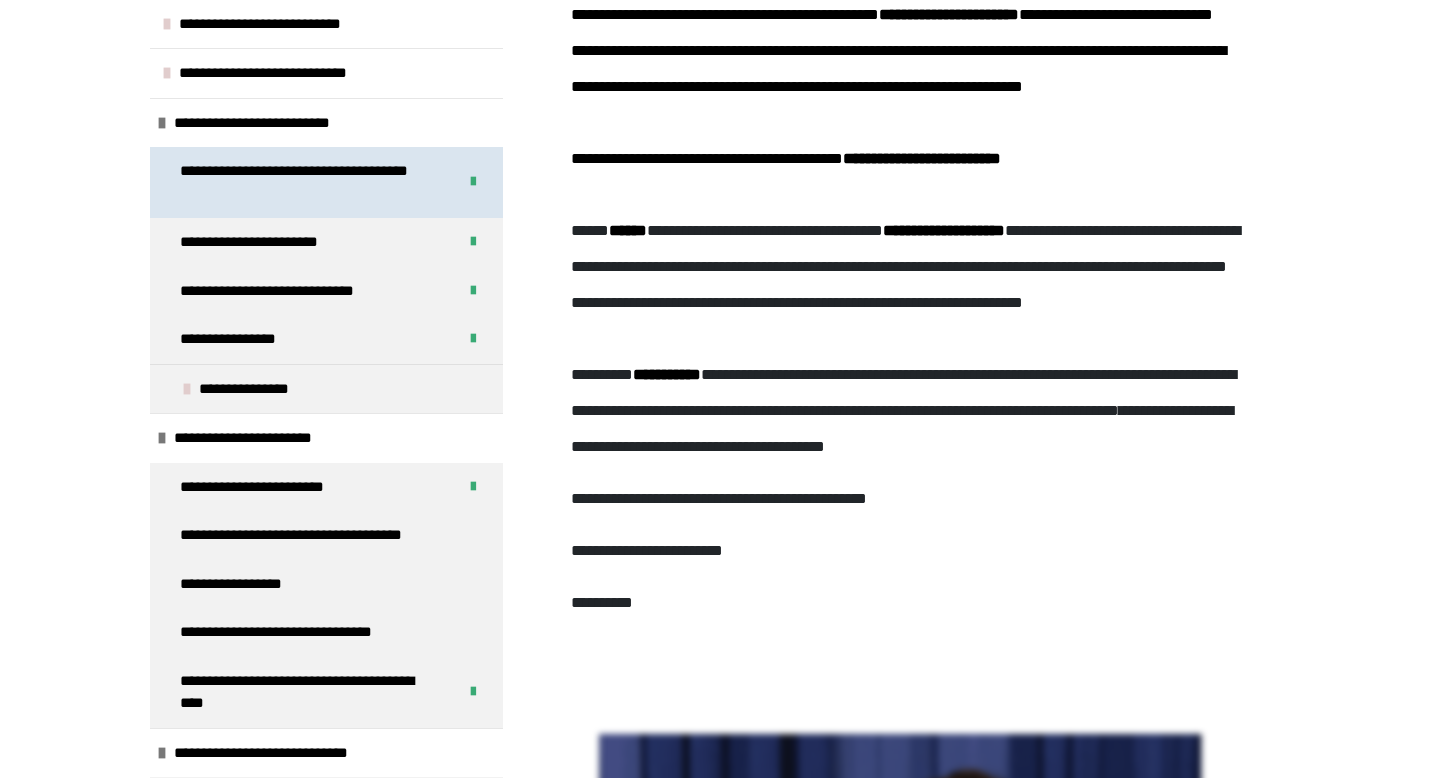click on "**********" at bounding box center [310, 182] 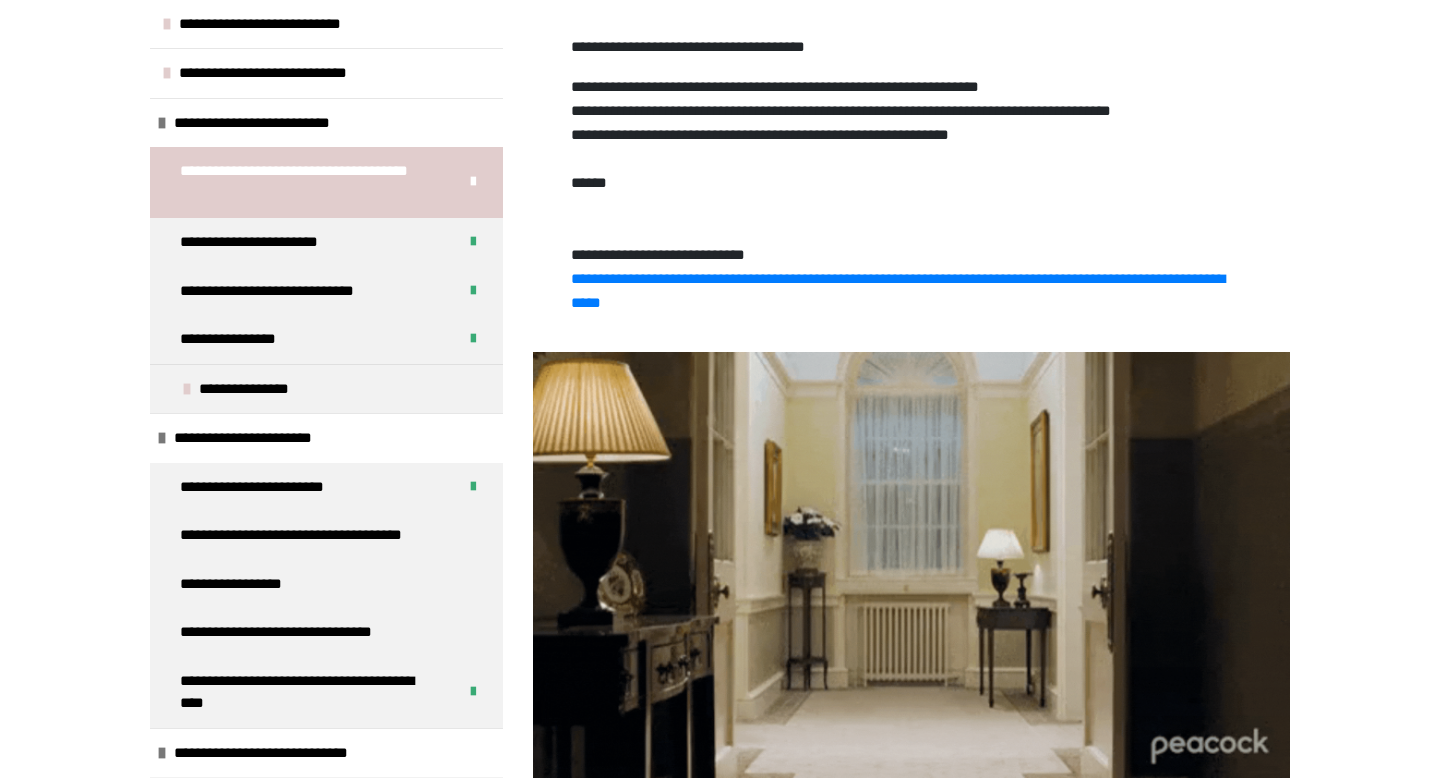 scroll, scrollTop: 553, scrollLeft: 0, axis: vertical 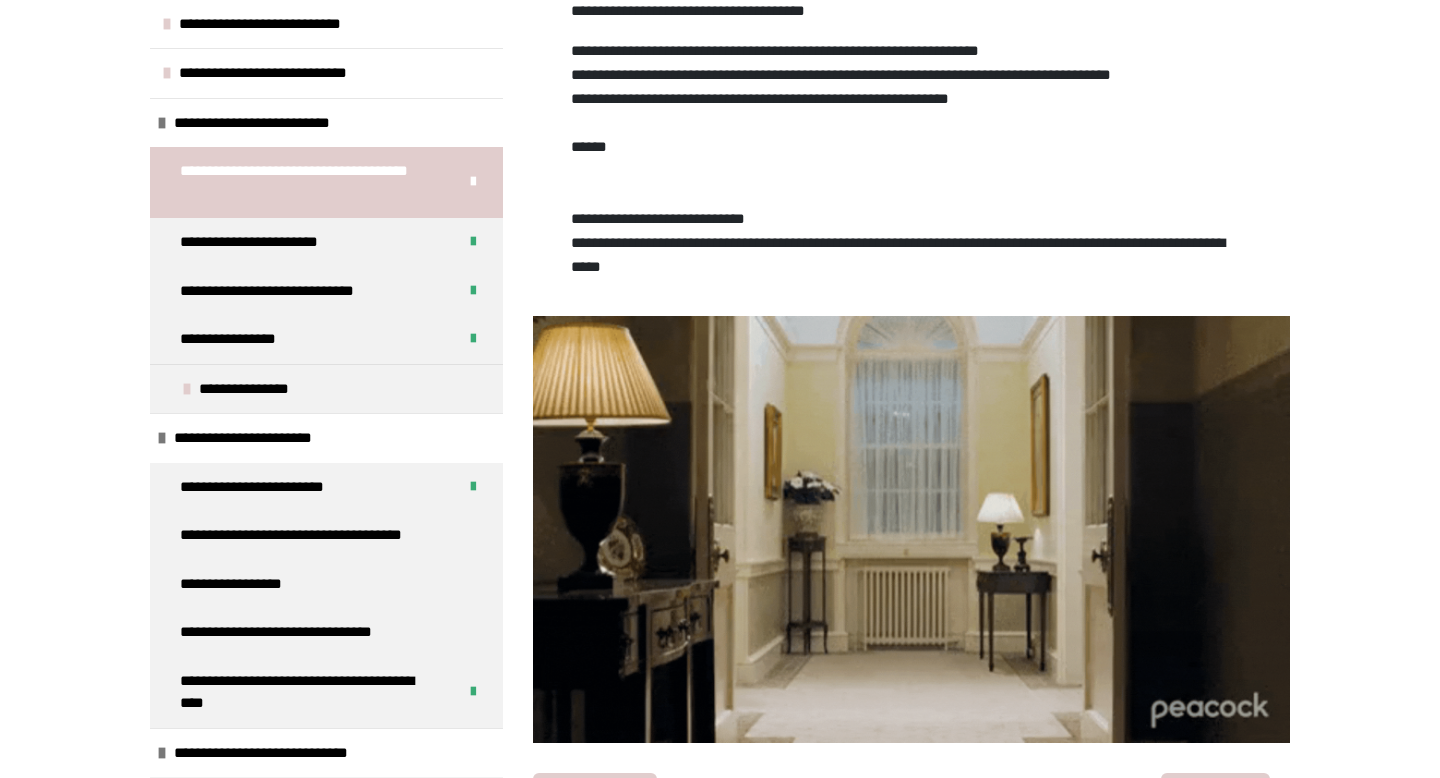 click on "**********" at bounding box center (898, 254) 